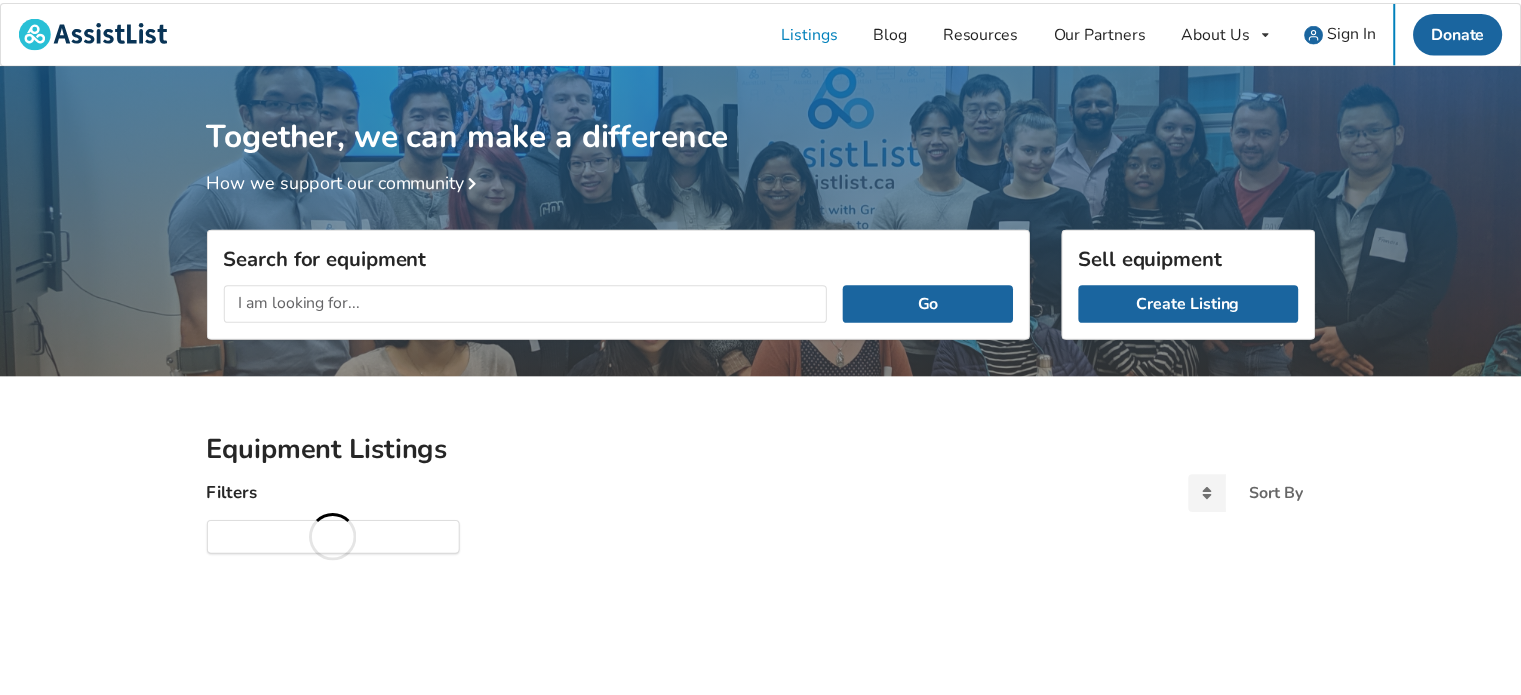 scroll, scrollTop: 0, scrollLeft: 0, axis: both 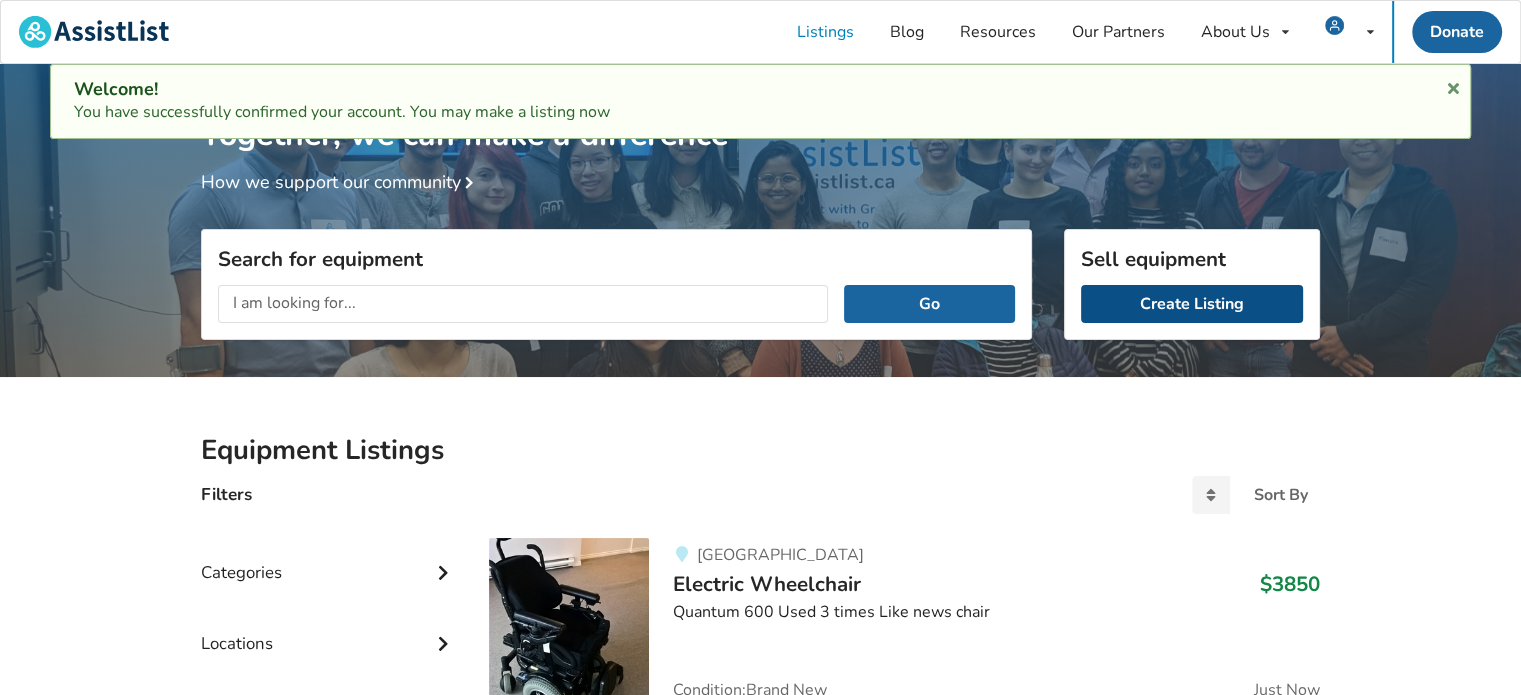 click on "Create Listing" at bounding box center (1192, 304) 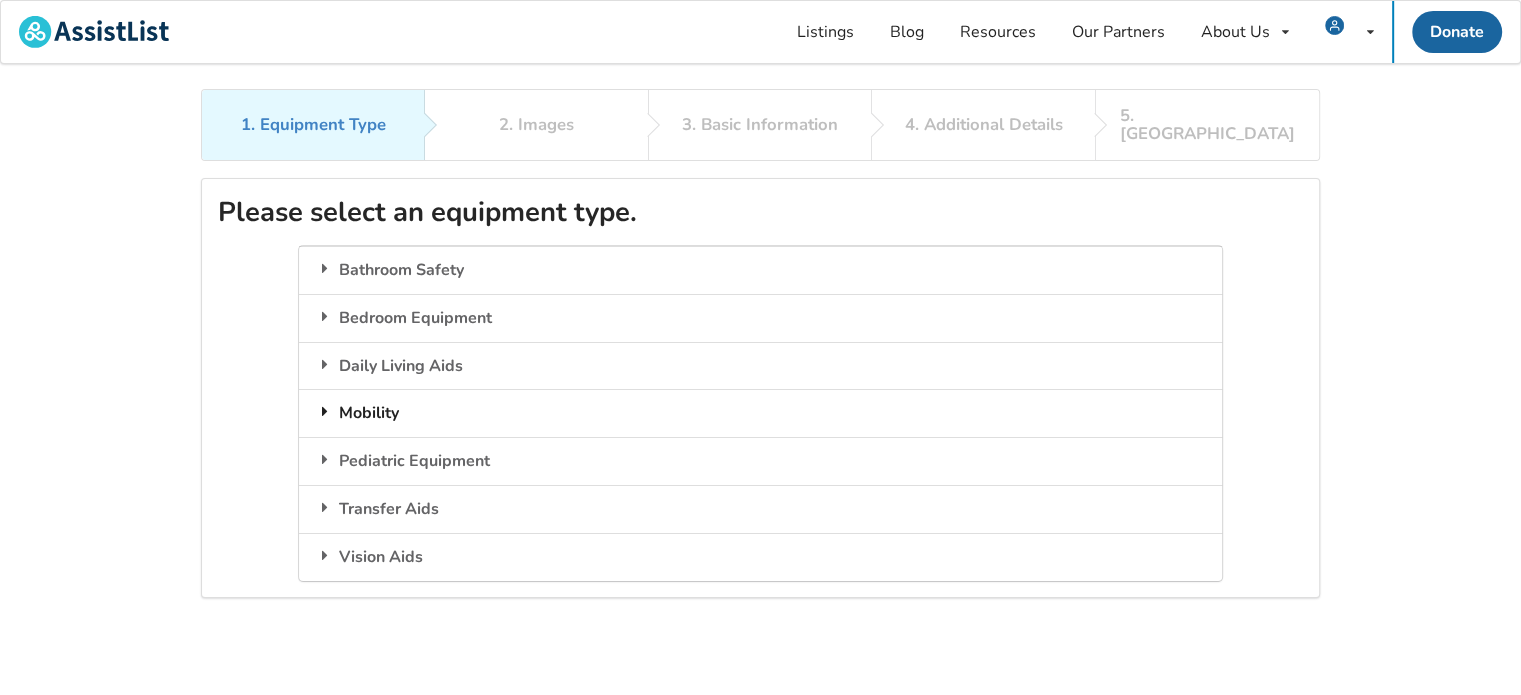 click on "Mobility" at bounding box center [760, 413] 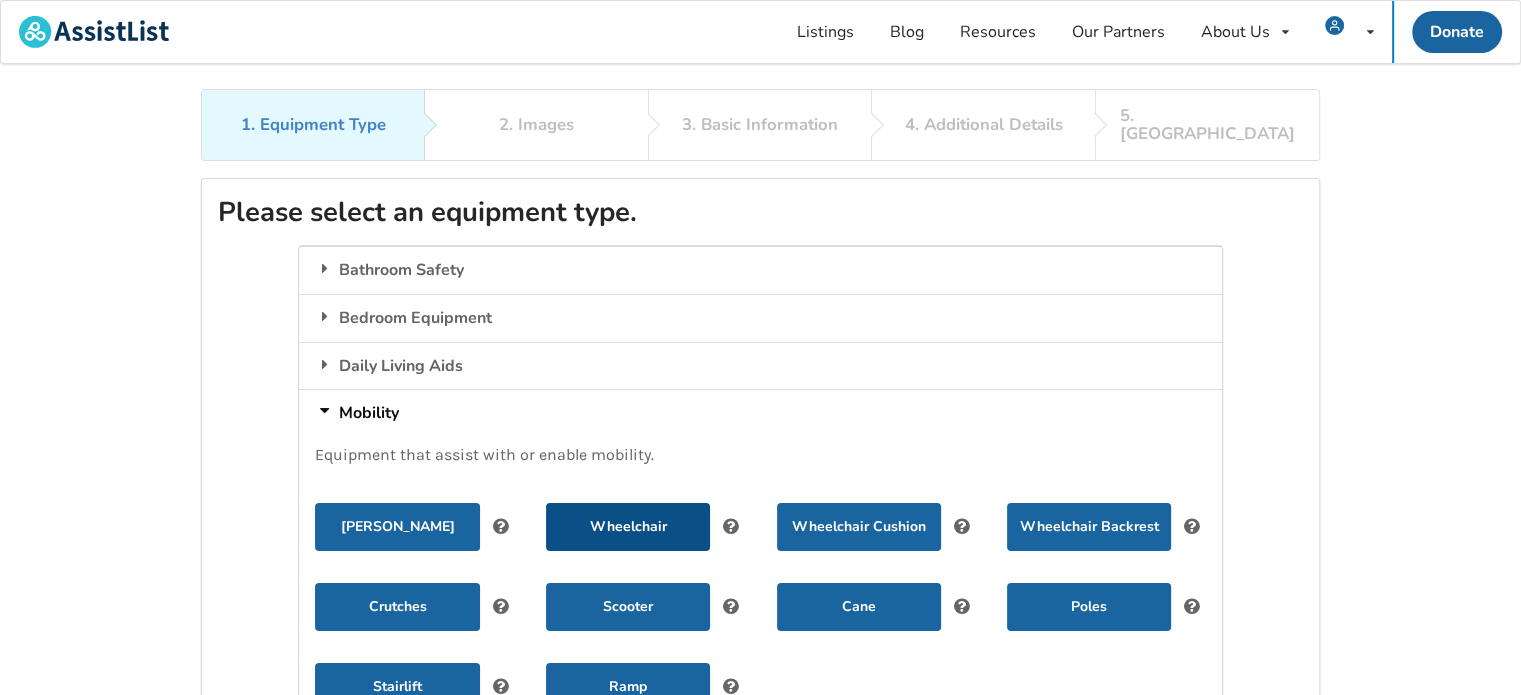 click on "Wheelchair" at bounding box center [628, 527] 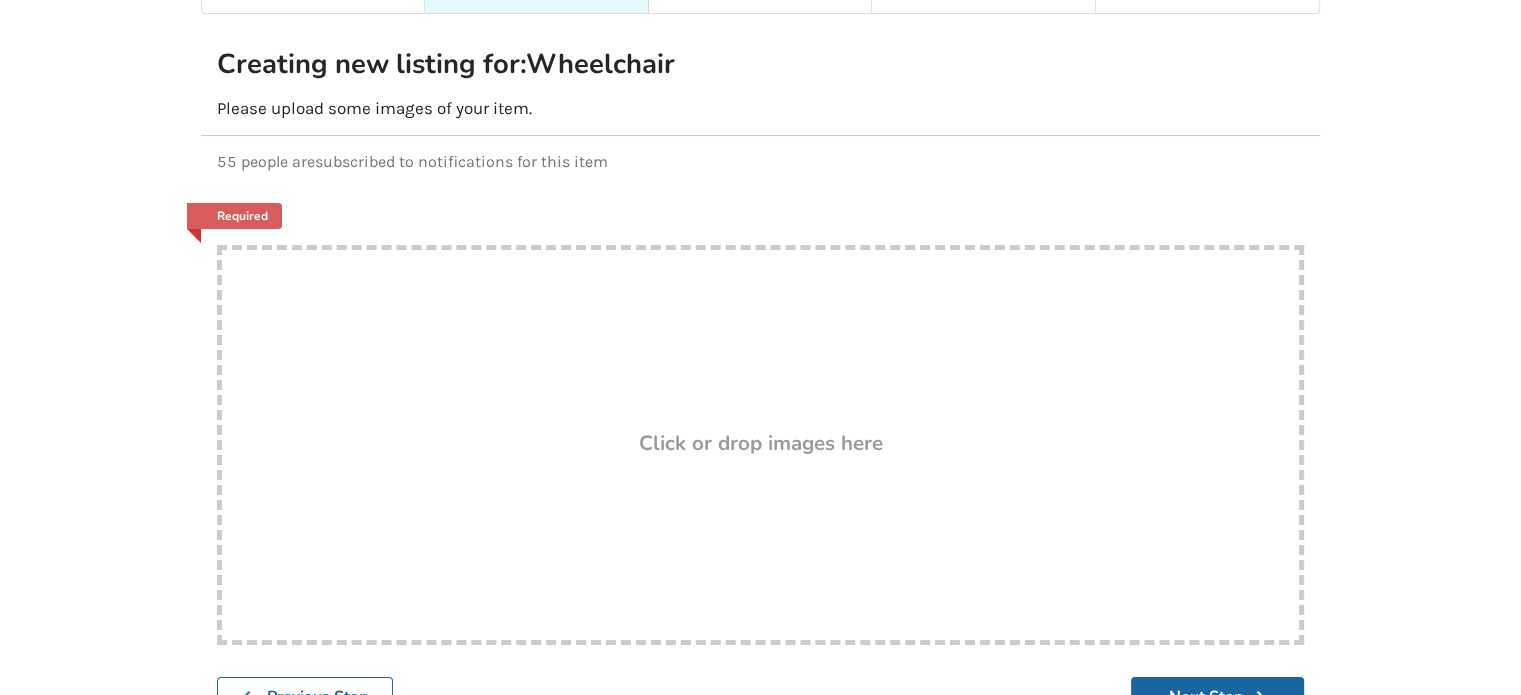 scroll, scrollTop: 200, scrollLeft: 0, axis: vertical 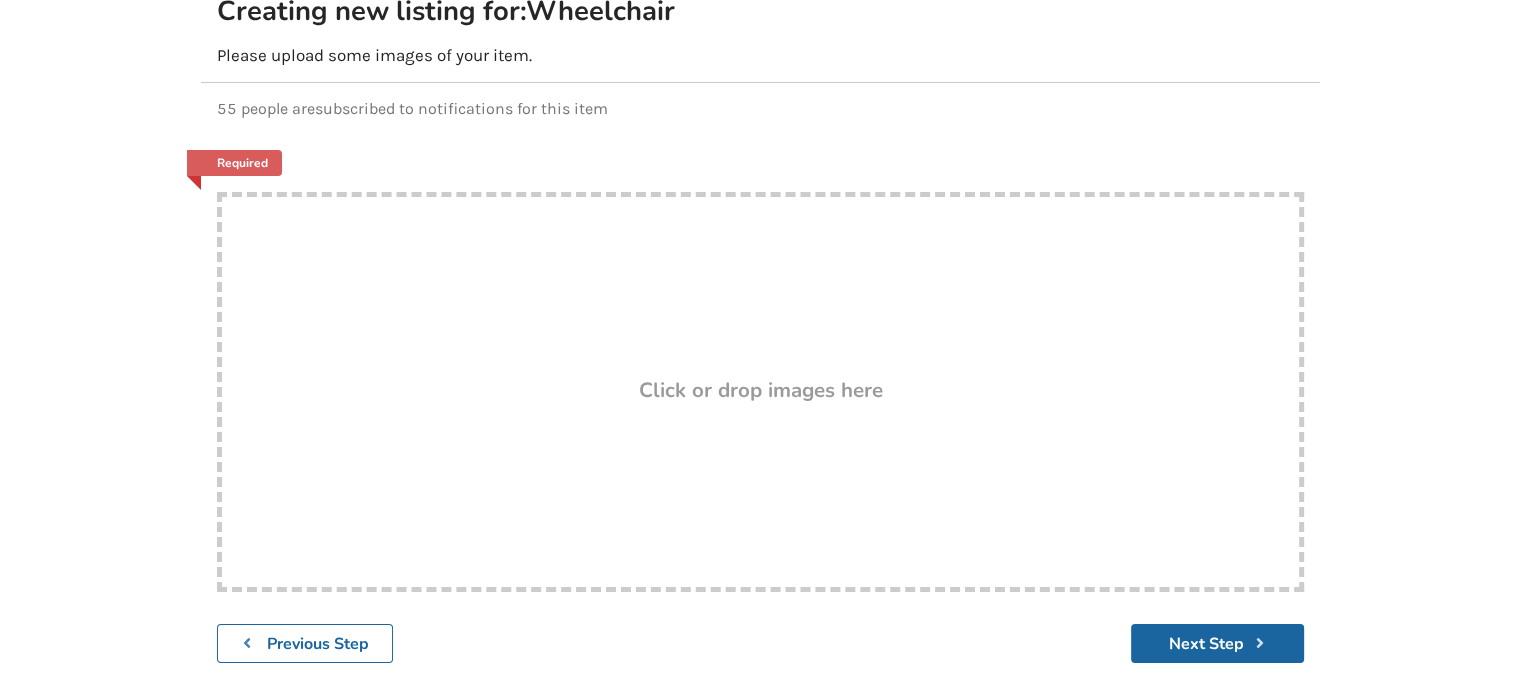 drag, startPoint x: 350, startPoint y: 424, endPoint x: 333, endPoint y: 452, distance: 32.75668 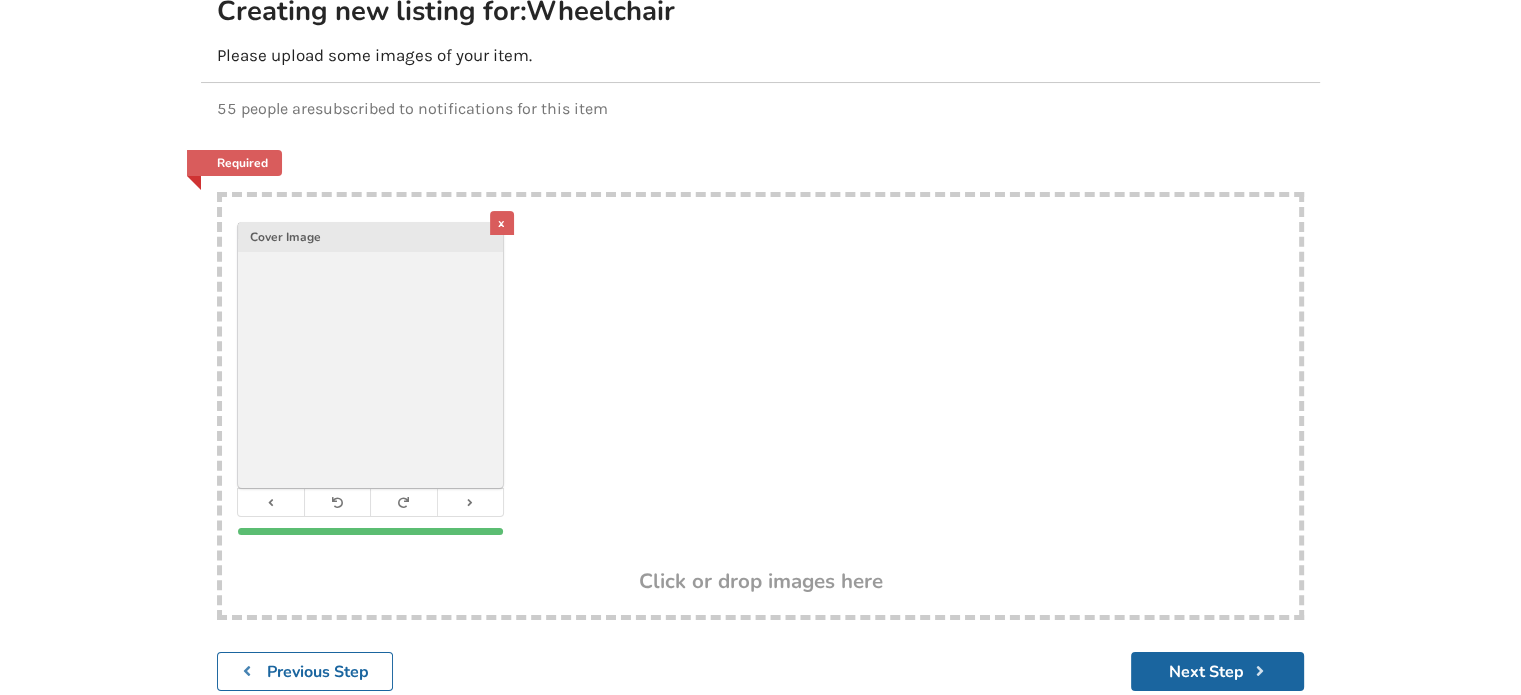 drag, startPoint x: 651, startPoint y: 404, endPoint x: 635, endPoint y: 399, distance: 16.763054 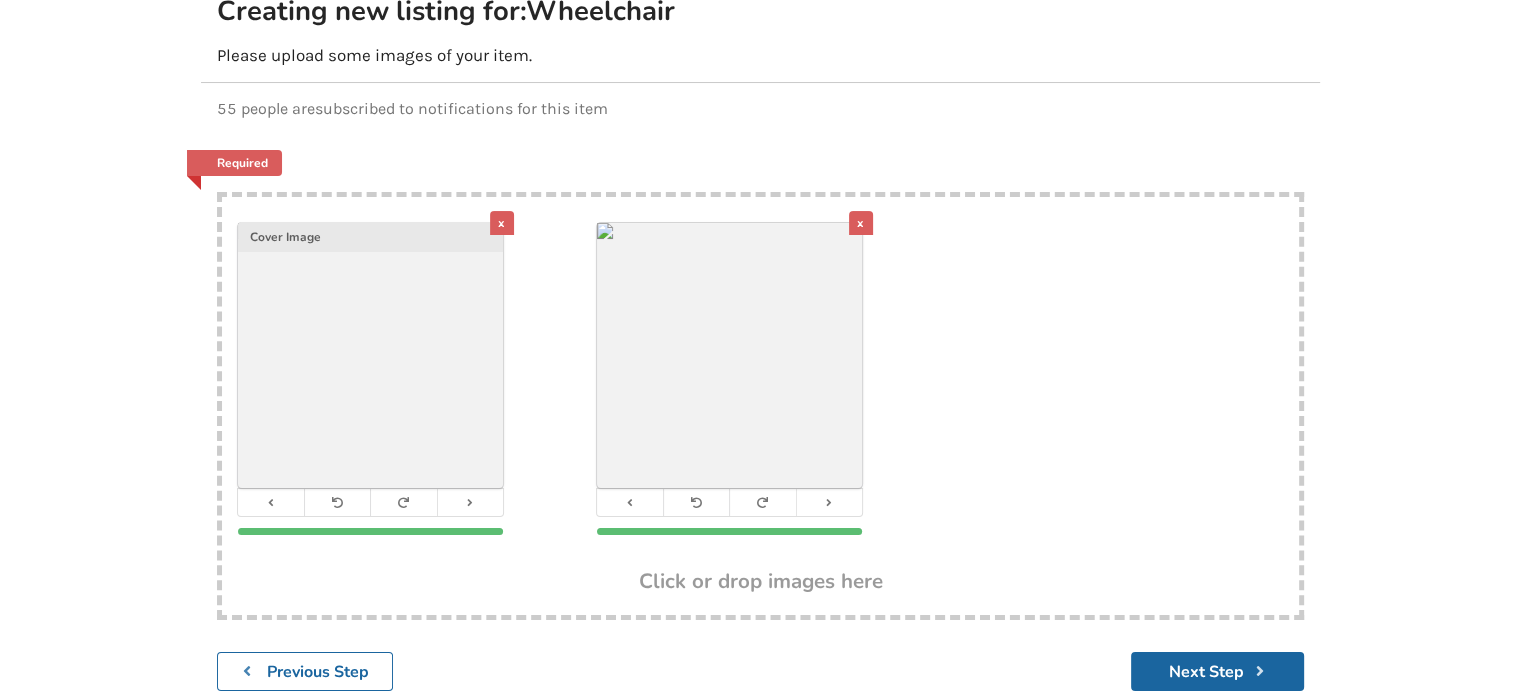 click on "x" at bounding box center [760, 384] 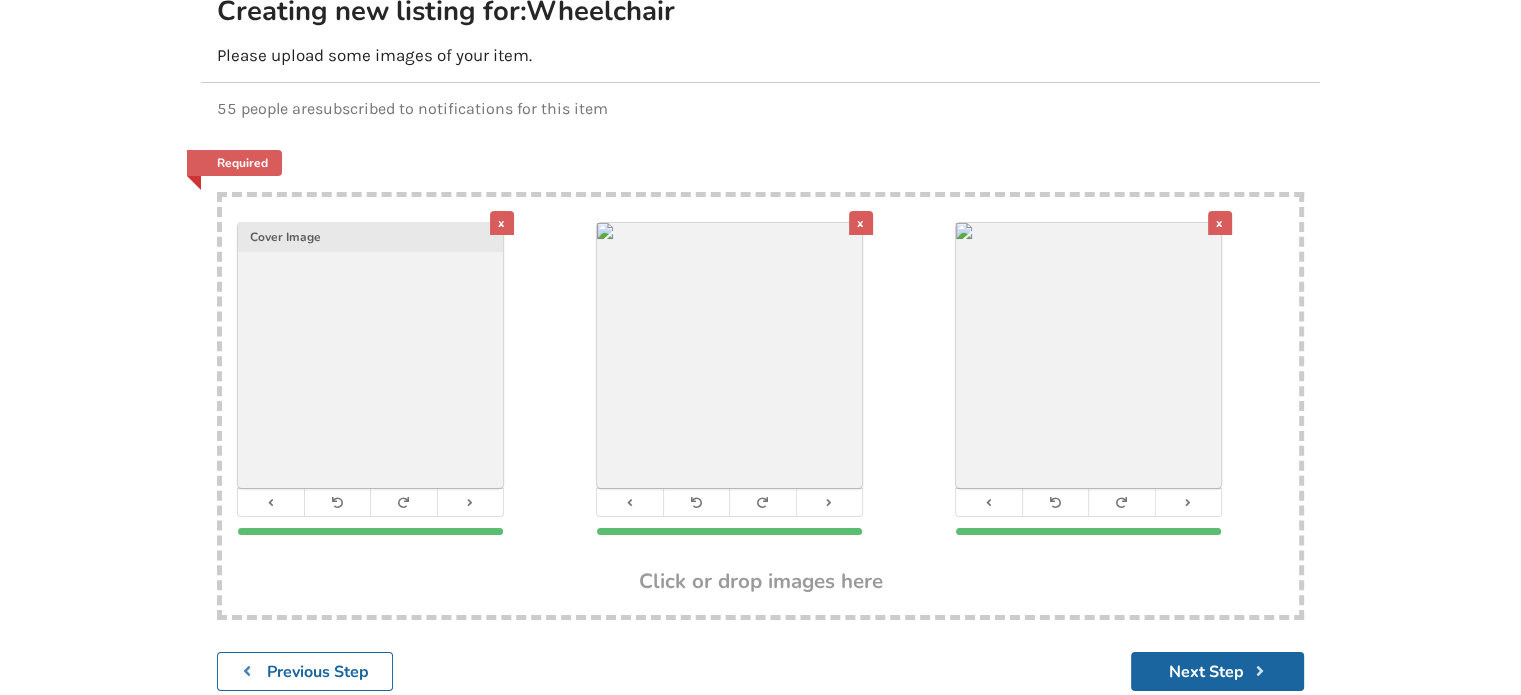 click on "x" at bounding box center (760, 384) 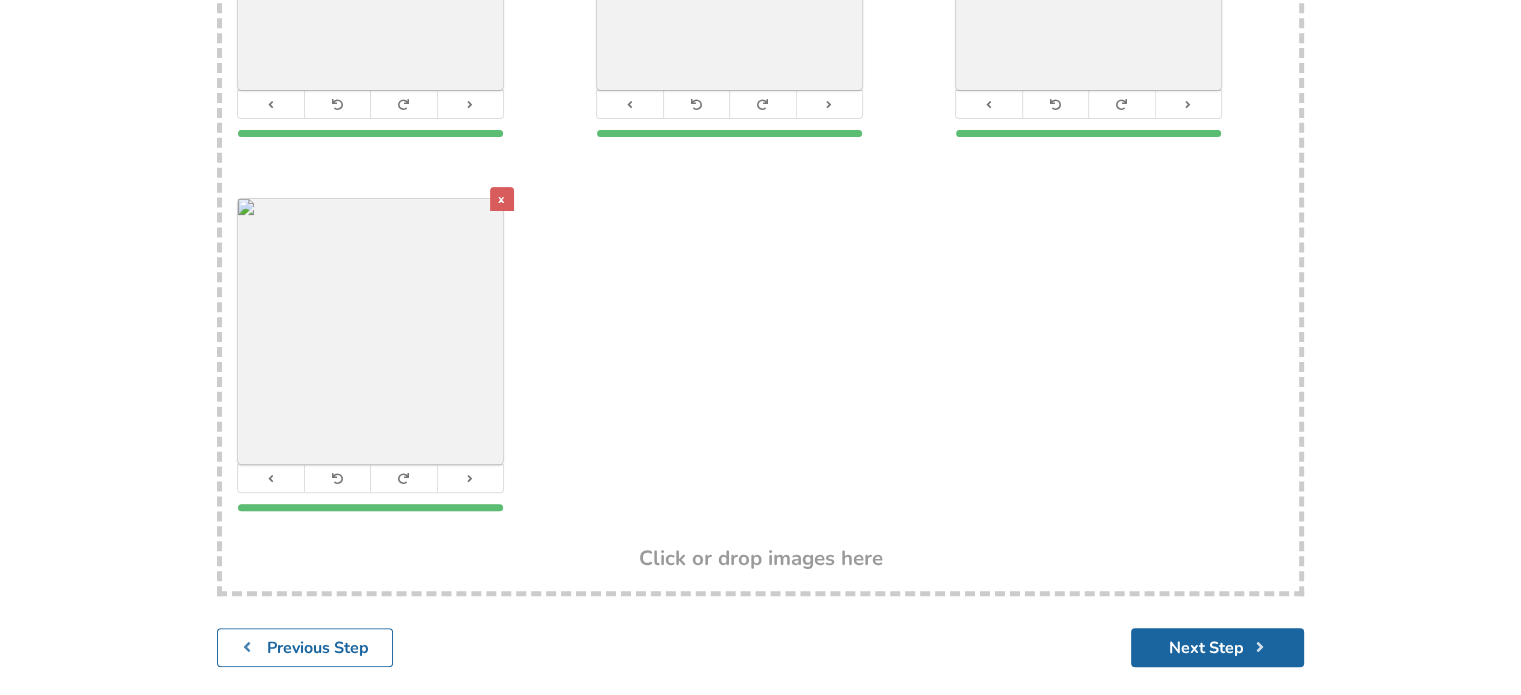 scroll, scrollTop: 706, scrollLeft: 0, axis: vertical 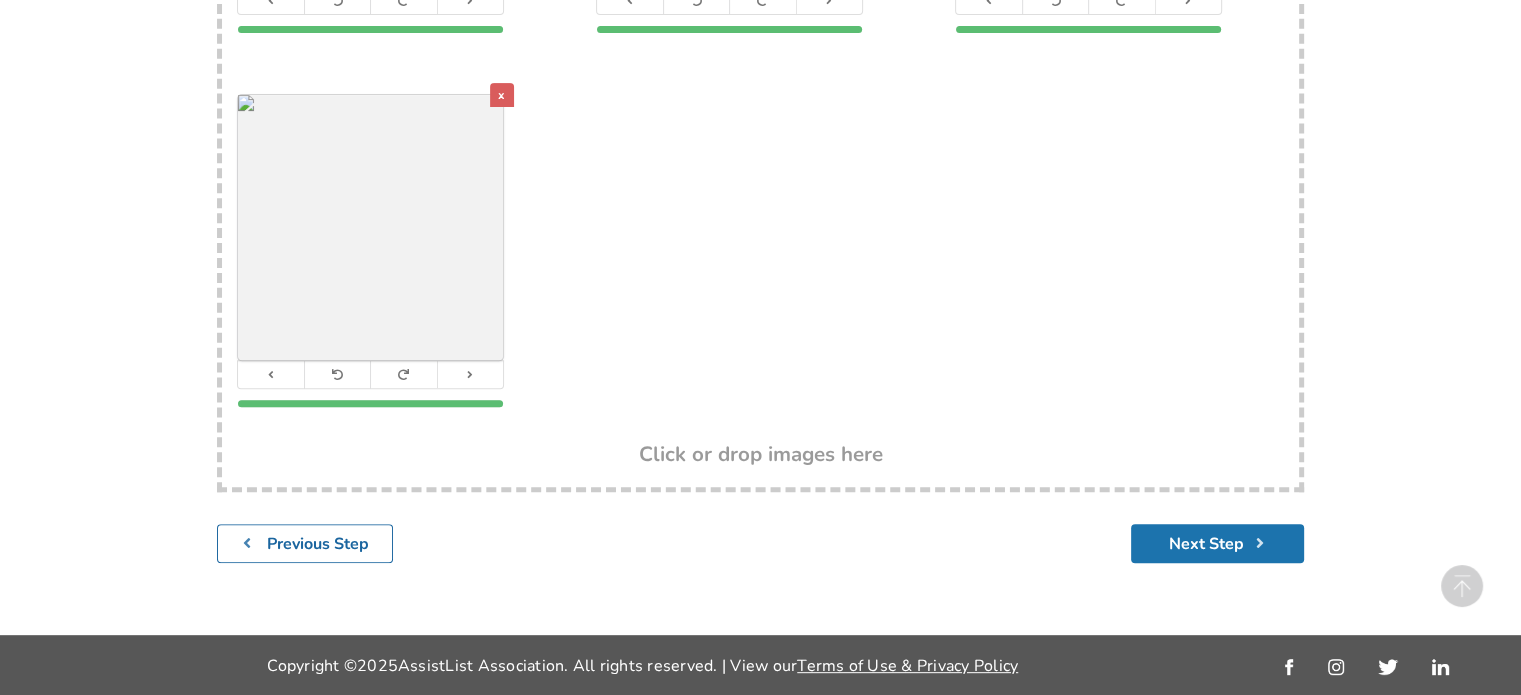 click on "Next Step" at bounding box center (1217, 543) 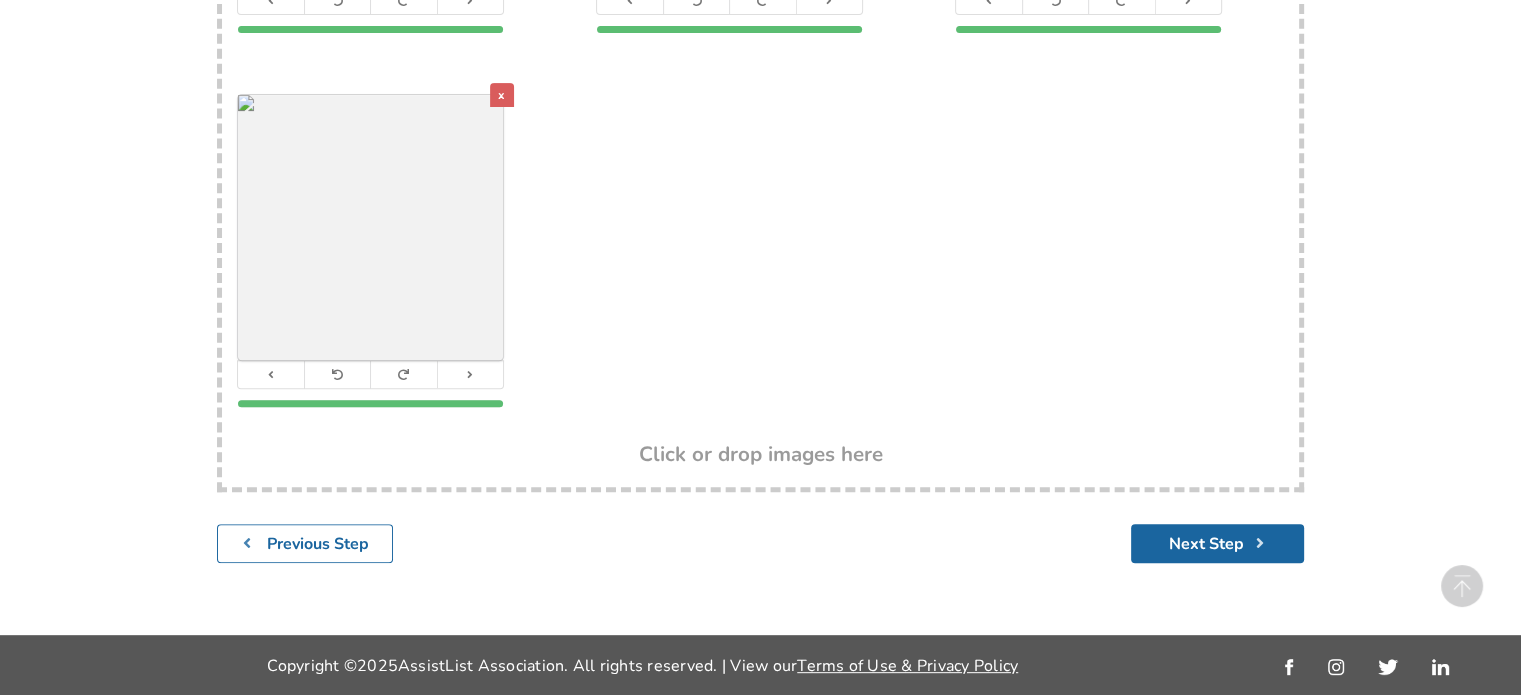 scroll, scrollTop: 88, scrollLeft: 0, axis: vertical 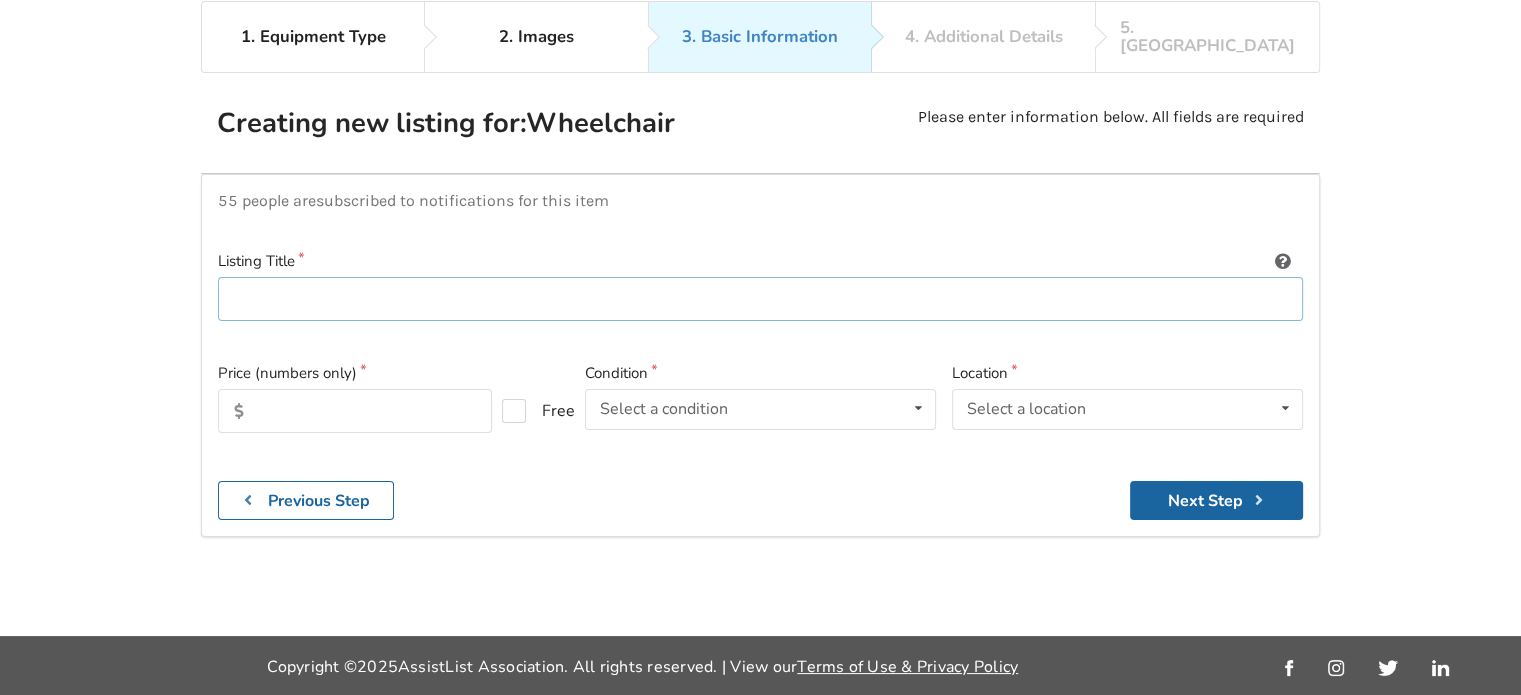 click at bounding box center [760, 299] 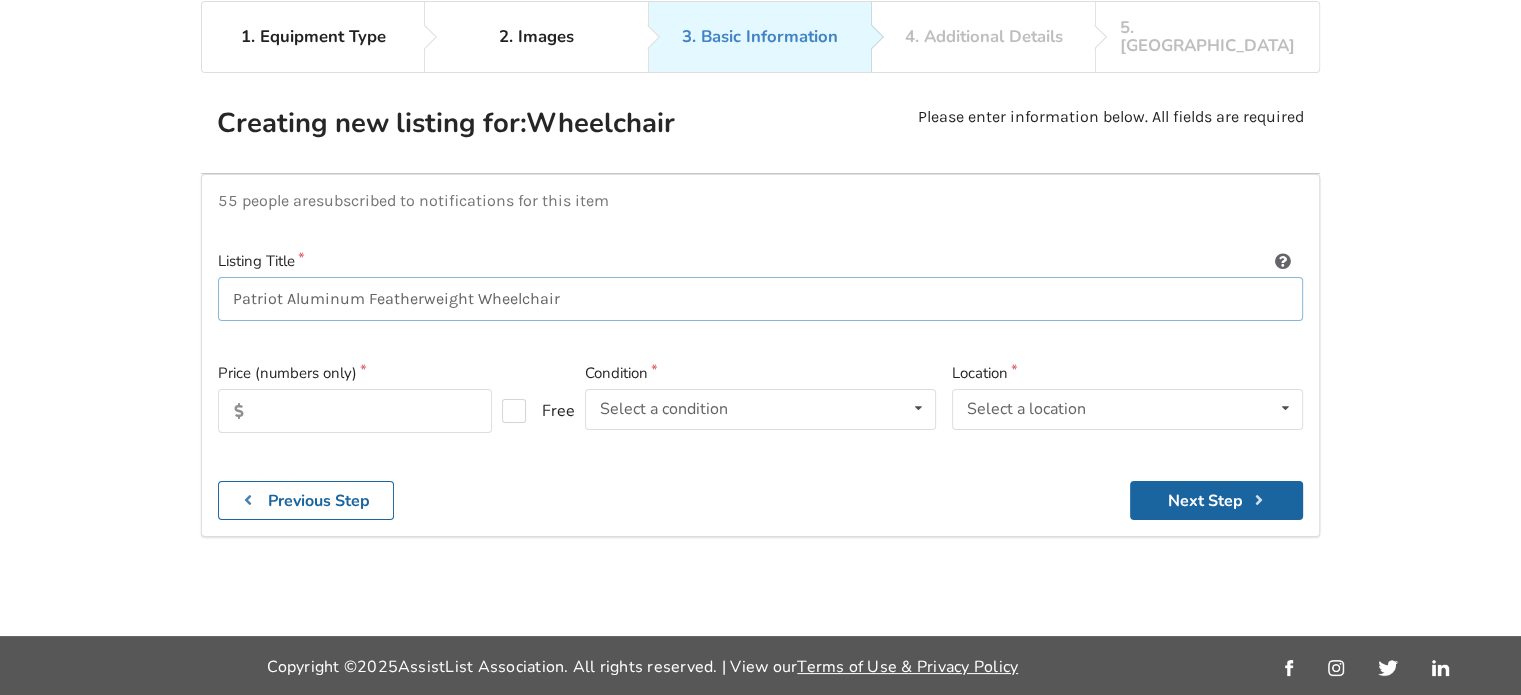 type on "Patriot Aluminum Featherweight Wheelchair" 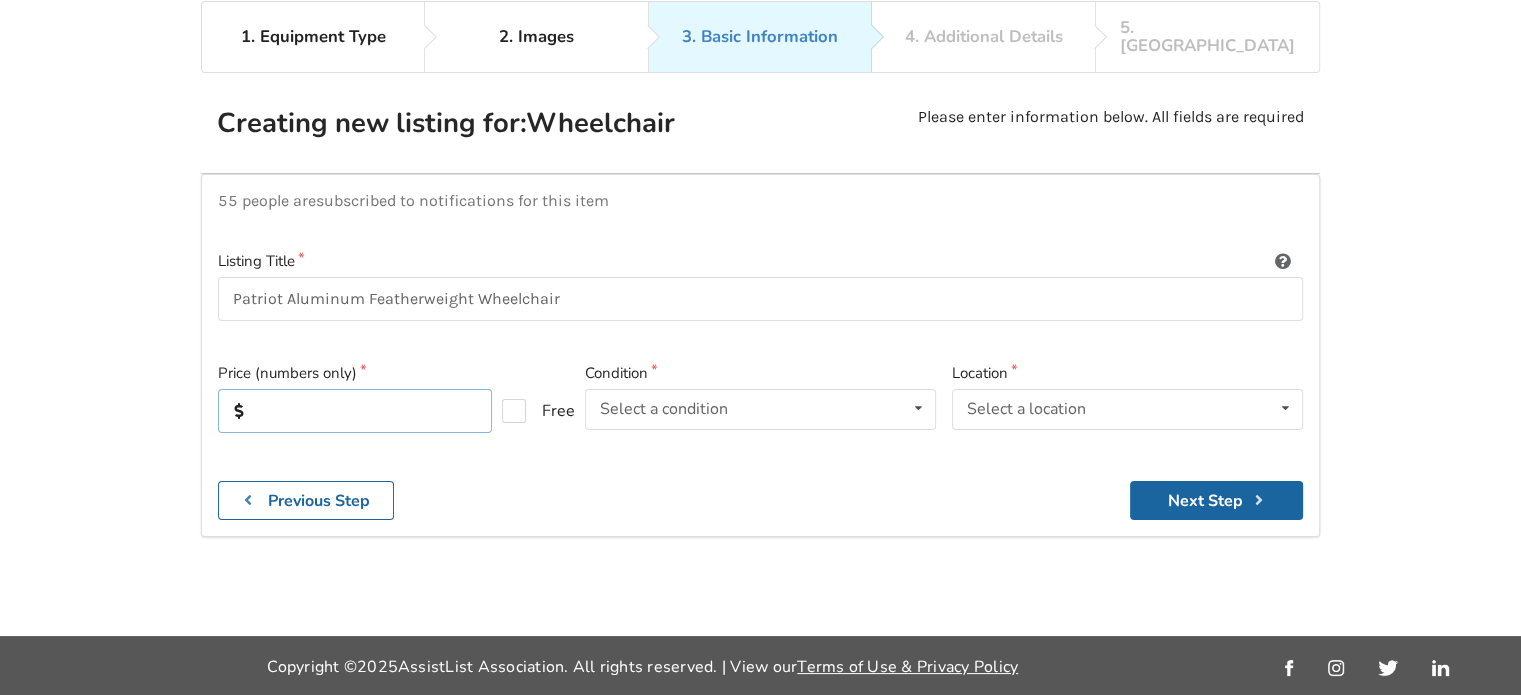 click at bounding box center [355, 411] 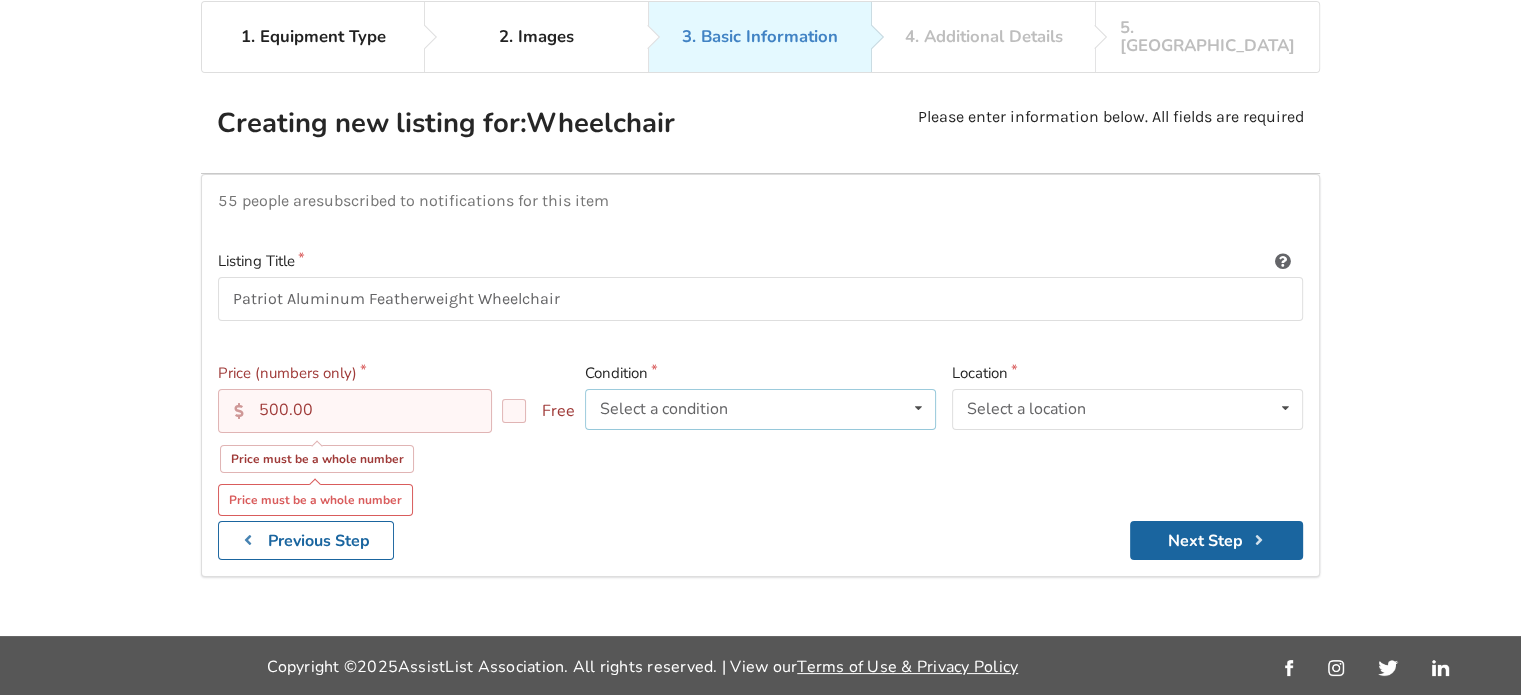 click at bounding box center (918, 408) 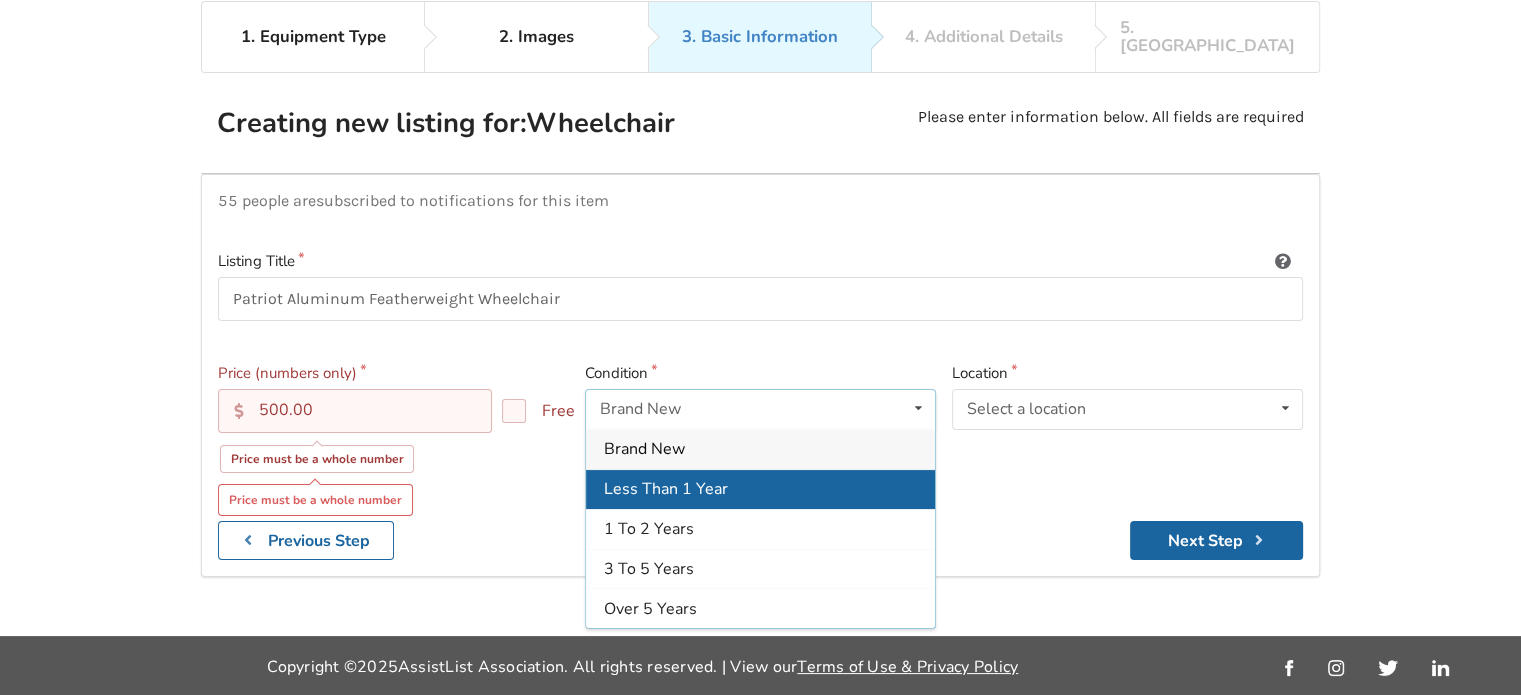 click on "Less Than 1 Year" at bounding box center [666, 489] 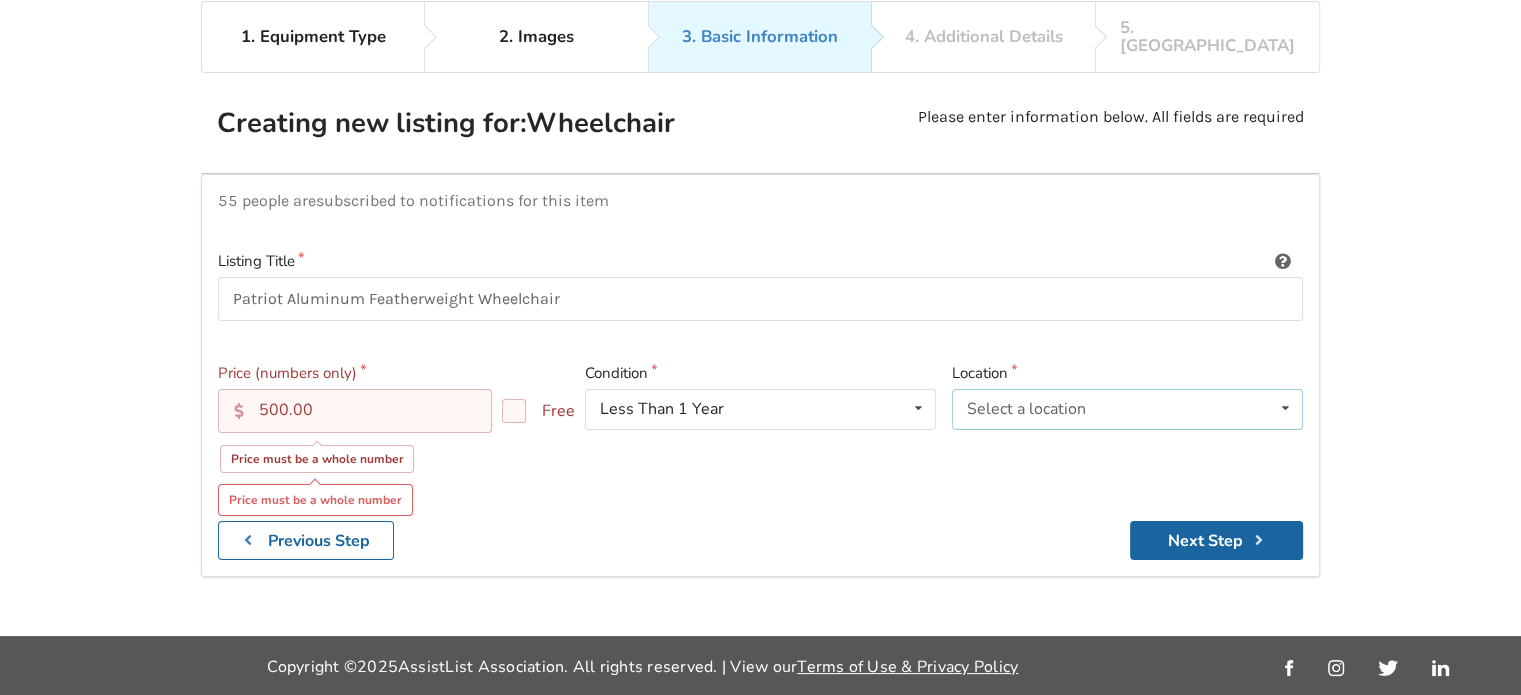 click at bounding box center [1285, 408] 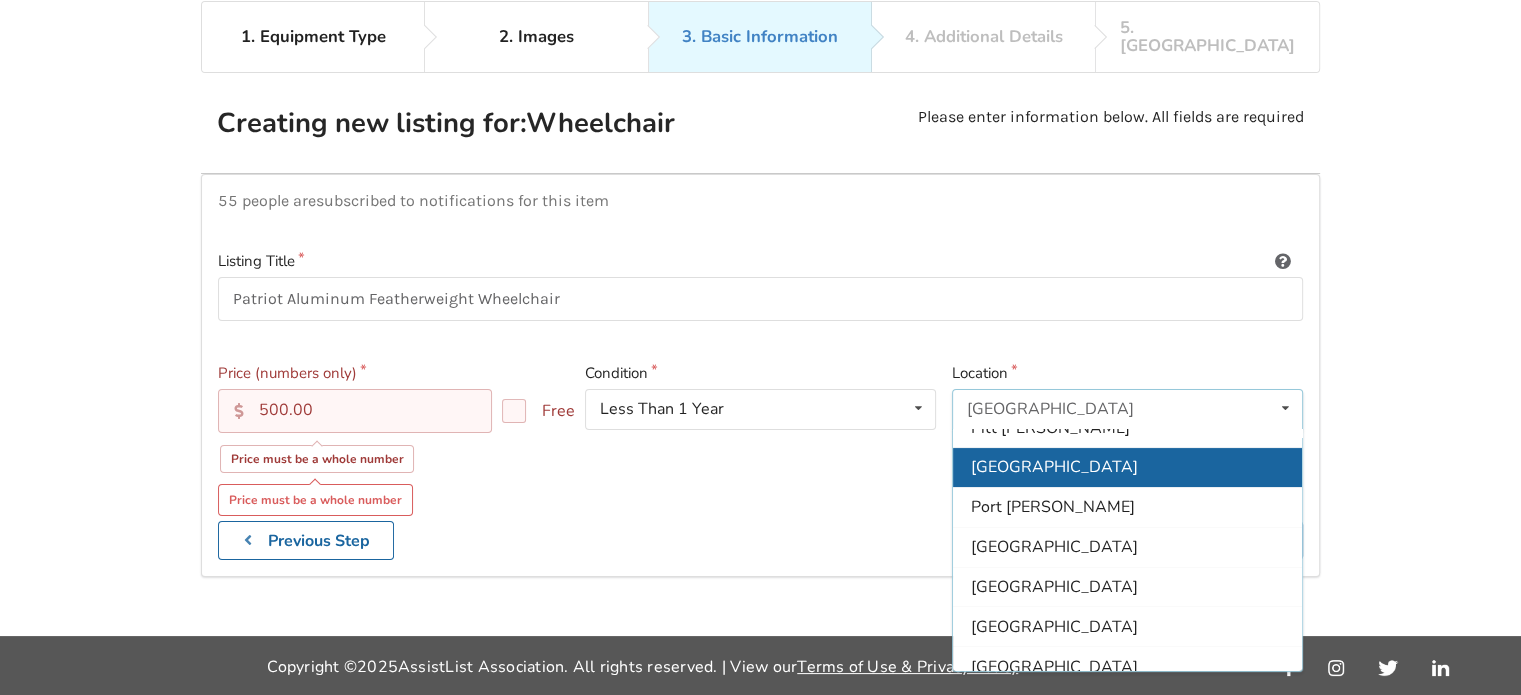 scroll, scrollTop: 591, scrollLeft: 0, axis: vertical 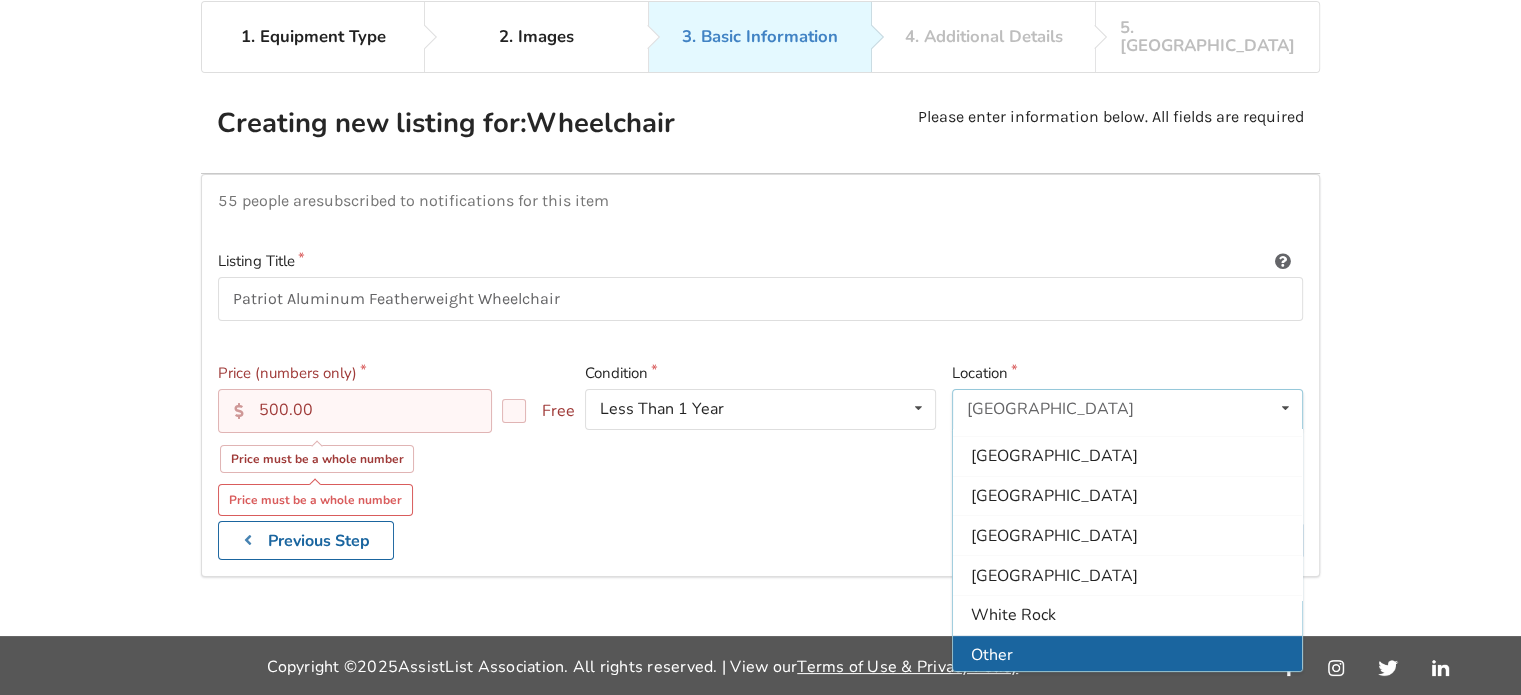 click on "Other" at bounding box center (992, 655) 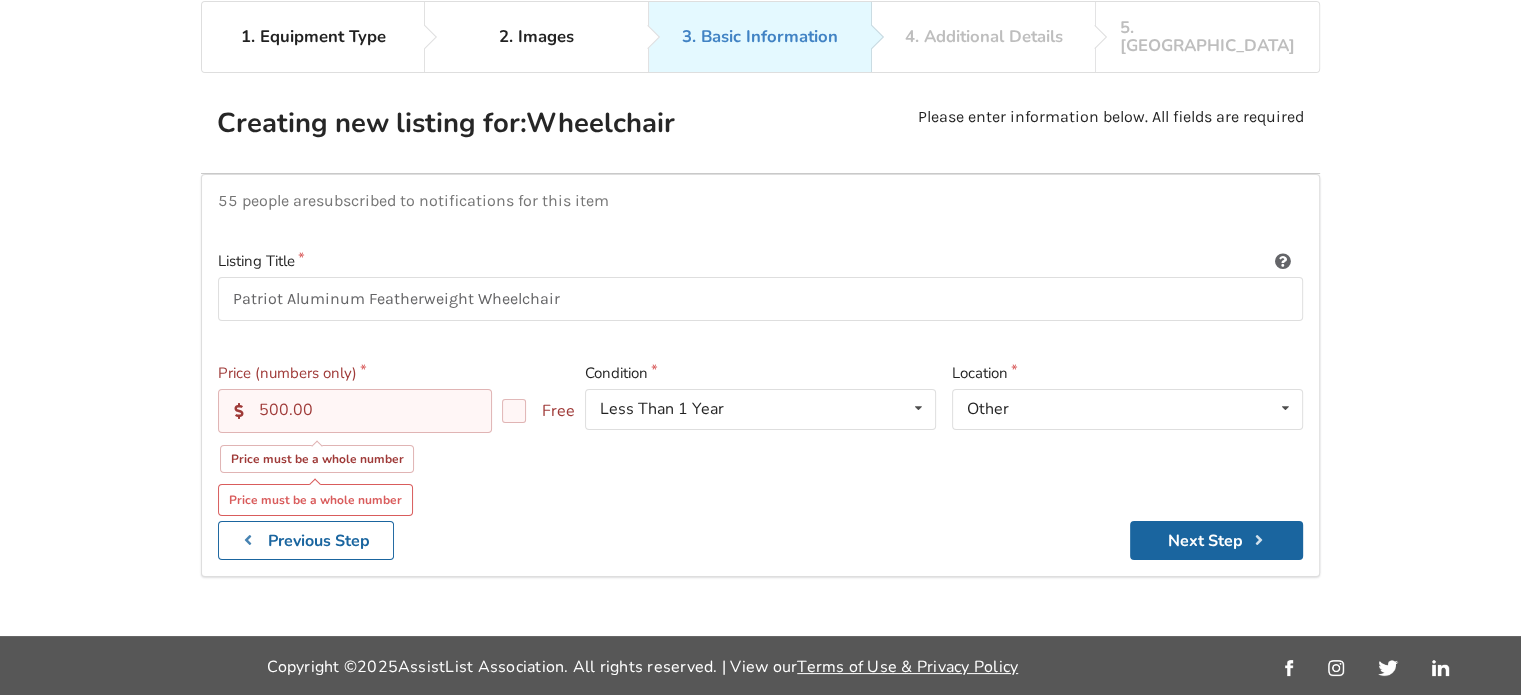 click on "500.00" at bounding box center (355, 411) 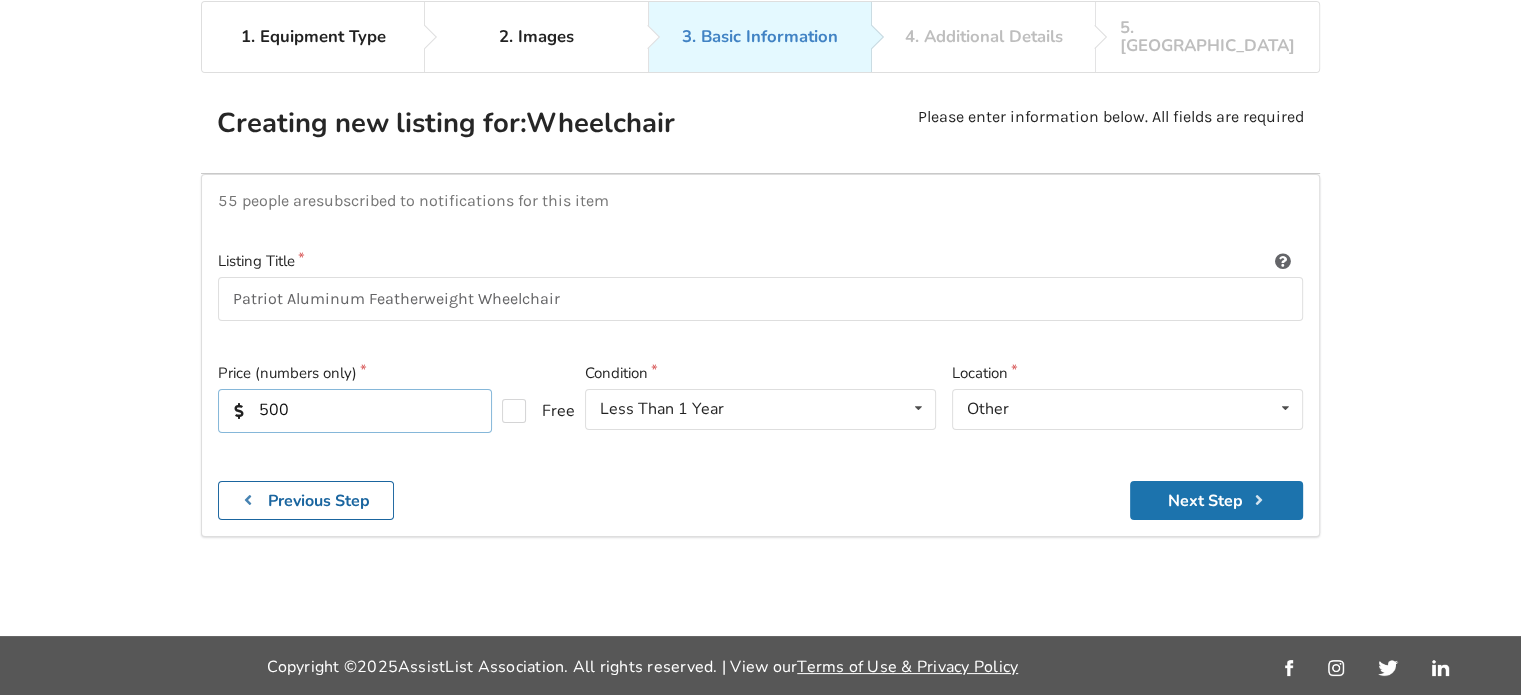 type on "500" 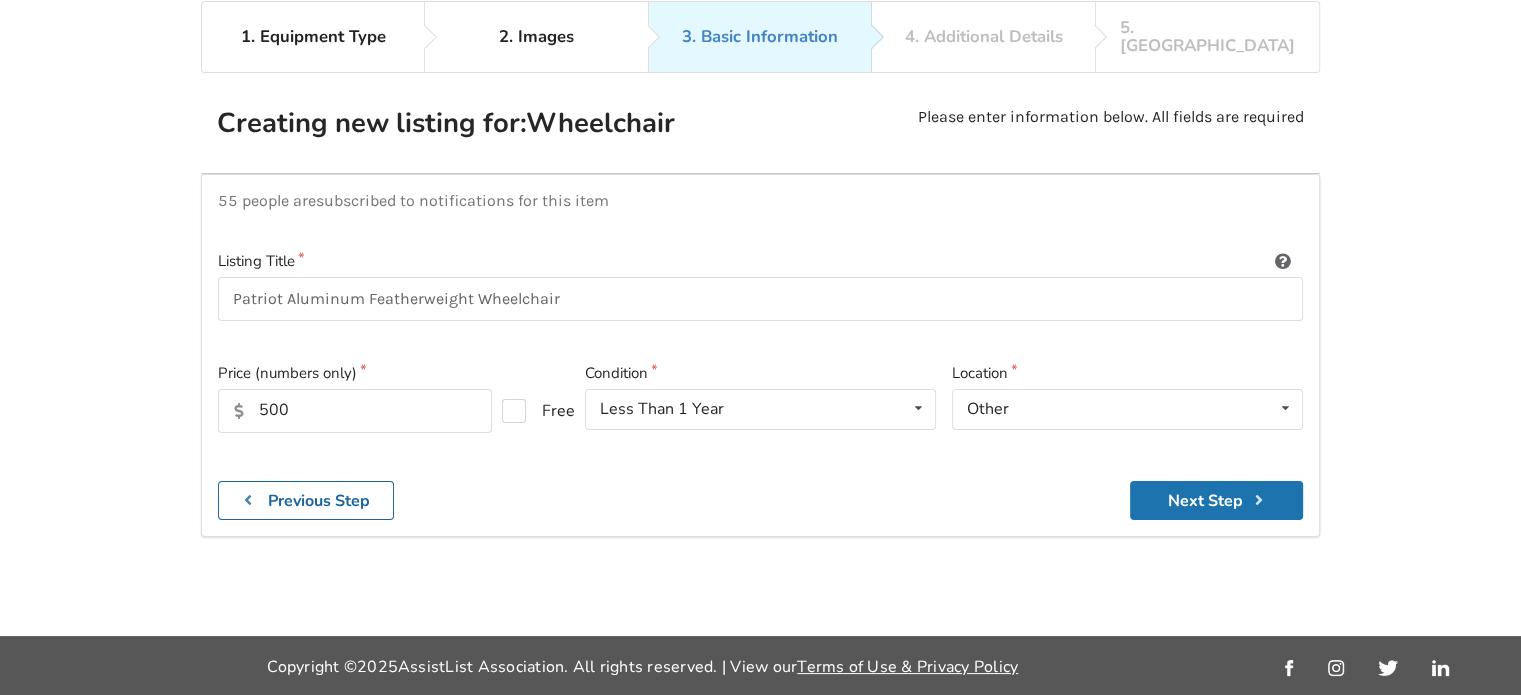 click on "Next Step" at bounding box center [1216, 500] 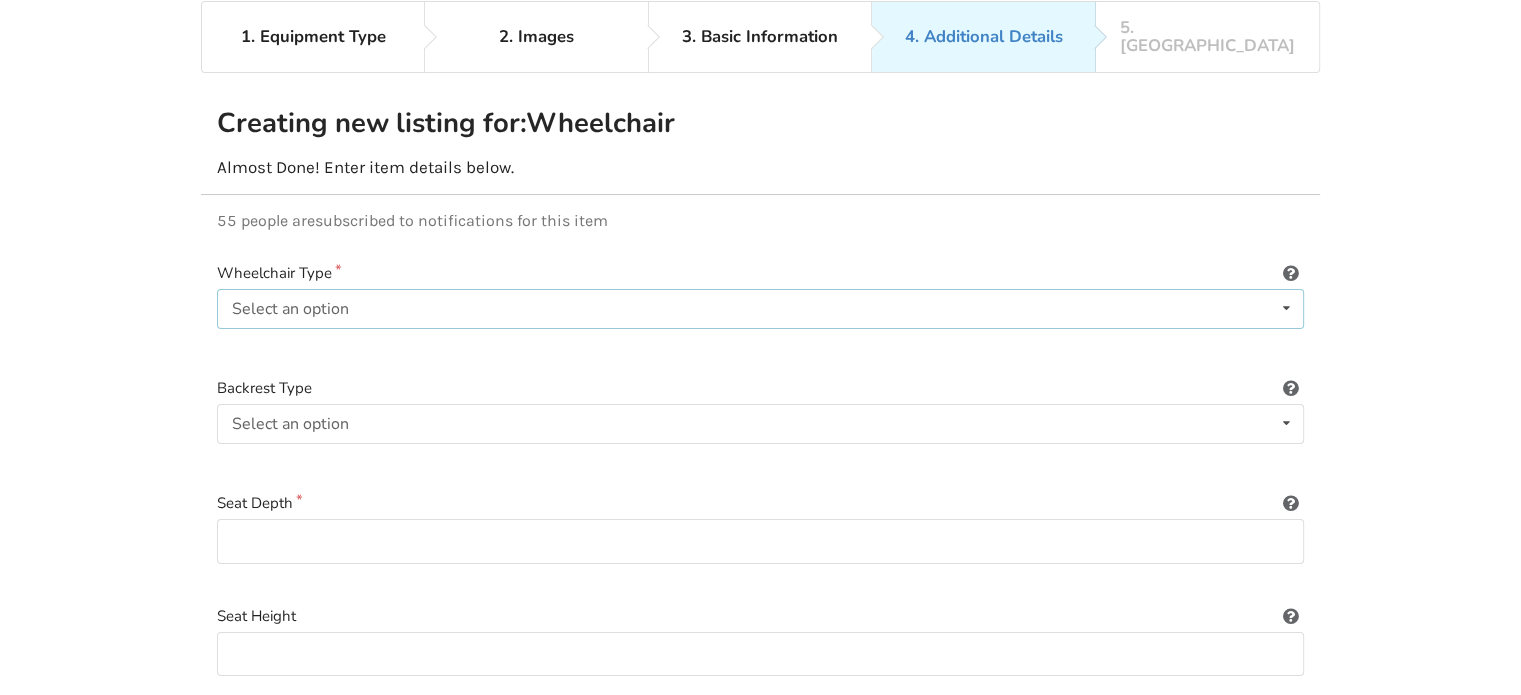 click on "Select an option" at bounding box center (290, 309) 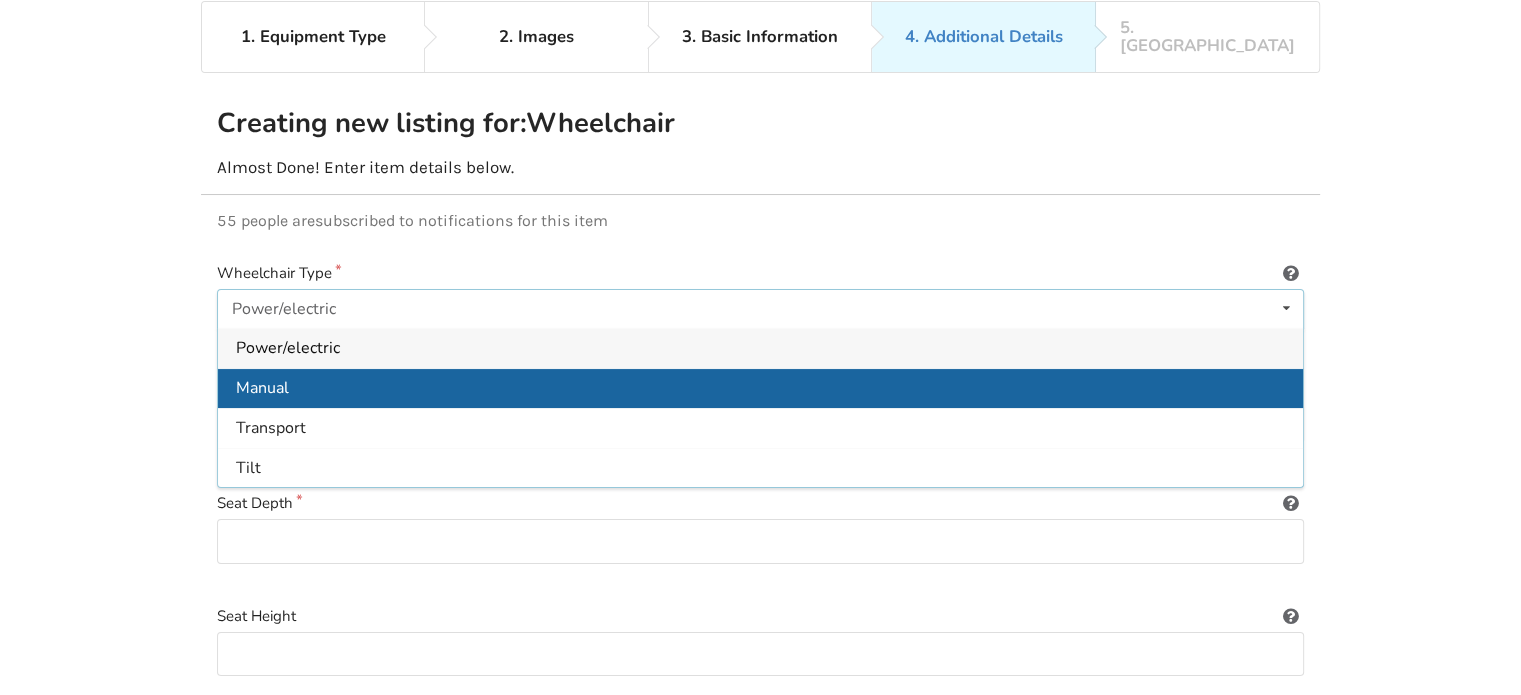 click on "Manual" at bounding box center (760, 388) 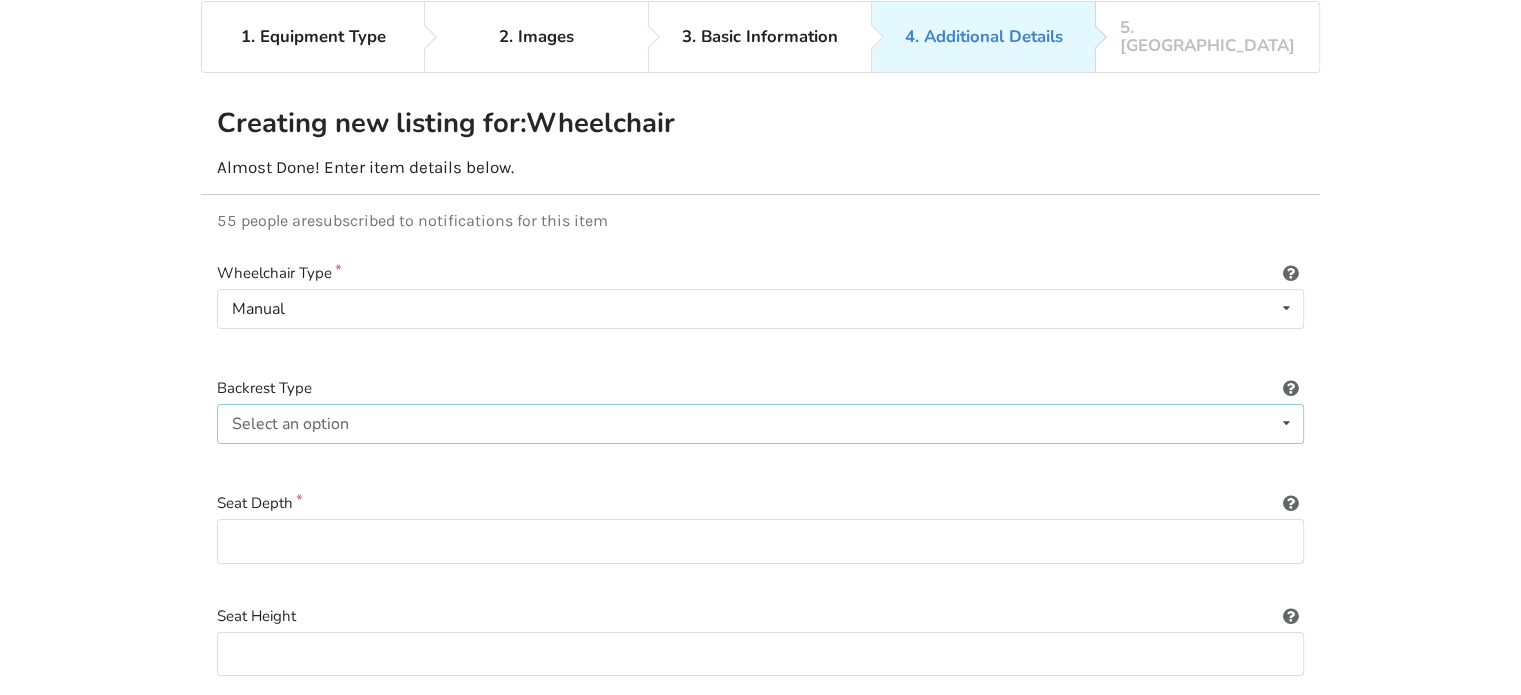 click on "Select an option" at bounding box center [290, 424] 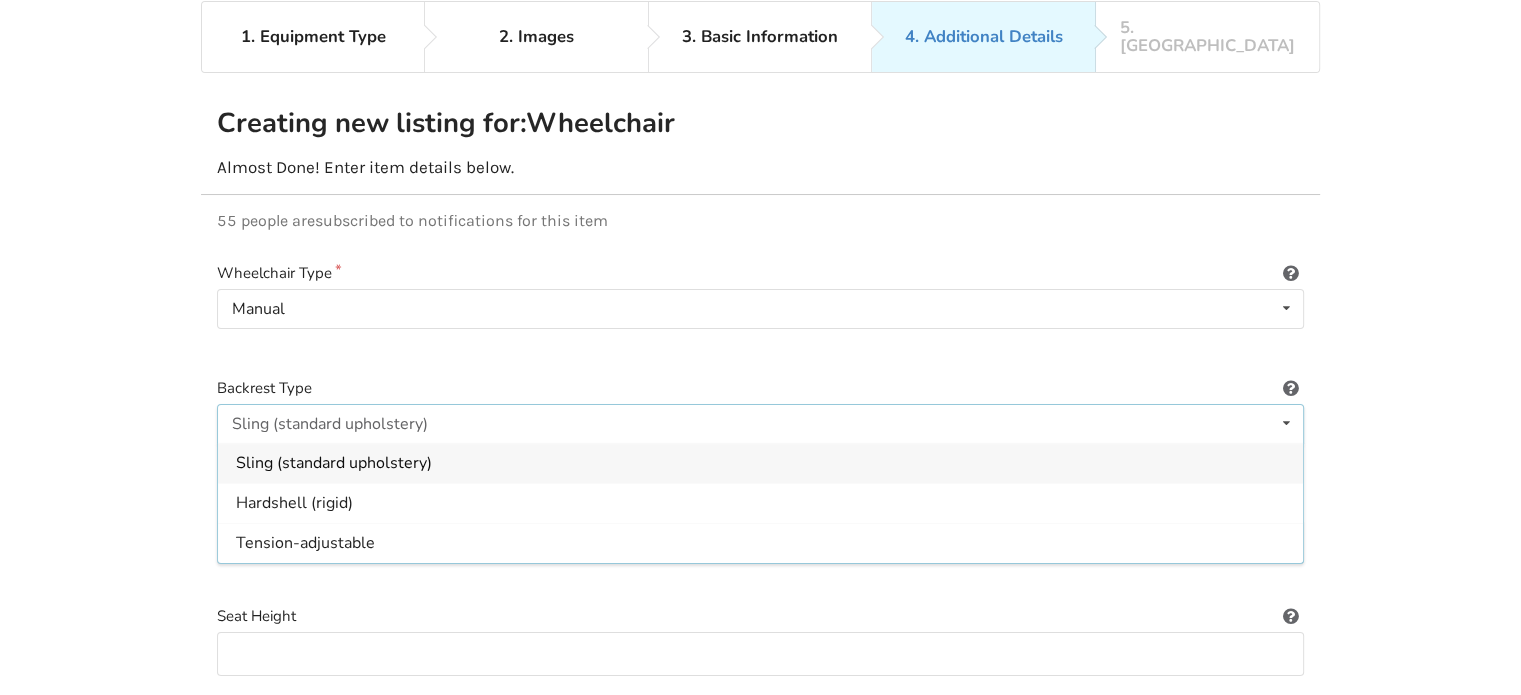 click on "Sling (standard upholstery)" at bounding box center (330, 424) 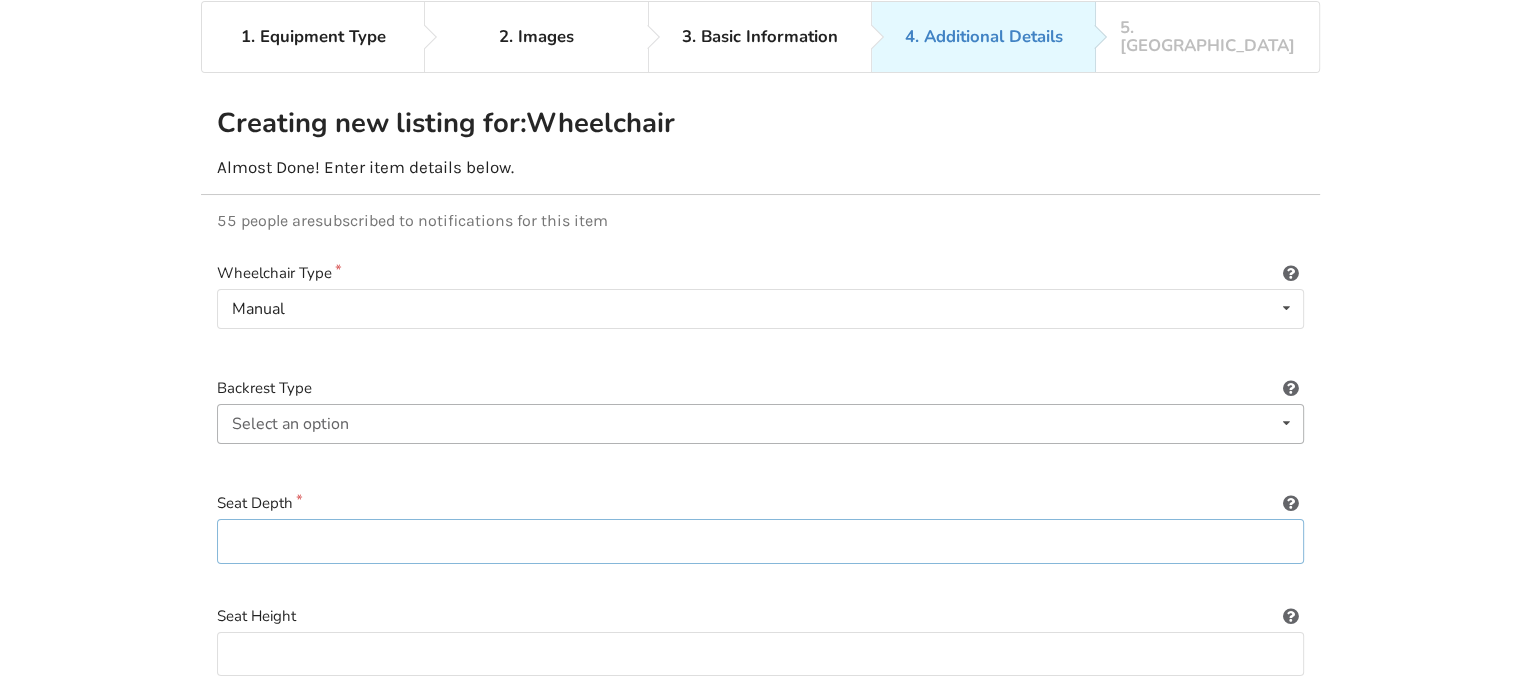 click at bounding box center [760, 541] 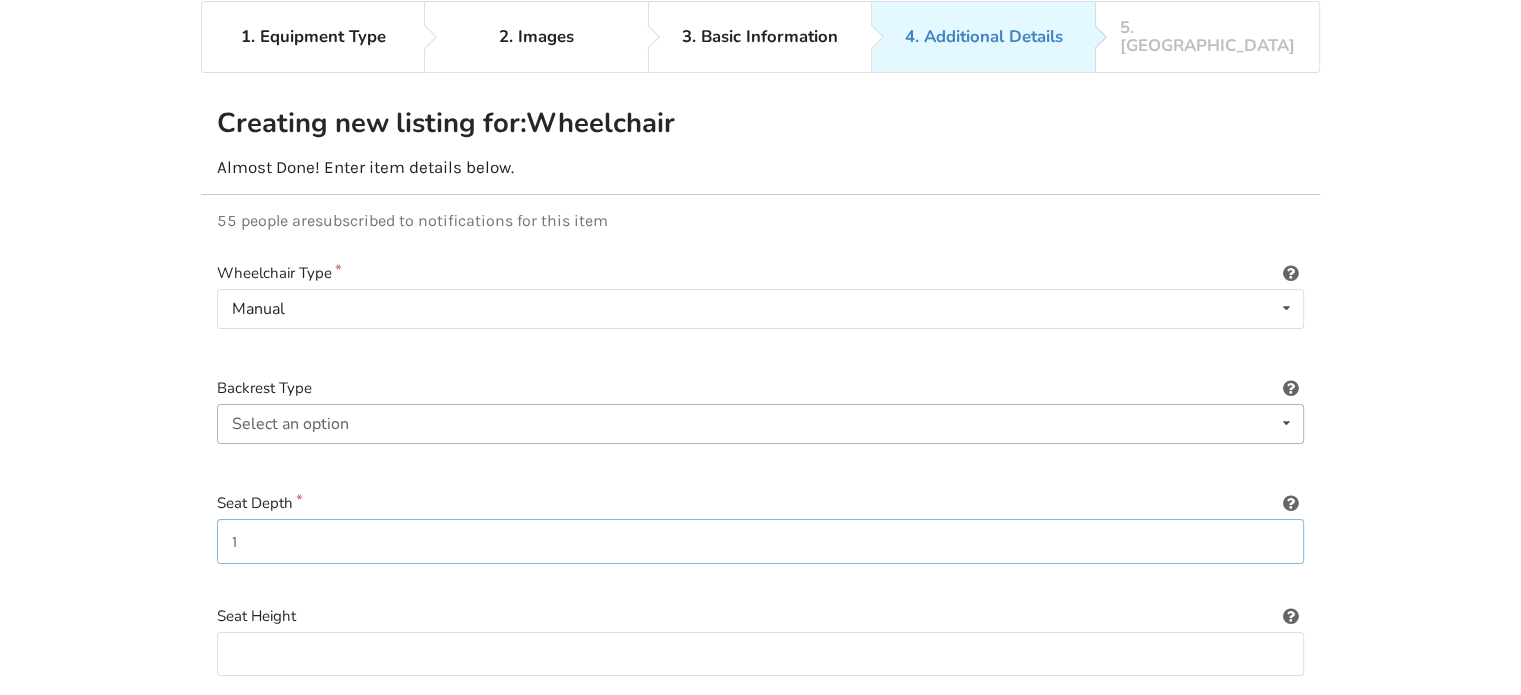 type on "18" 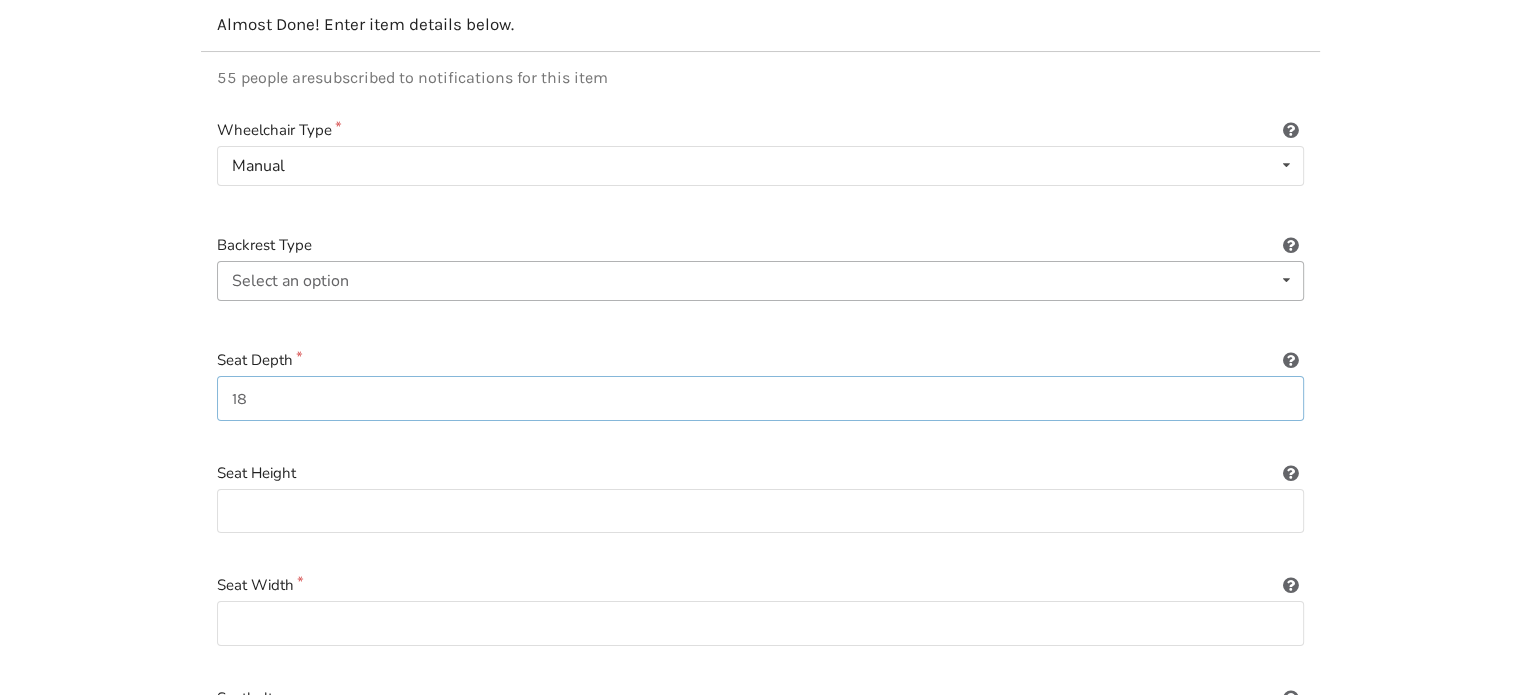 scroll, scrollTop: 388, scrollLeft: 0, axis: vertical 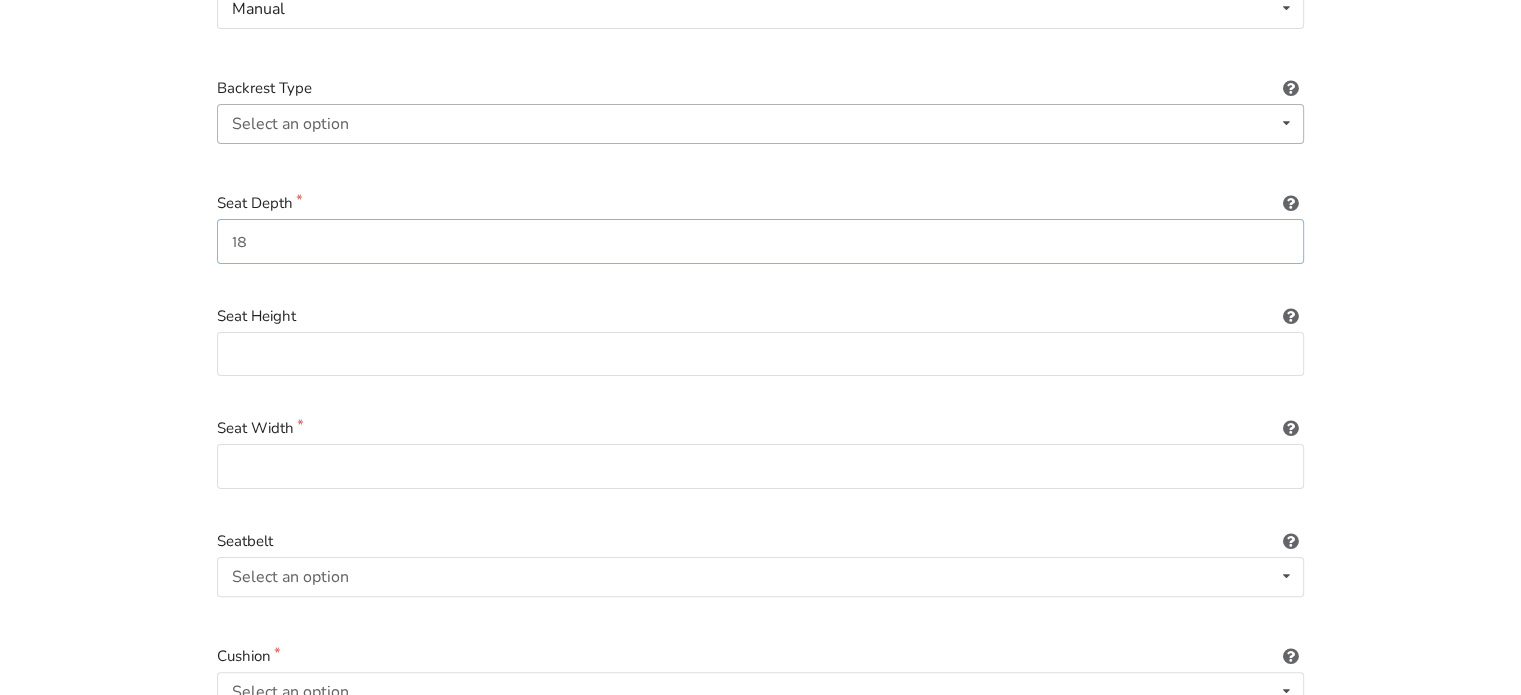 drag, startPoint x: 260, startPoint y: 241, endPoint x: 232, endPoint y: 237, distance: 28.284271 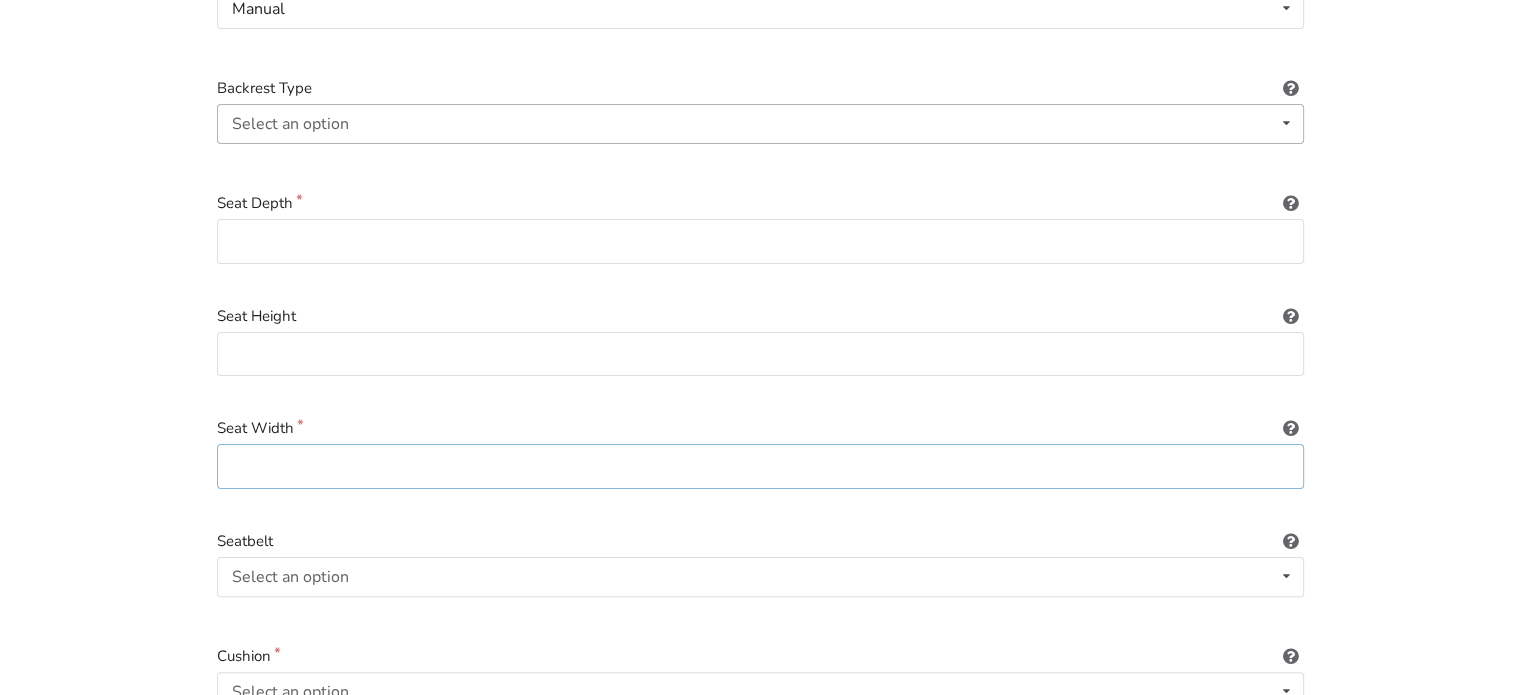 click at bounding box center [760, 466] 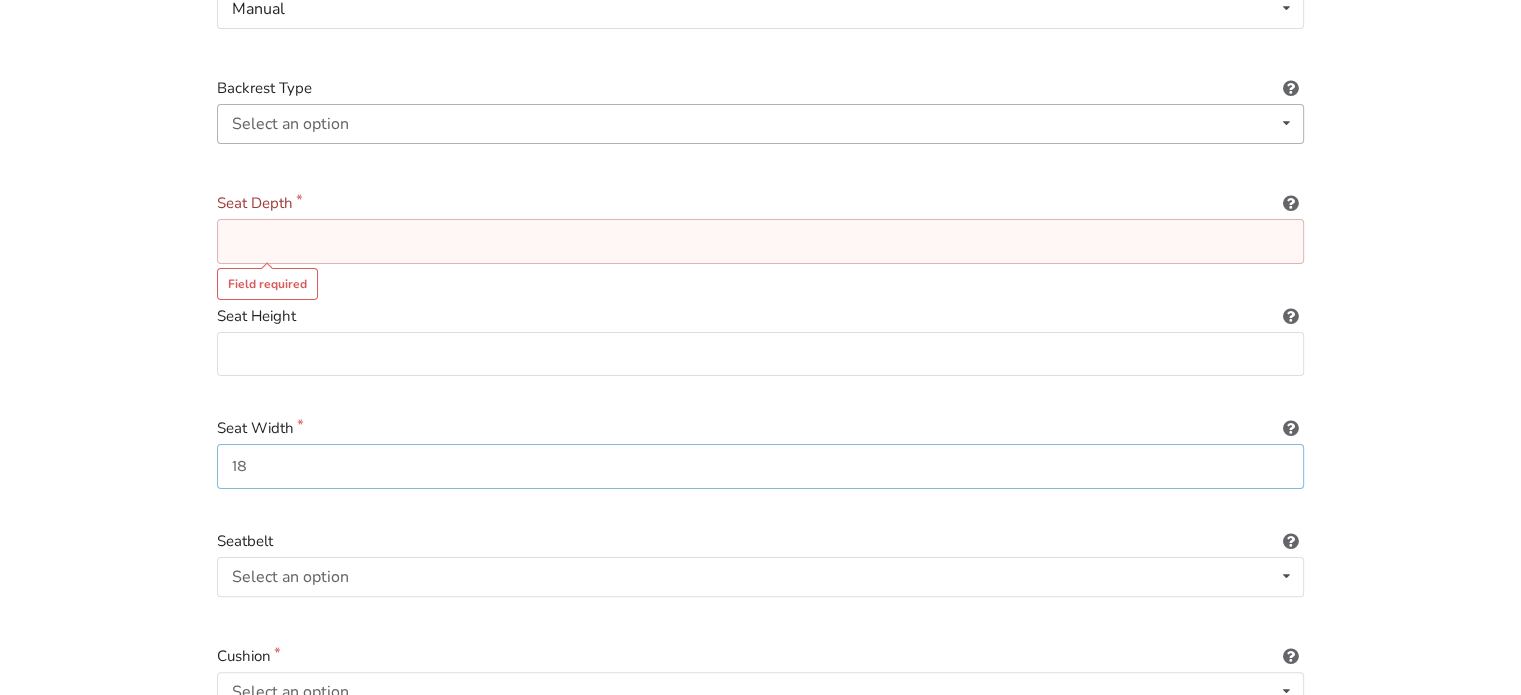 type on "18" 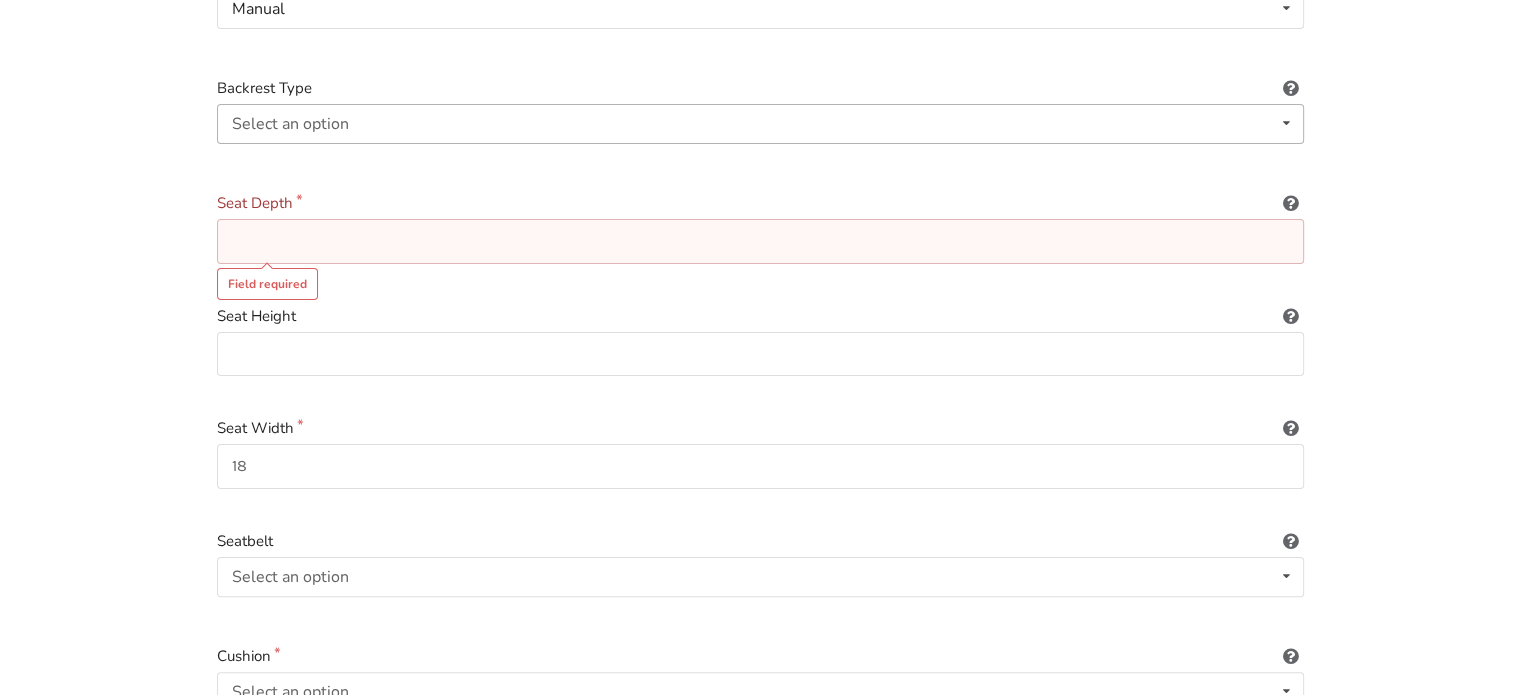 click at bounding box center [760, 241] 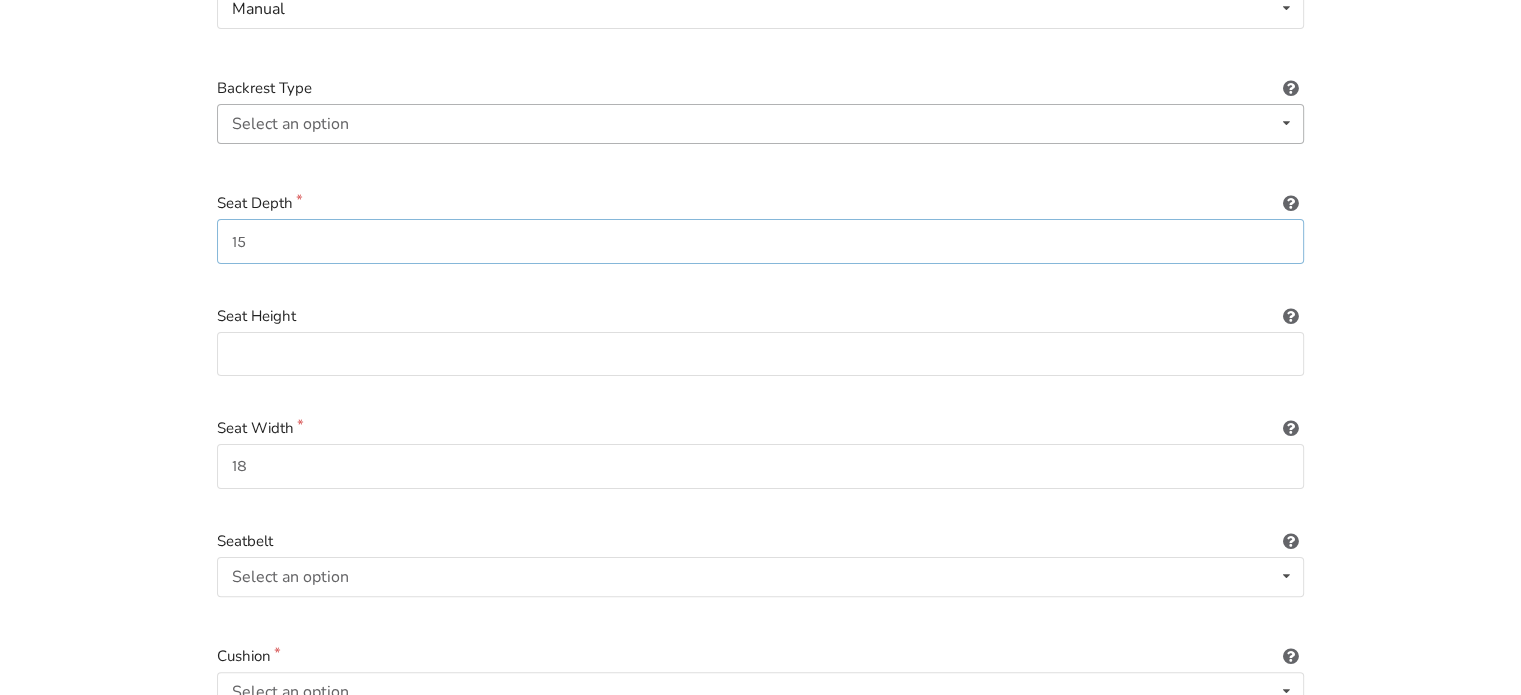 type on "15" 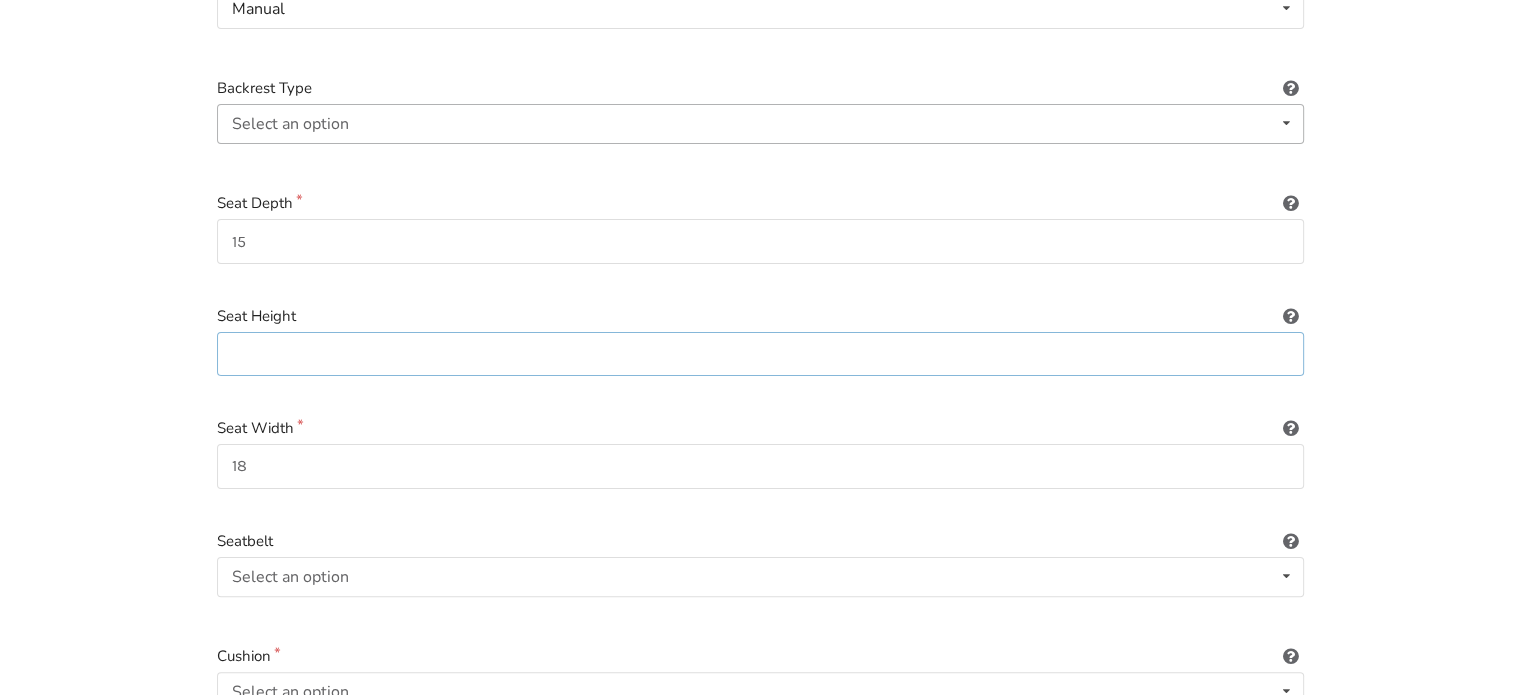 click at bounding box center [760, 354] 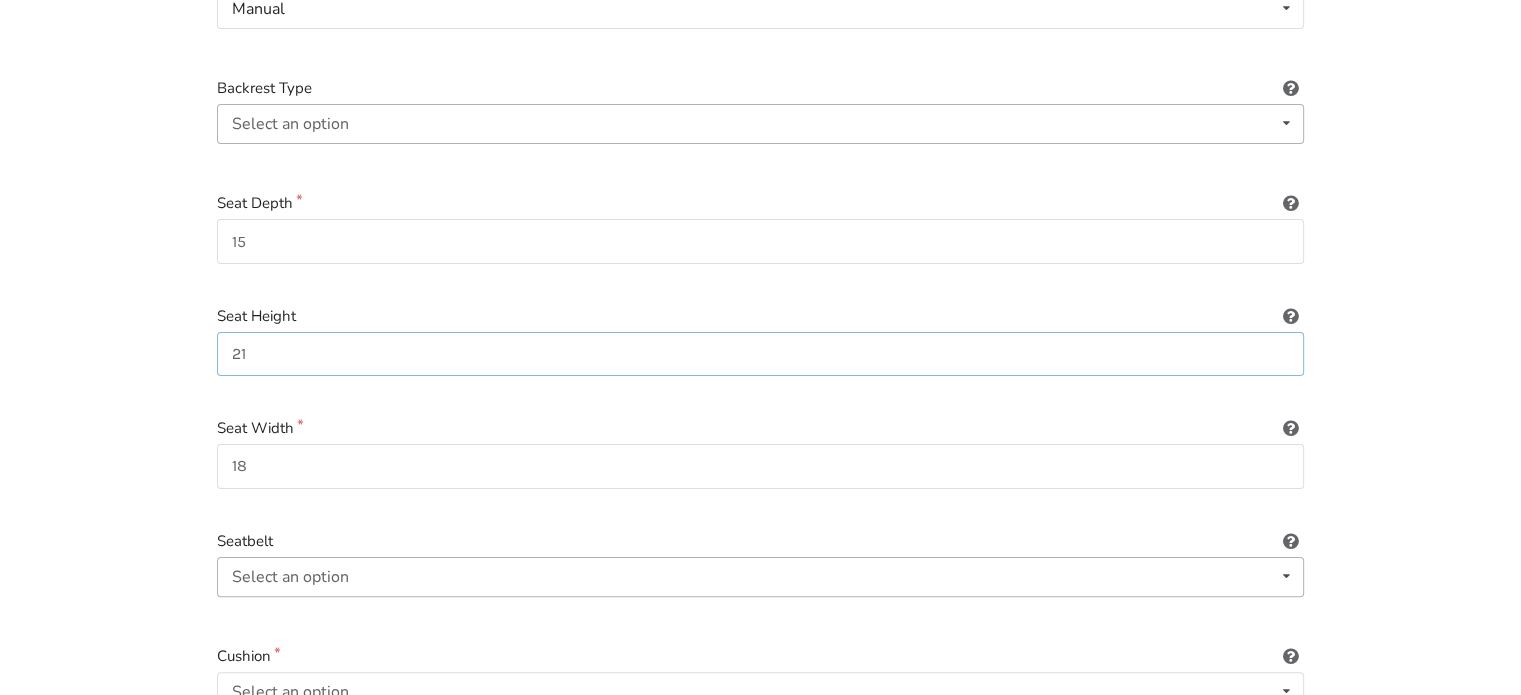 type on "21" 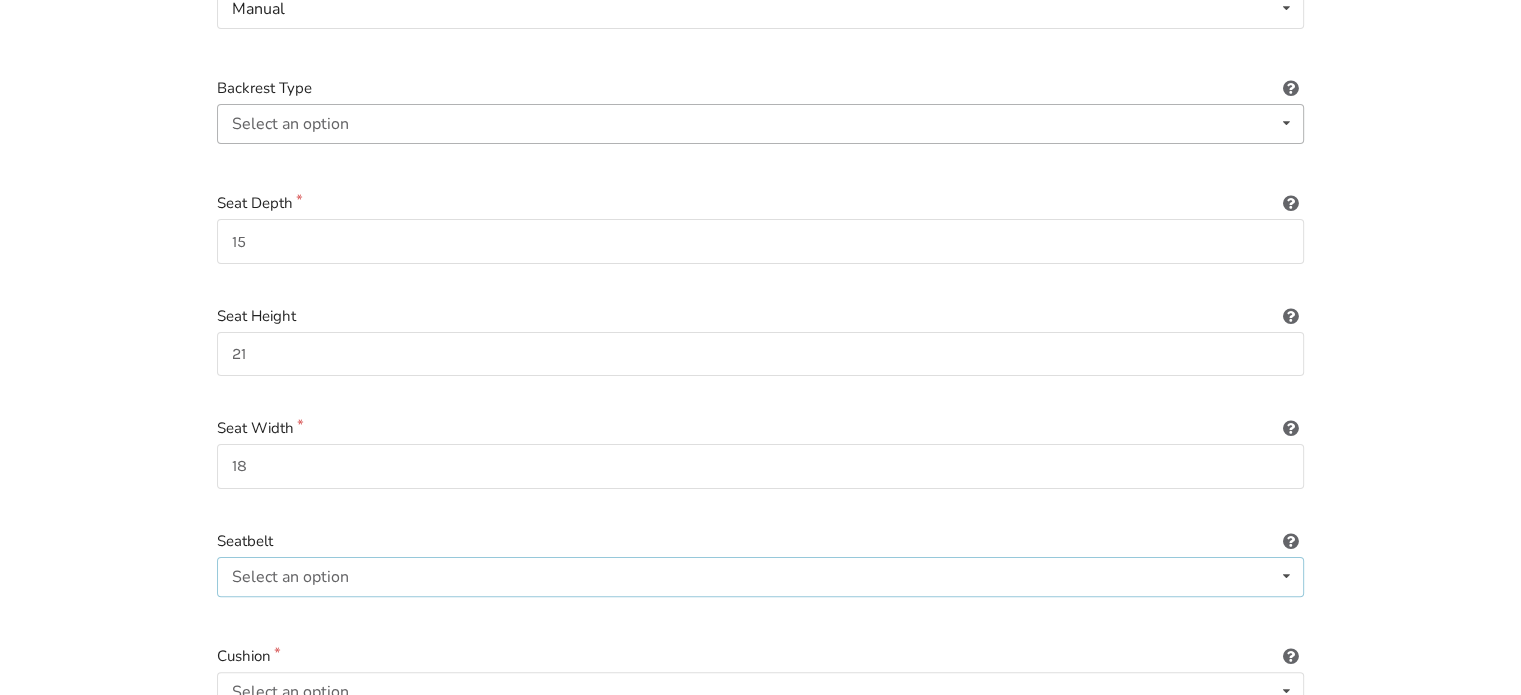 click at bounding box center [1286, 576] 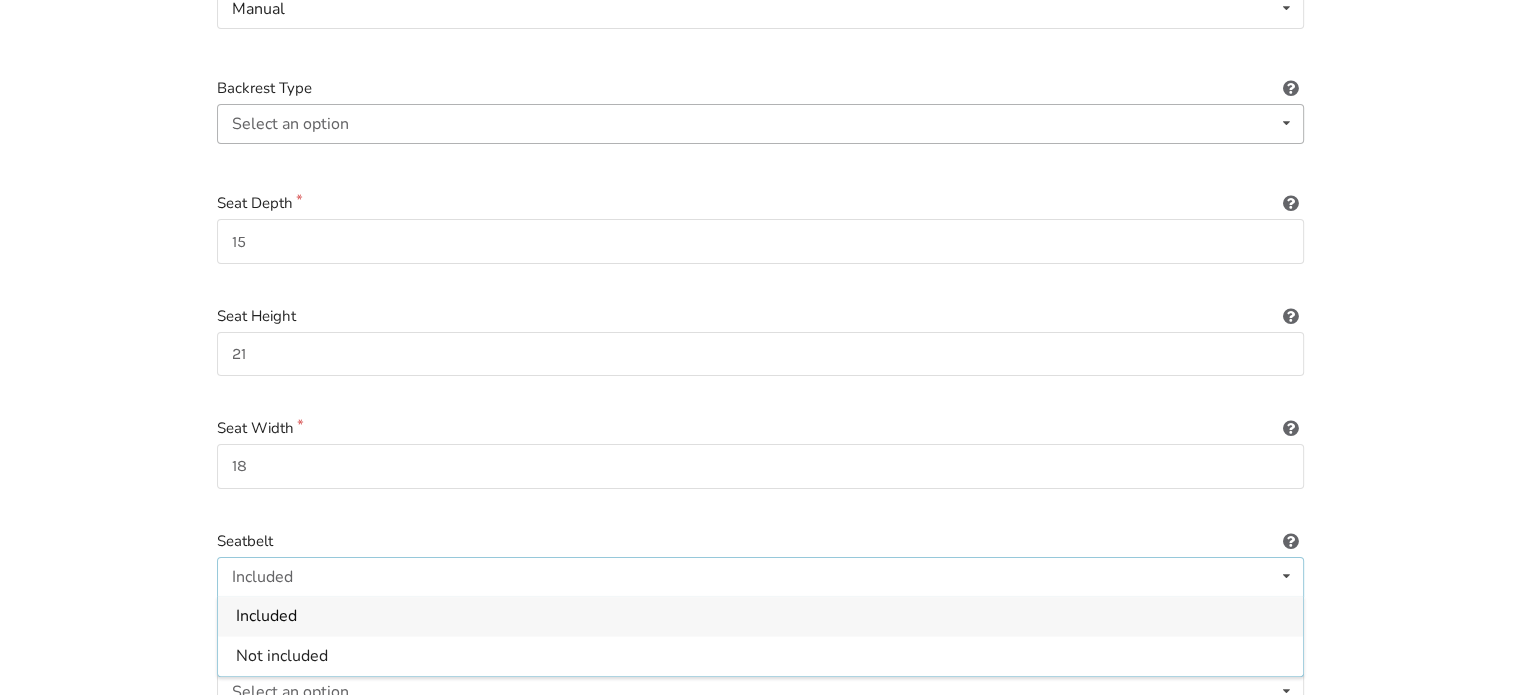 drag, startPoint x: 568, startPoint y: 645, endPoint x: 592, endPoint y: 635, distance: 26 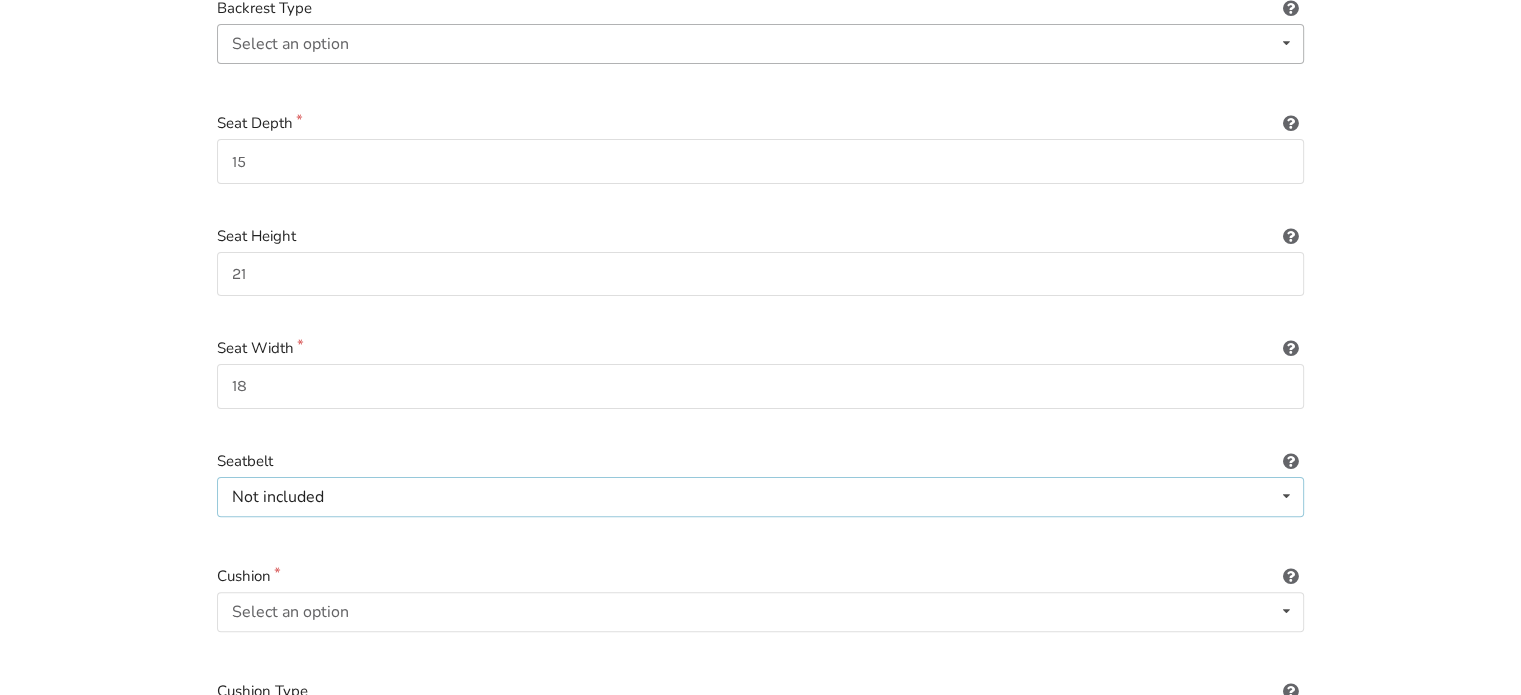 scroll, scrollTop: 588, scrollLeft: 0, axis: vertical 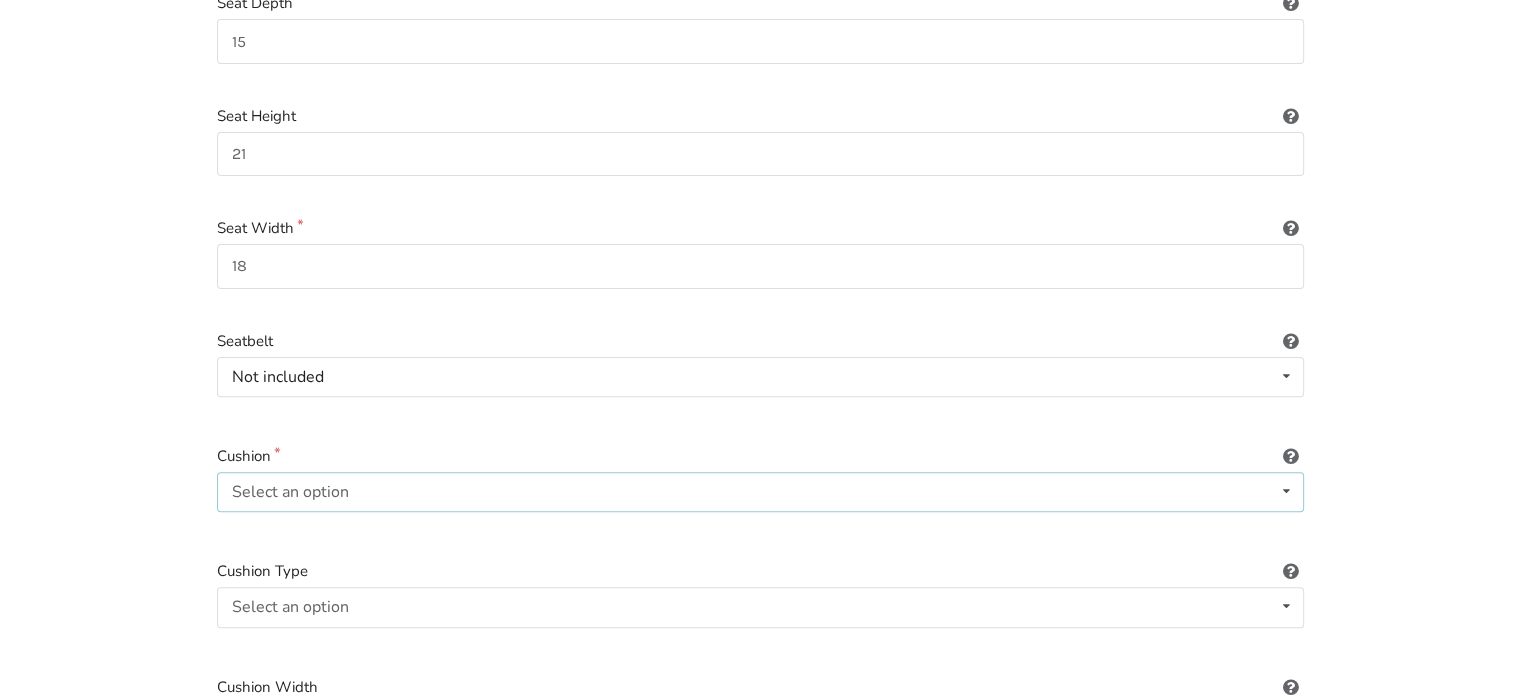 click on "Select an option" at bounding box center (290, 492) 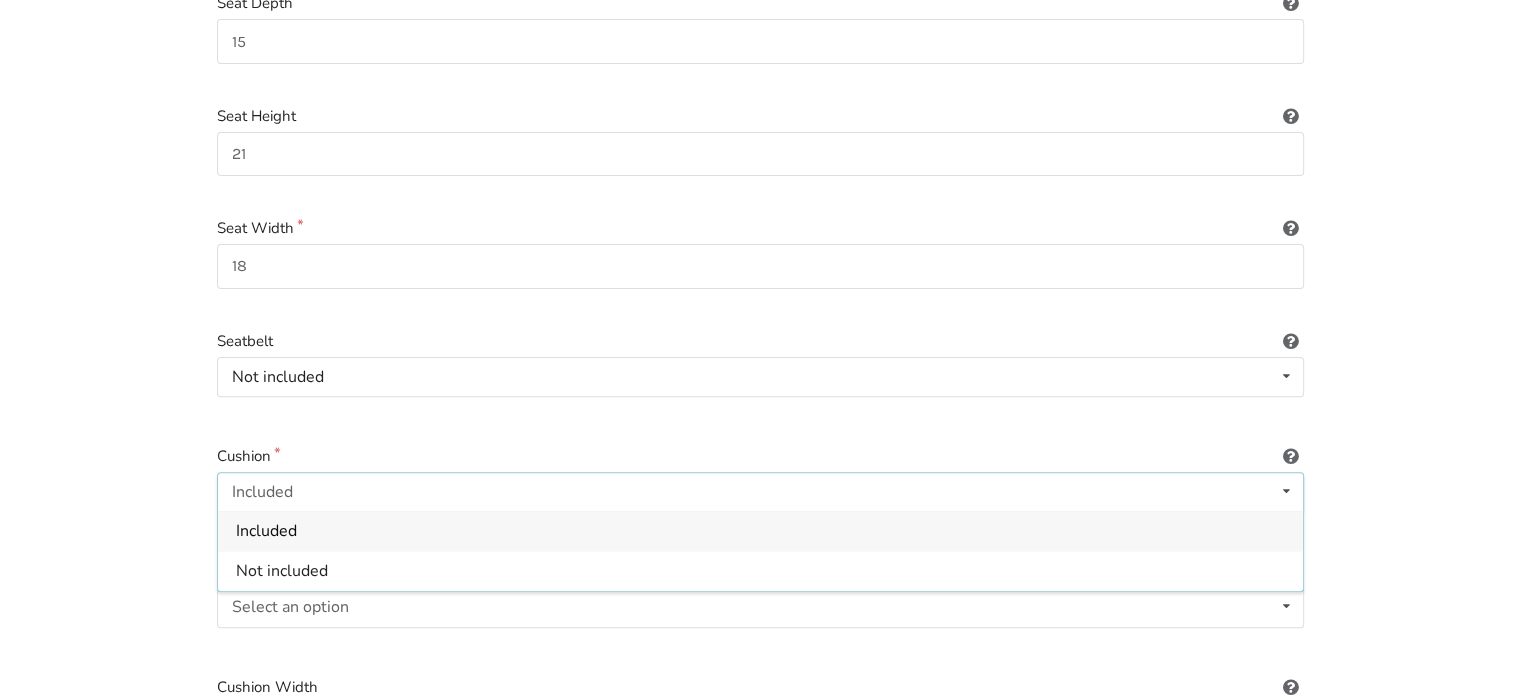 click on "Included" at bounding box center (266, 532) 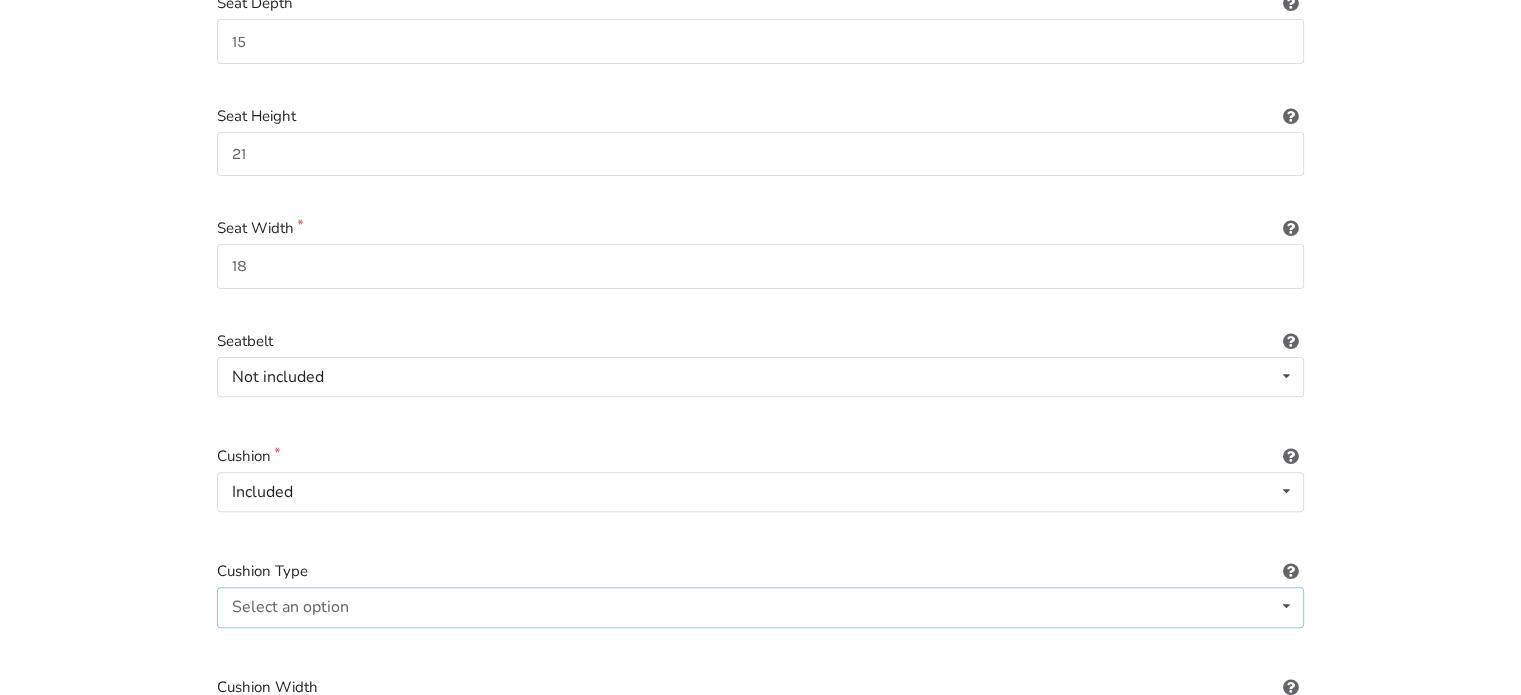 click on "Select an option" at bounding box center (290, 607) 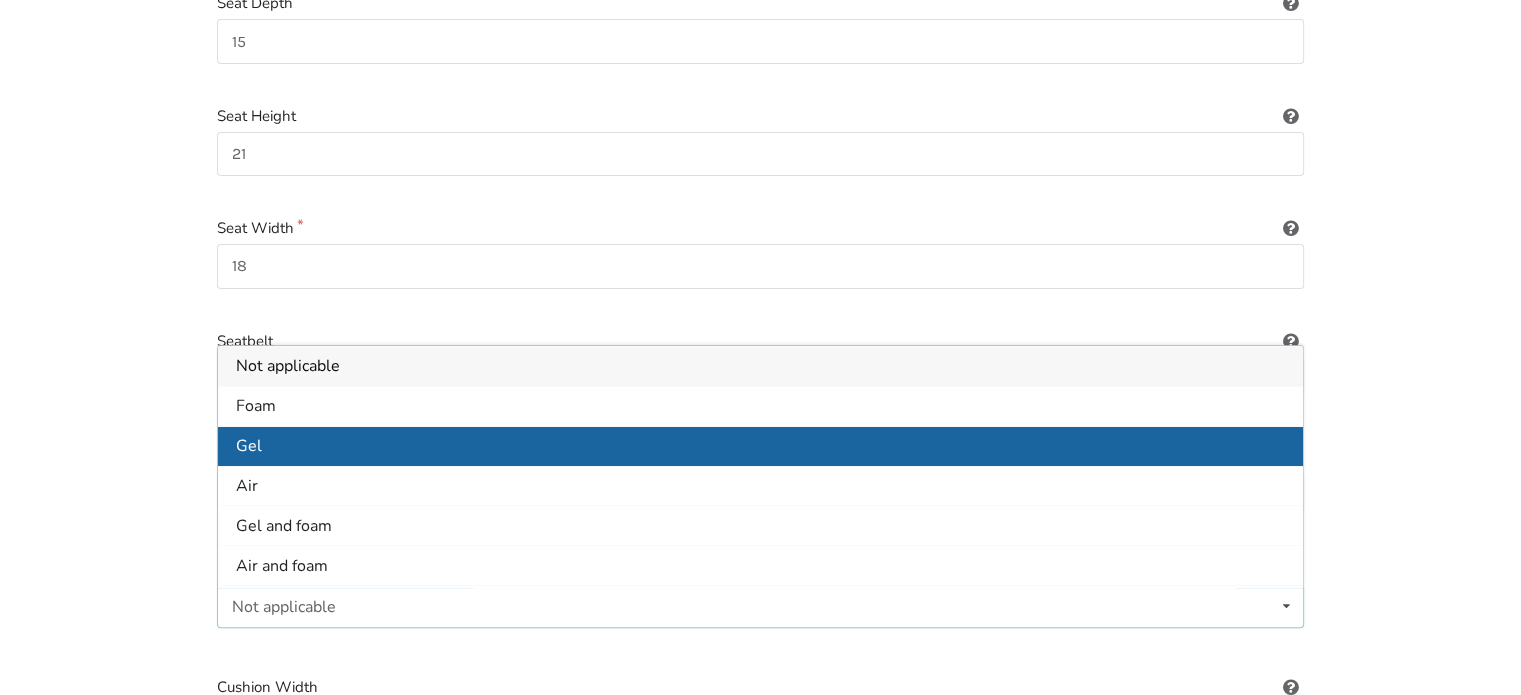 click on "Gel" at bounding box center (249, 447) 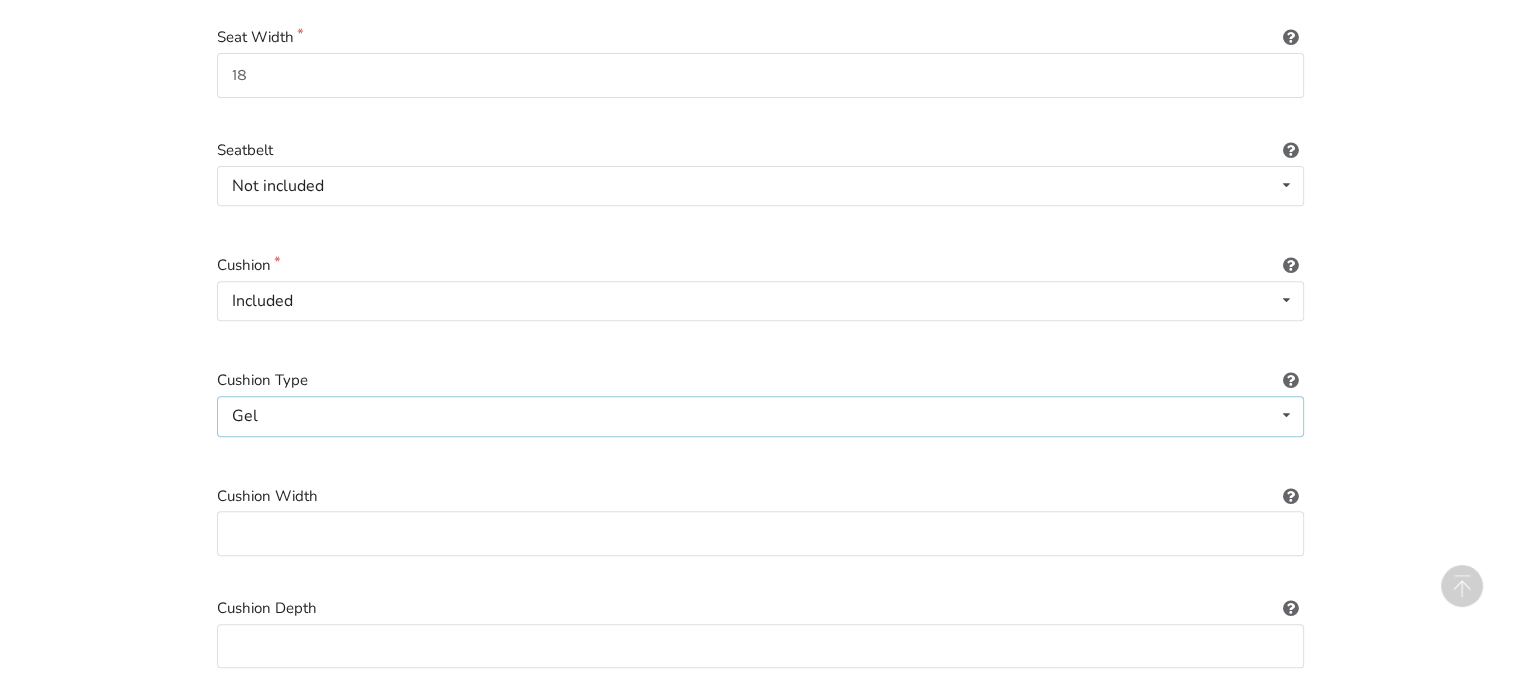 scroll, scrollTop: 788, scrollLeft: 0, axis: vertical 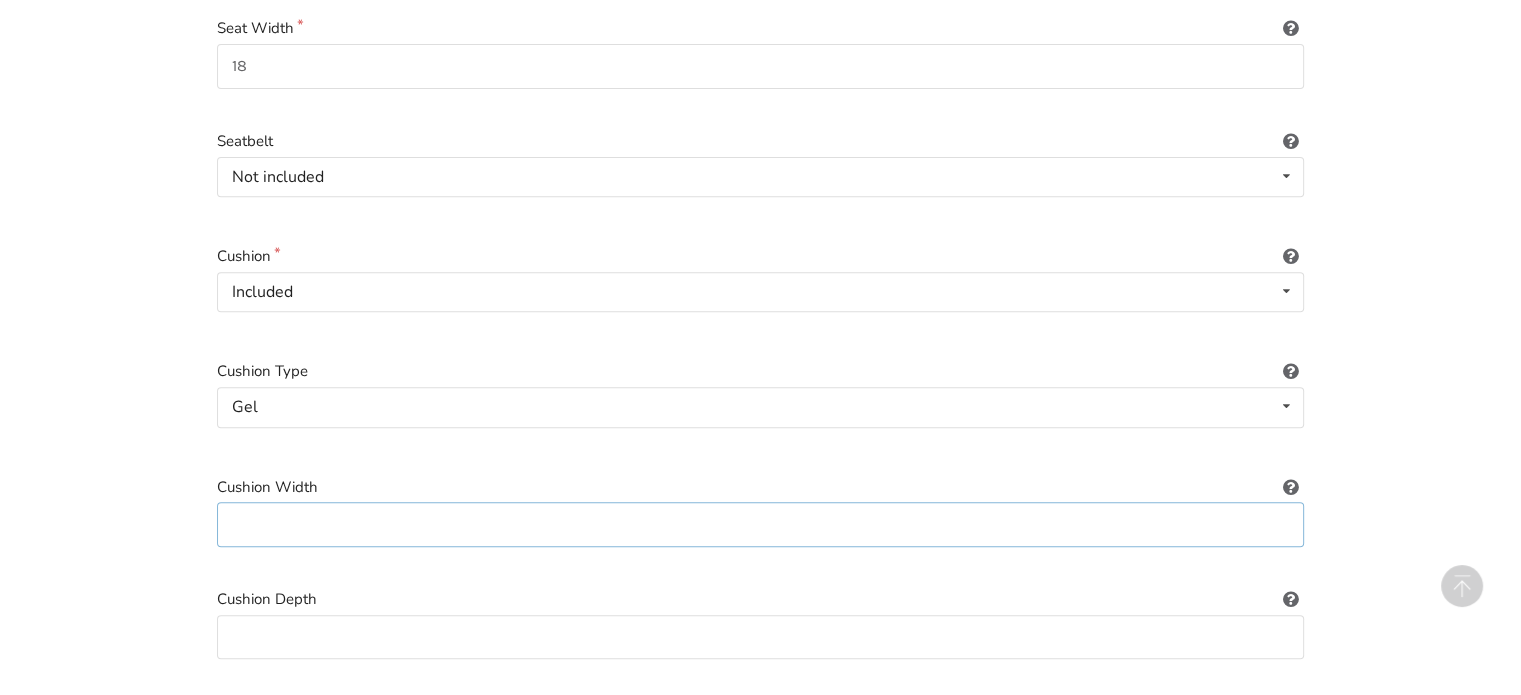 click at bounding box center [760, 524] 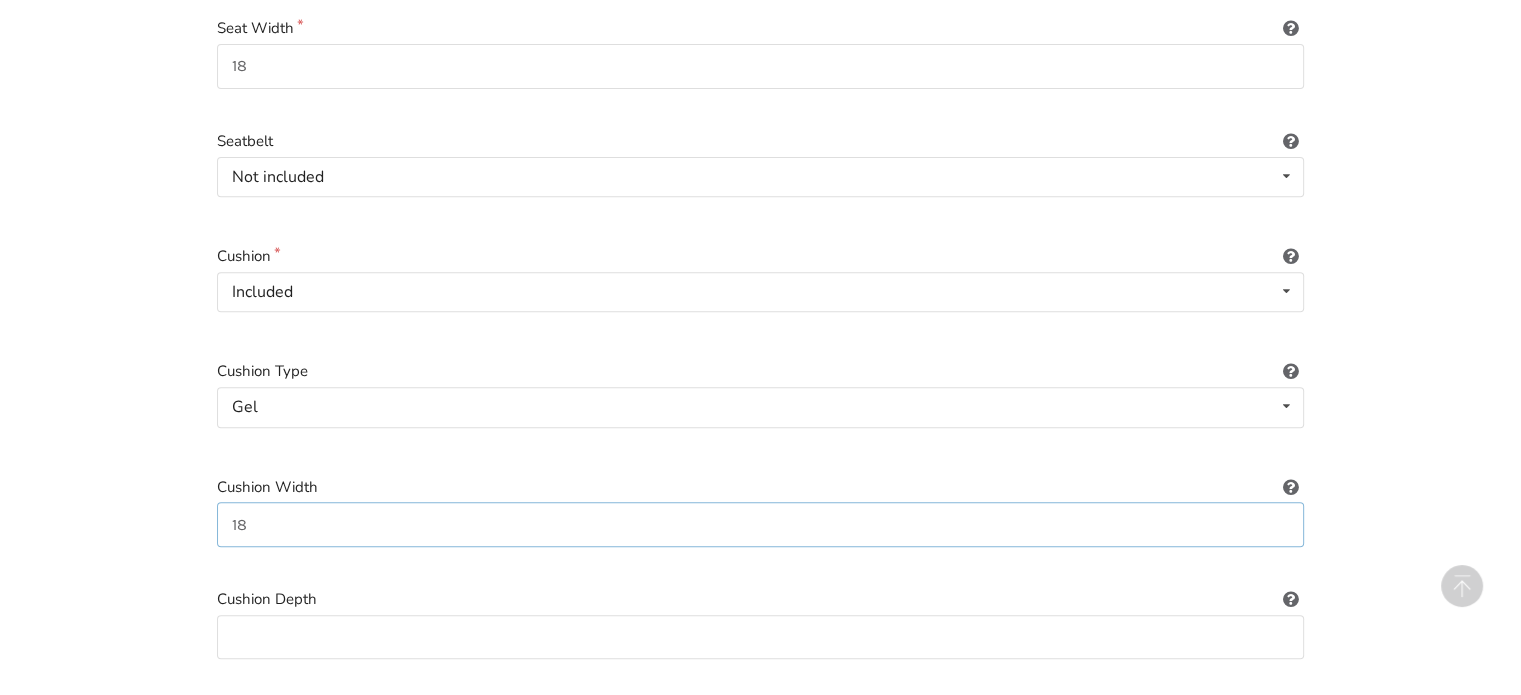 type on "18" 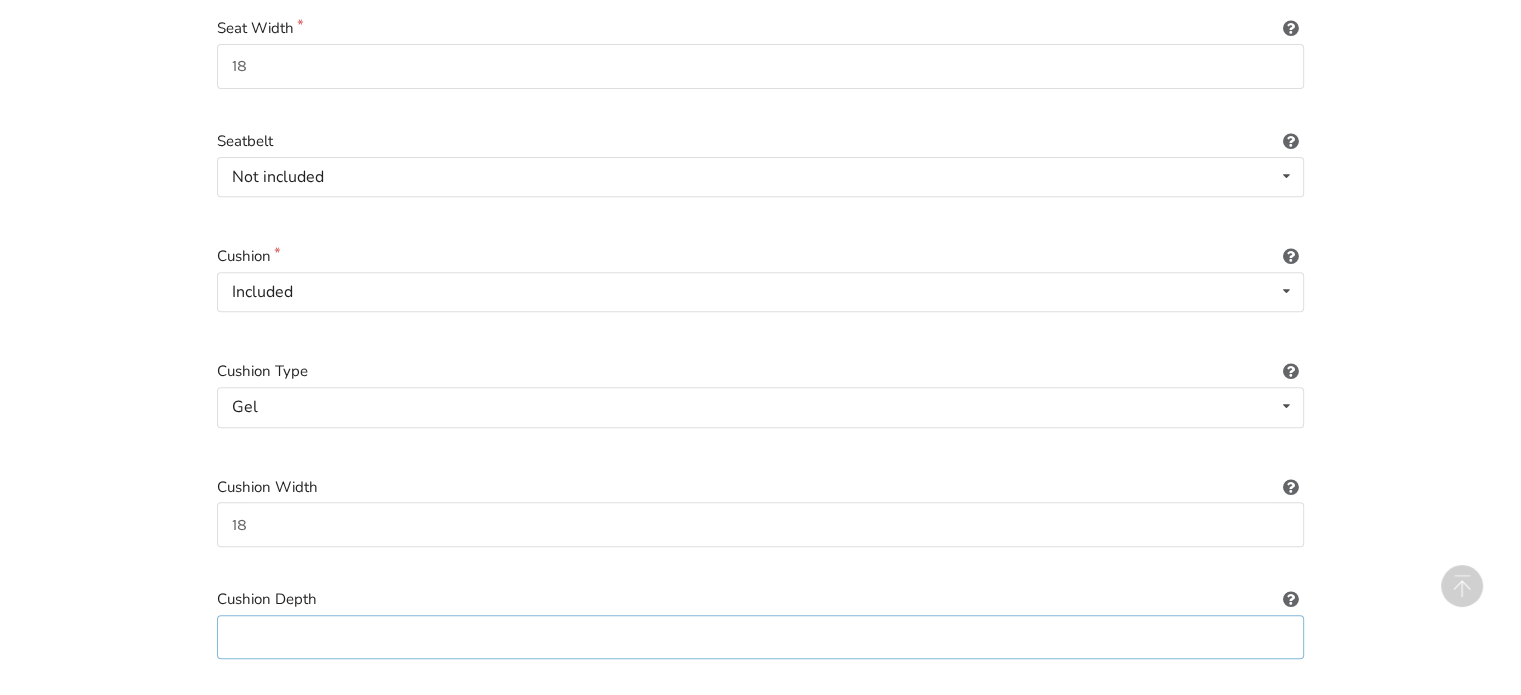 click at bounding box center (760, 637) 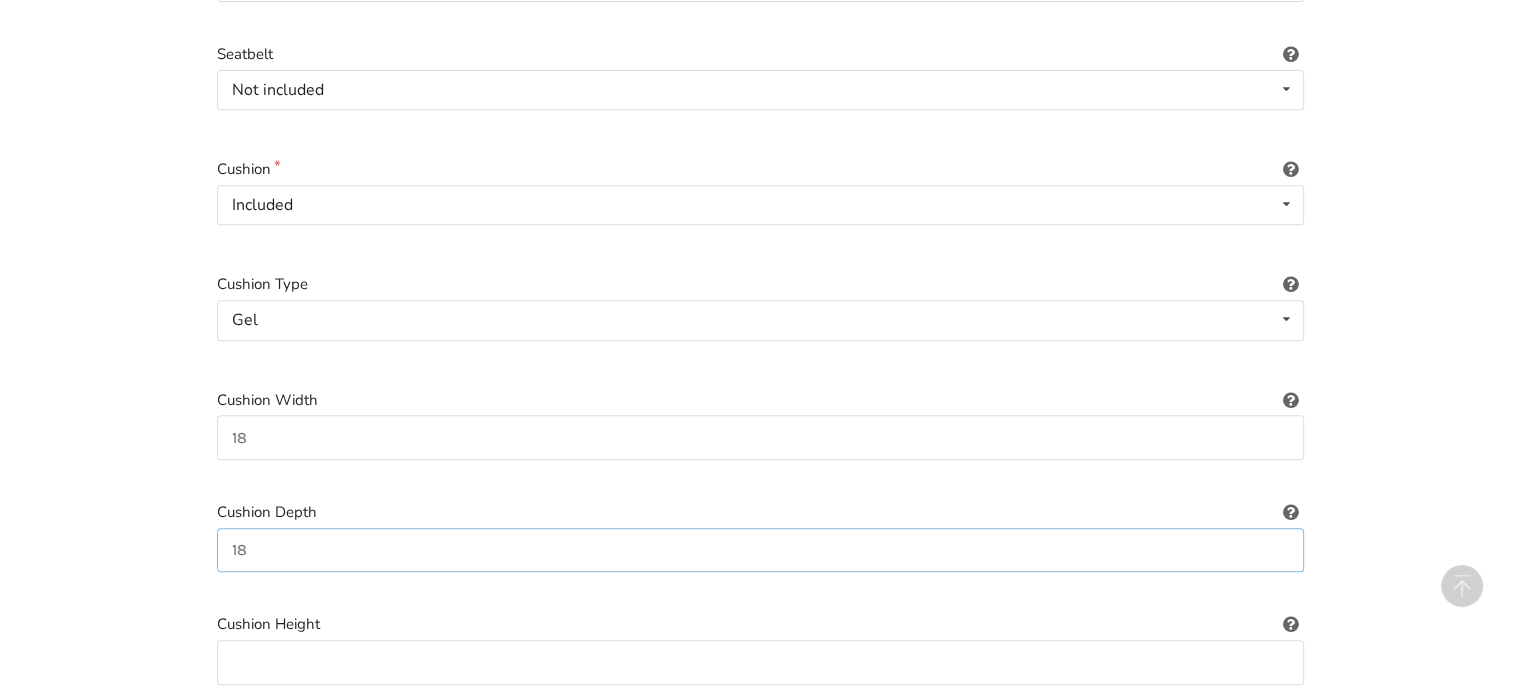 scroll, scrollTop: 988, scrollLeft: 0, axis: vertical 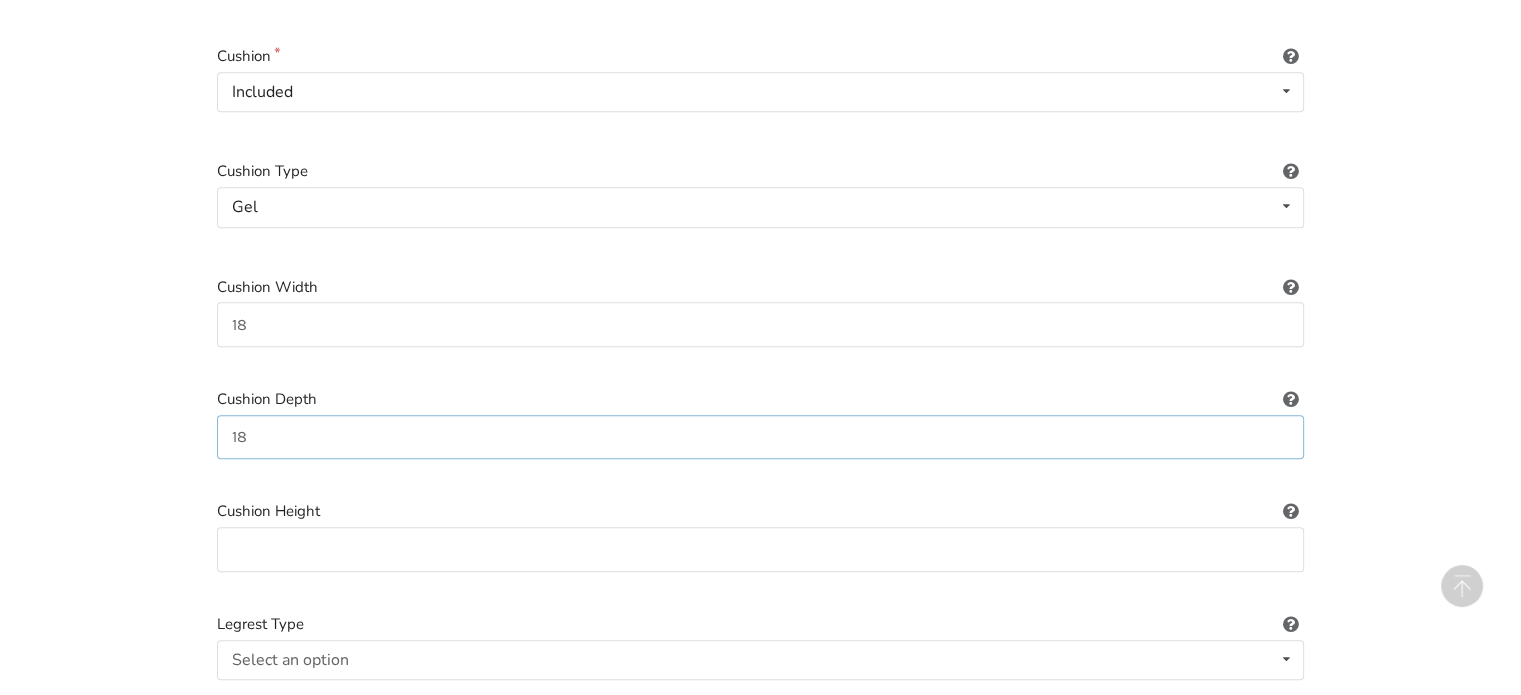type on "18" 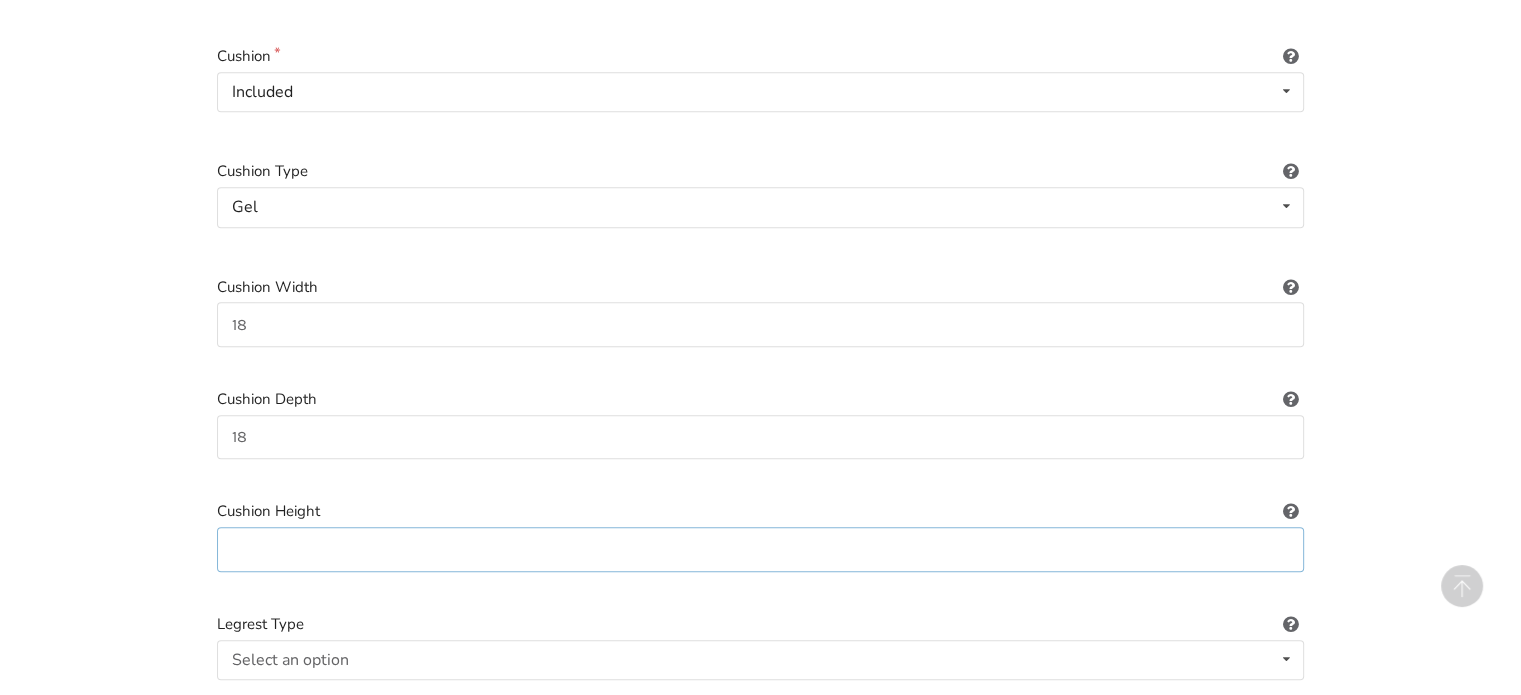 click at bounding box center (760, 549) 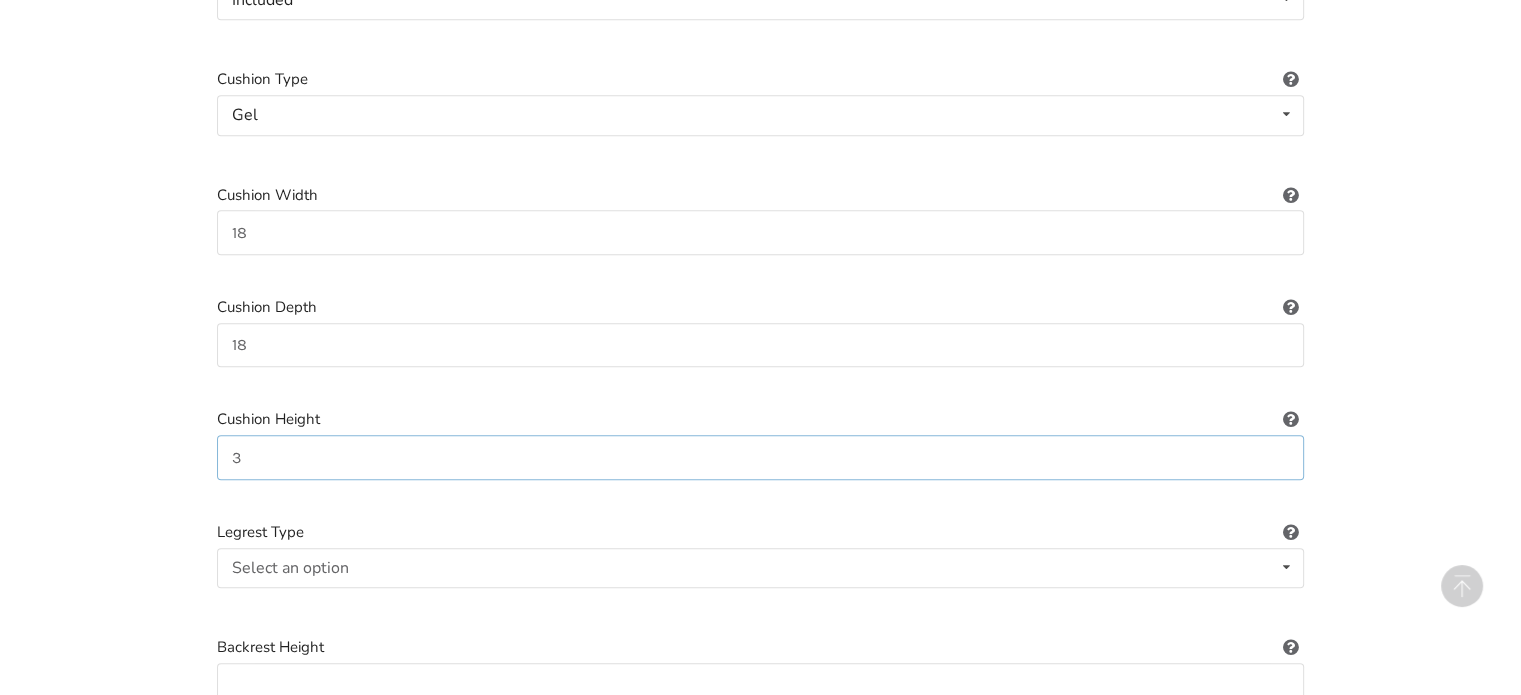 scroll, scrollTop: 1188, scrollLeft: 0, axis: vertical 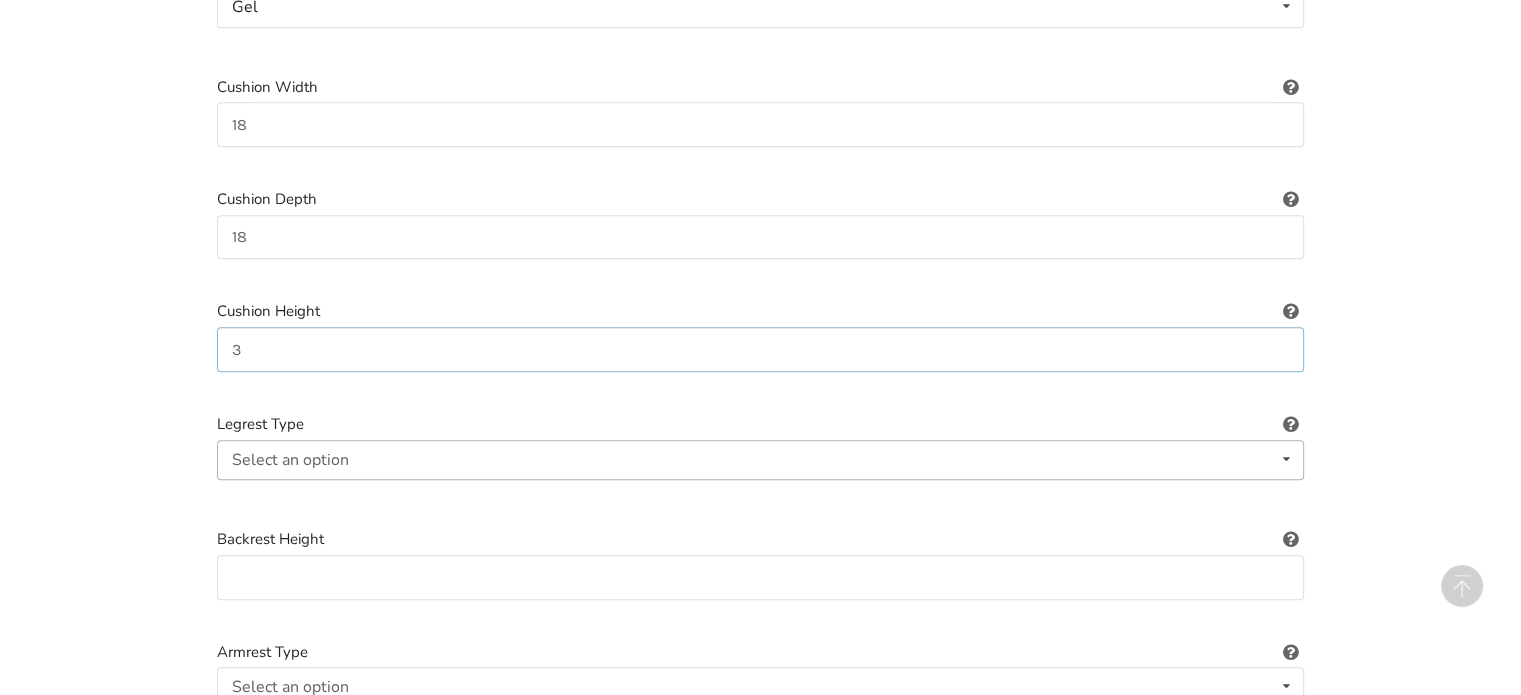 type on "3" 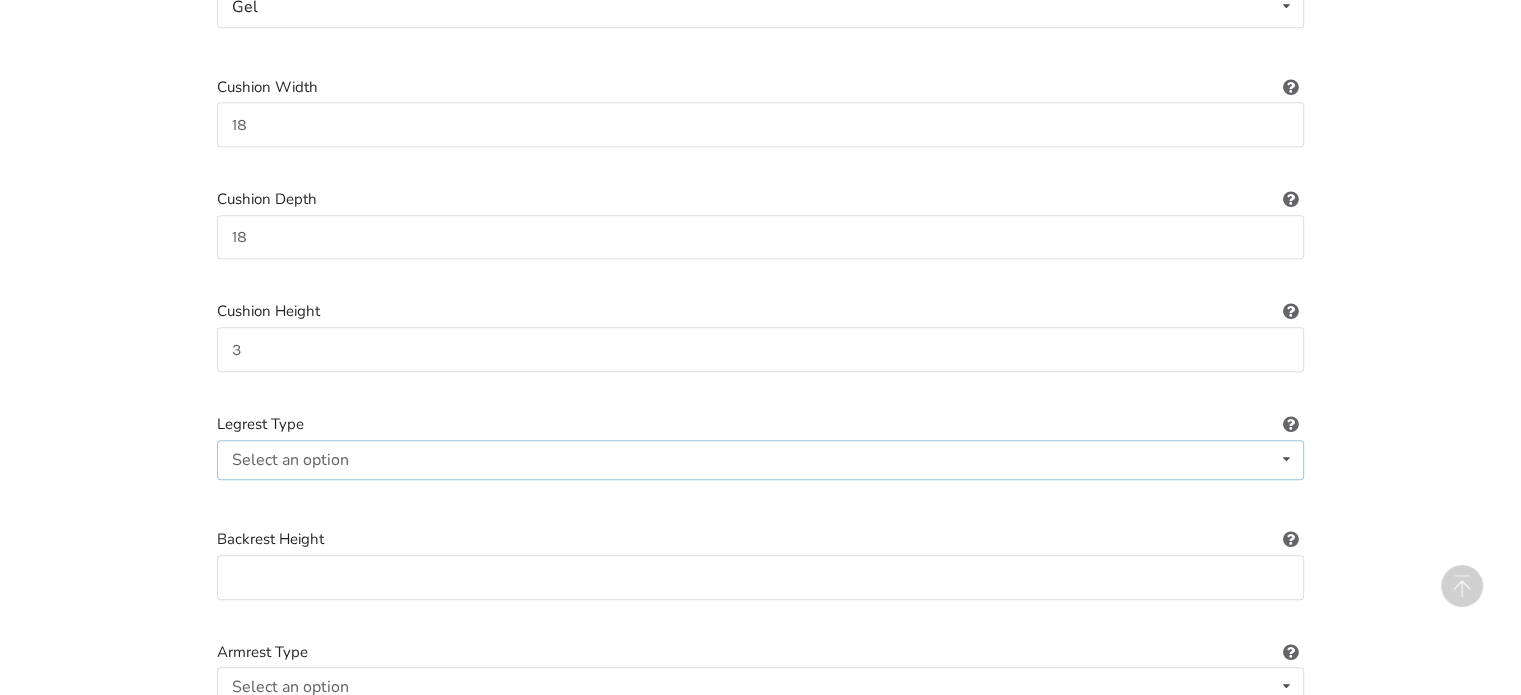 click at bounding box center [1286, 459] 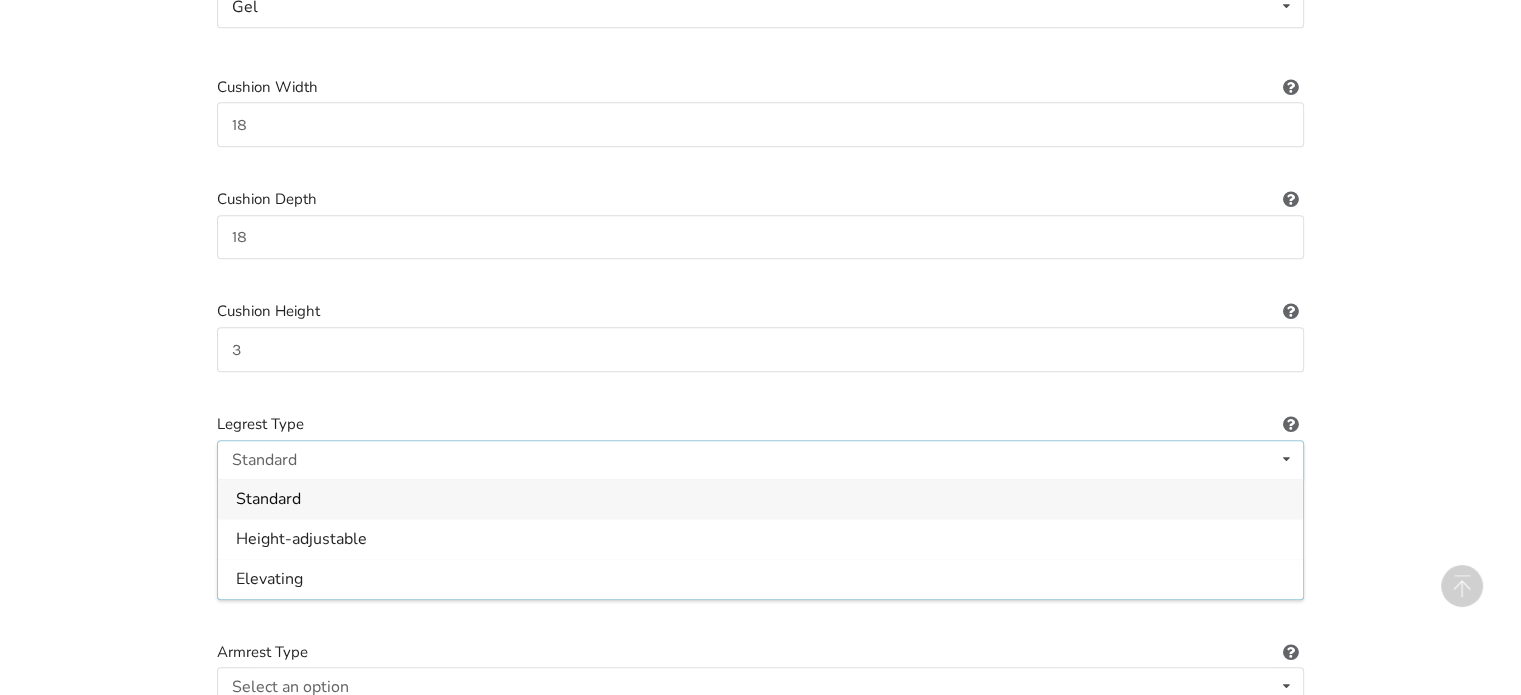 click on "Standard" at bounding box center (760, 499) 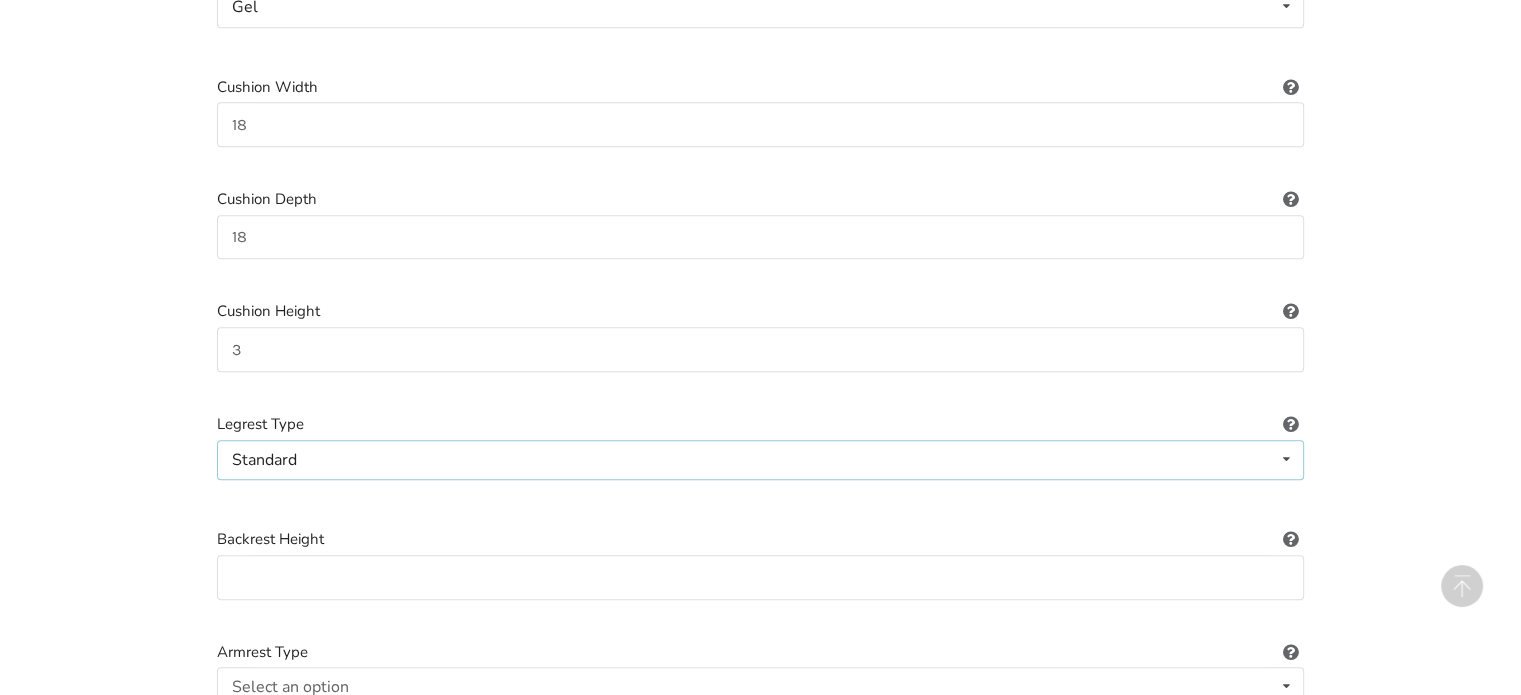 scroll, scrollTop: 1388, scrollLeft: 0, axis: vertical 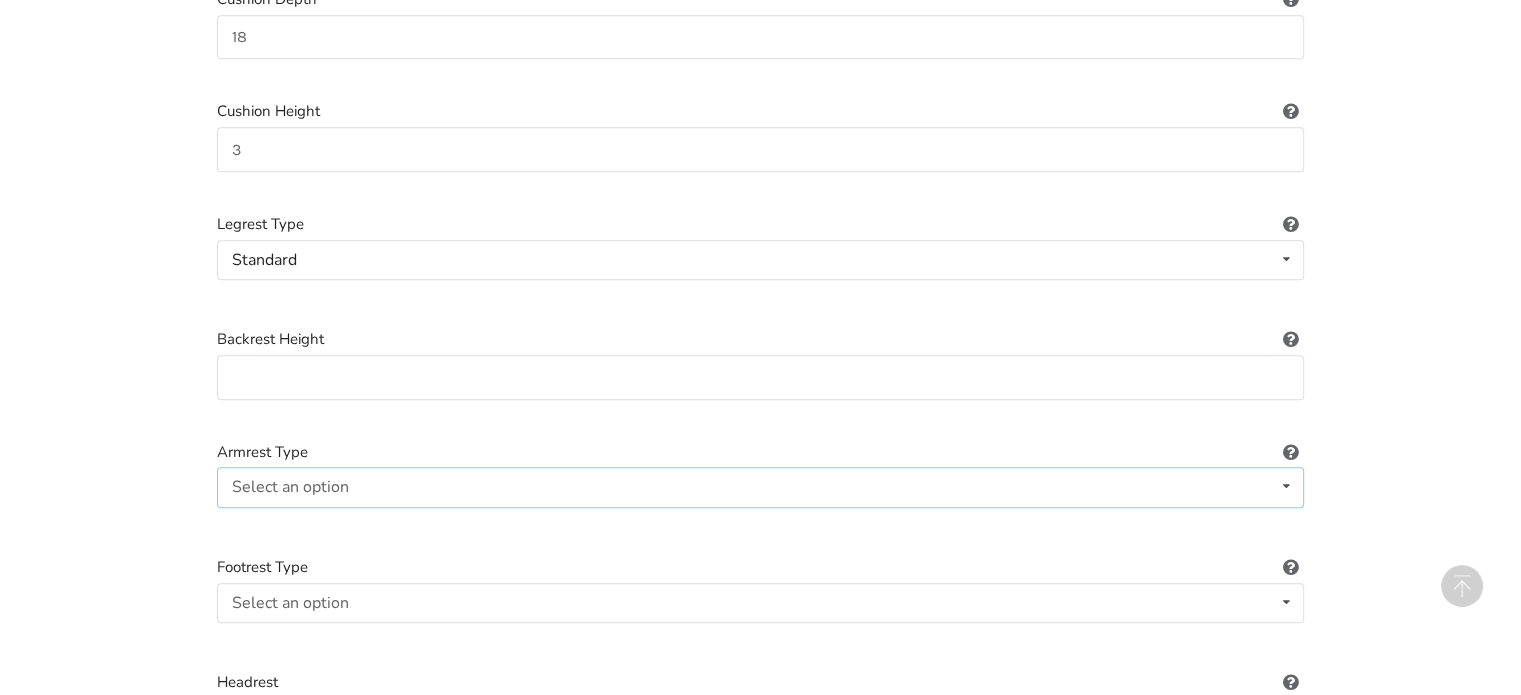 click at bounding box center [1286, 486] 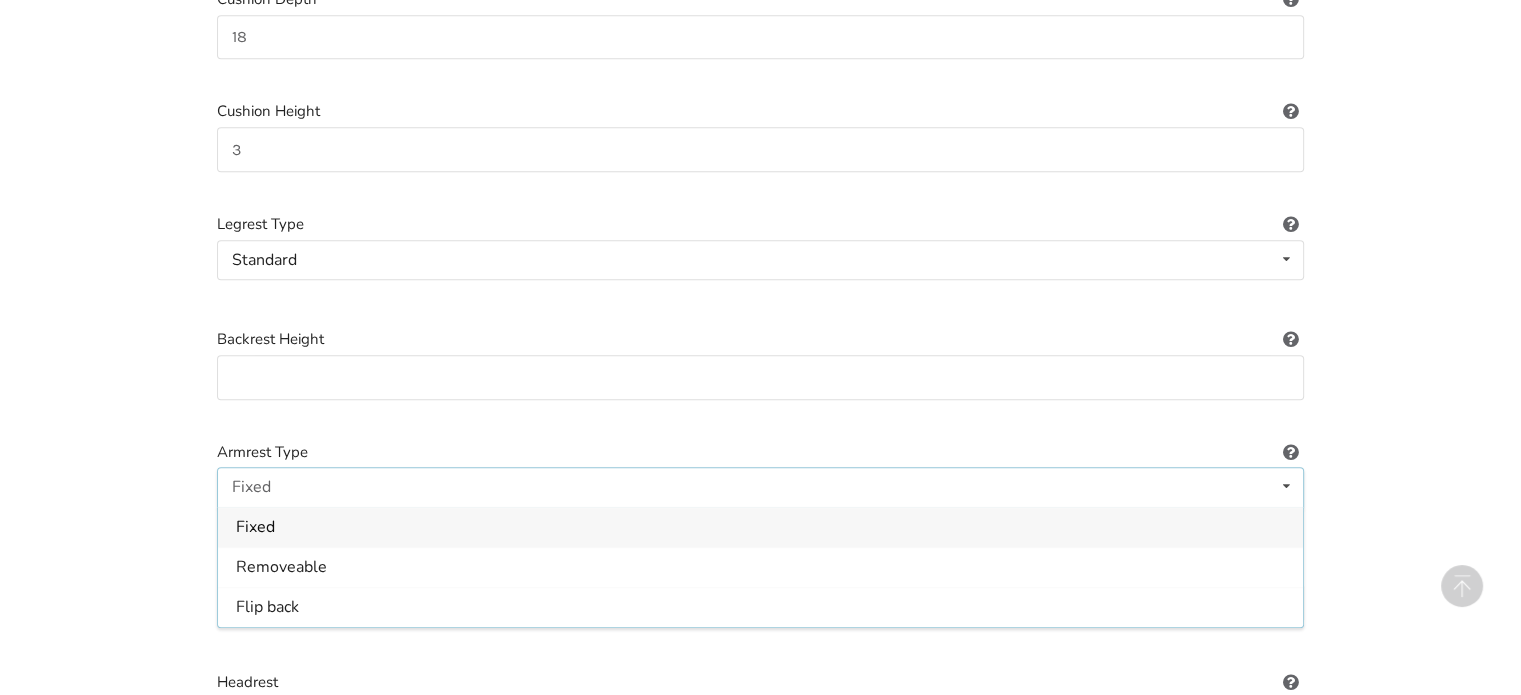 click on "Fixed" at bounding box center (255, 527) 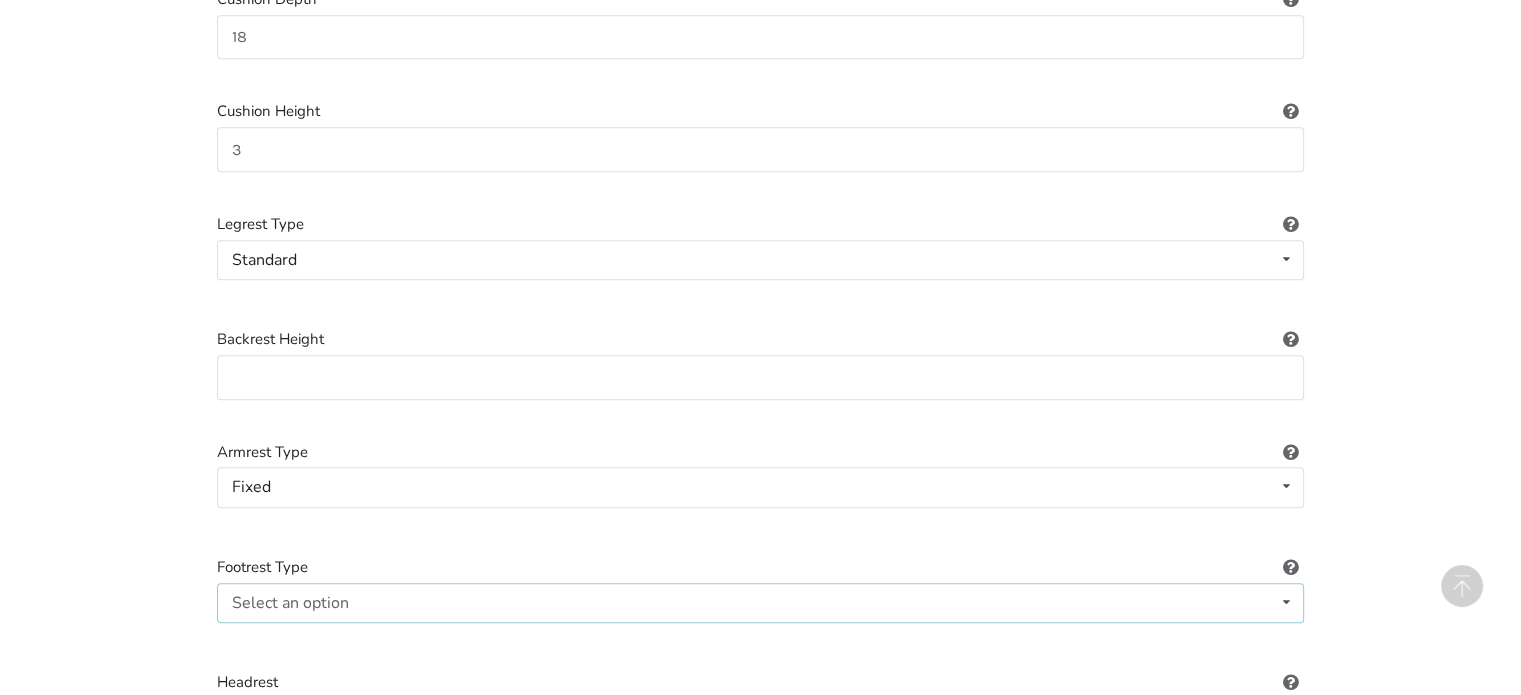 click at bounding box center [1286, 602] 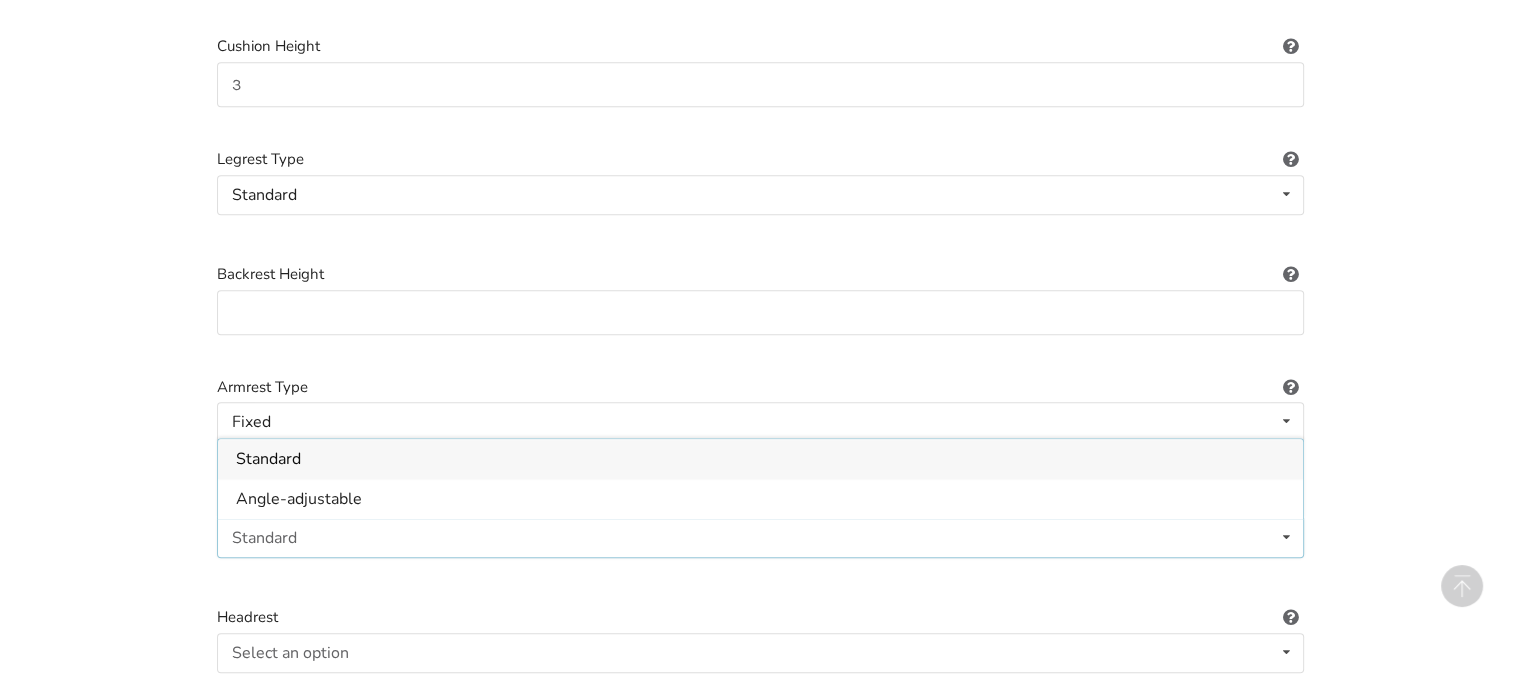 scroll, scrollTop: 1488, scrollLeft: 0, axis: vertical 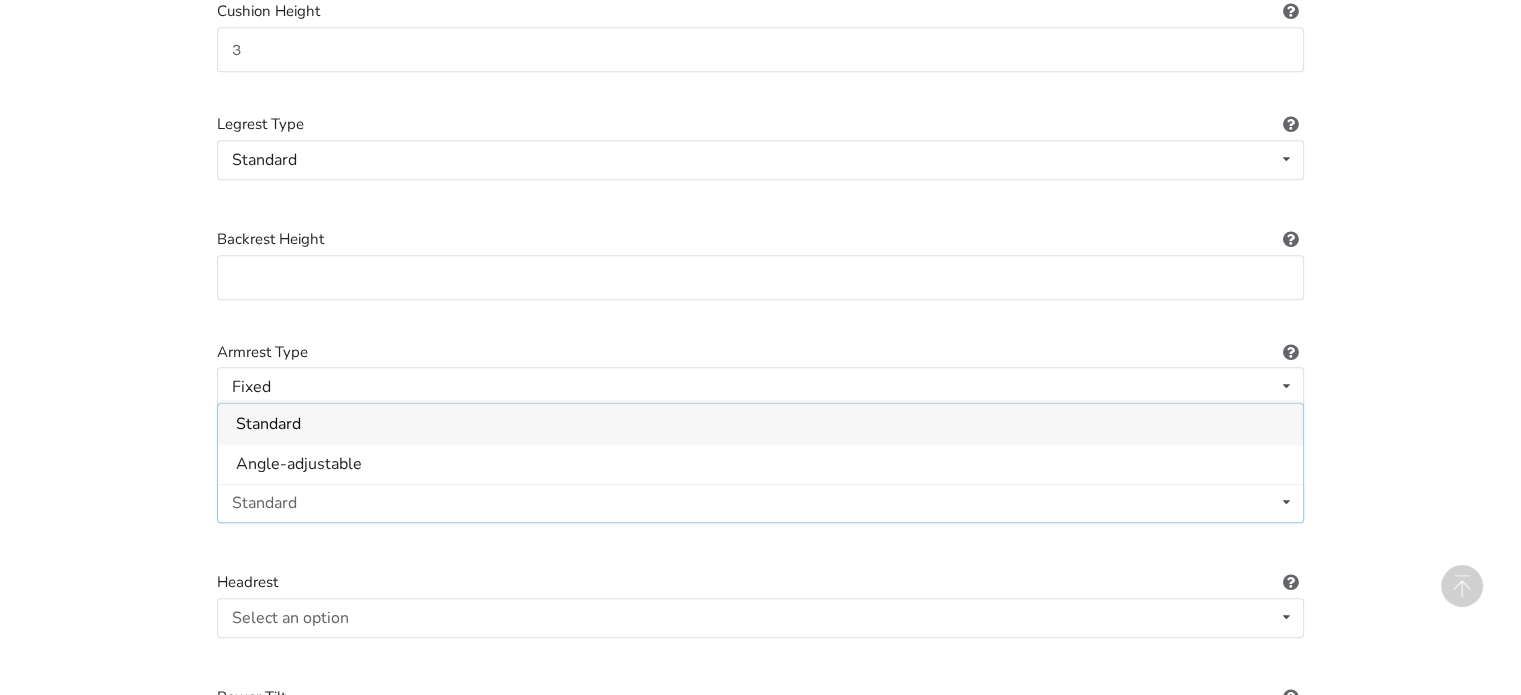 click on "Standard" at bounding box center (268, 424) 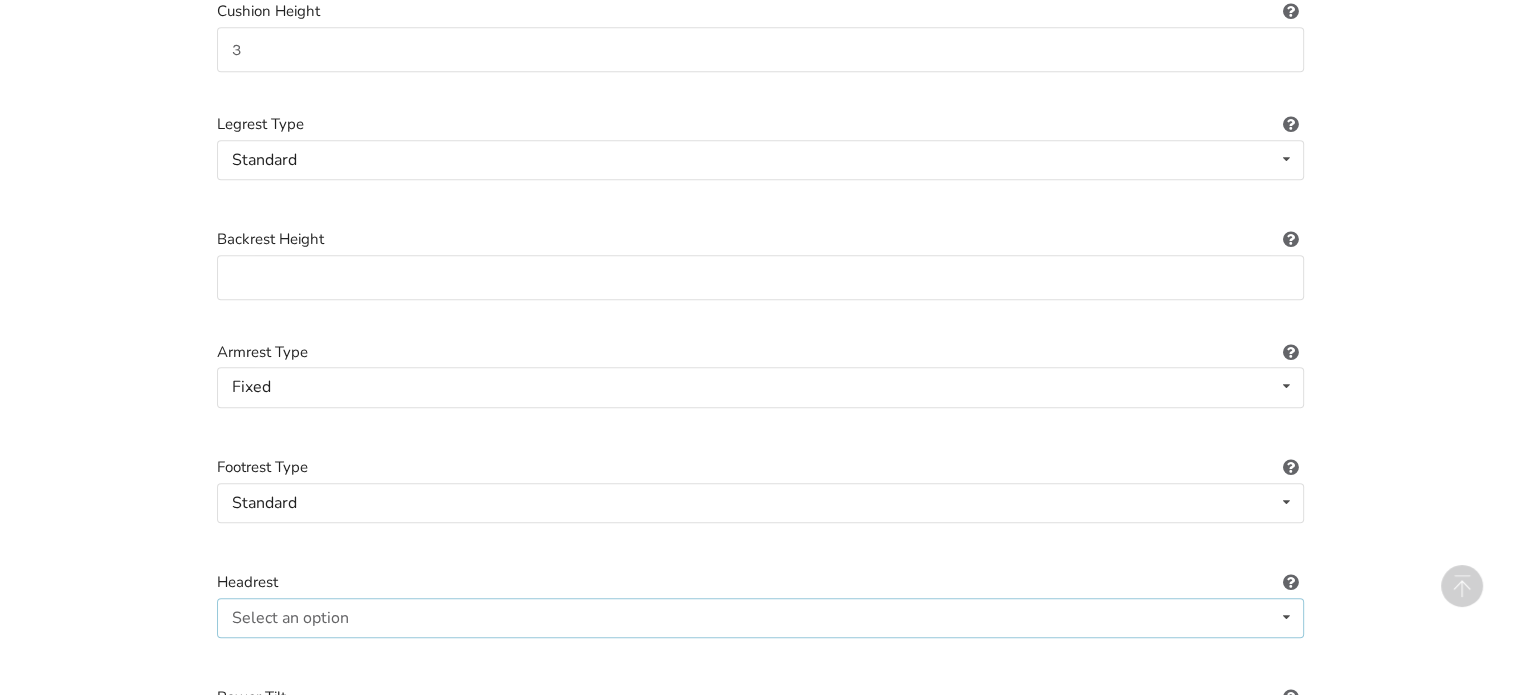 click at bounding box center [1286, 617] 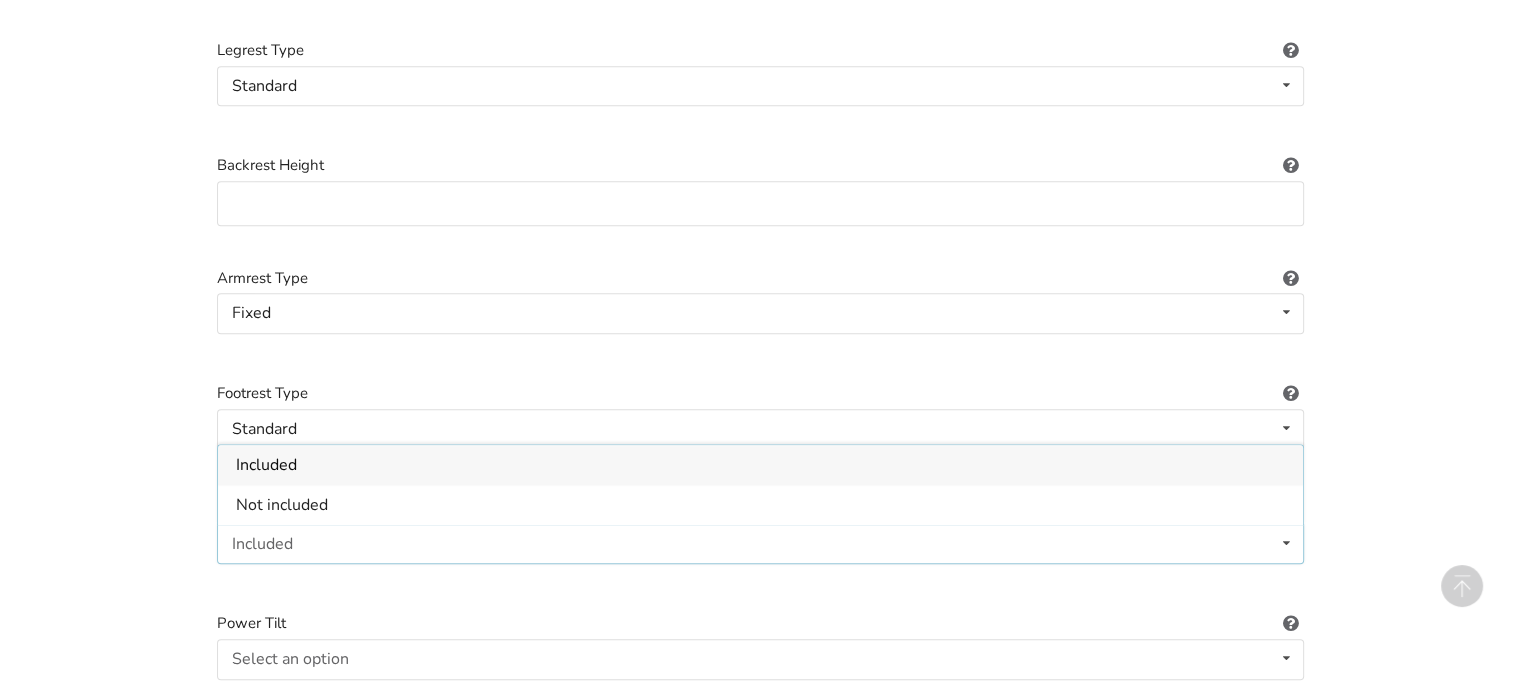 scroll, scrollTop: 1688, scrollLeft: 0, axis: vertical 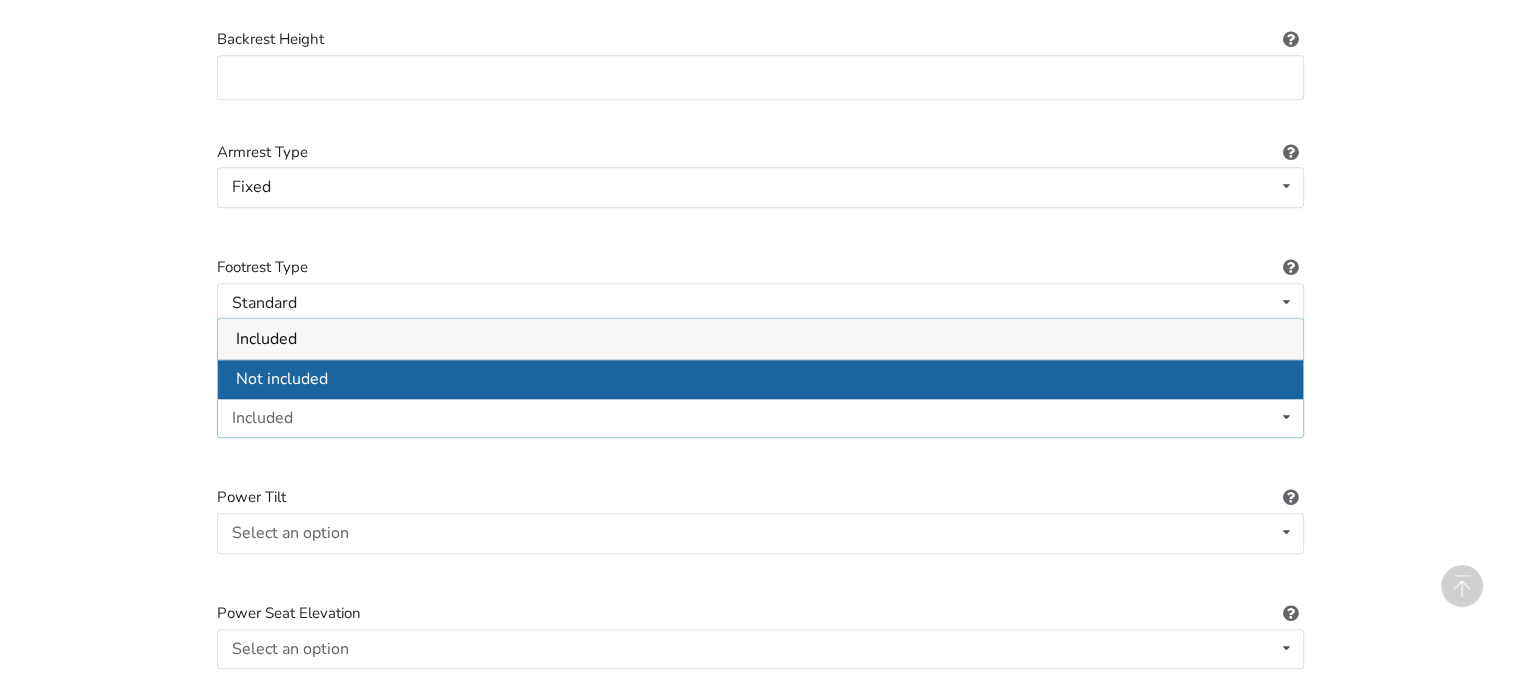 click on "Not included" at bounding box center [282, 380] 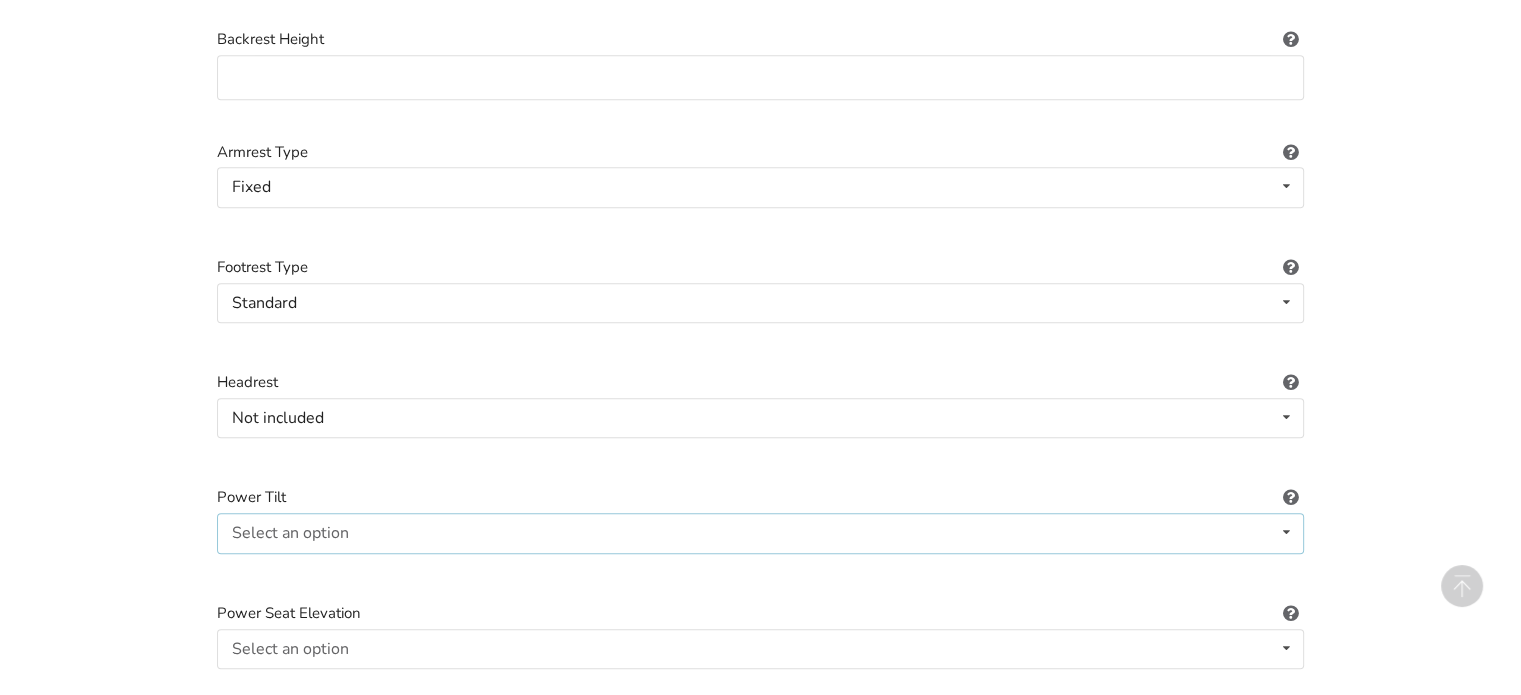 click at bounding box center [1286, 532] 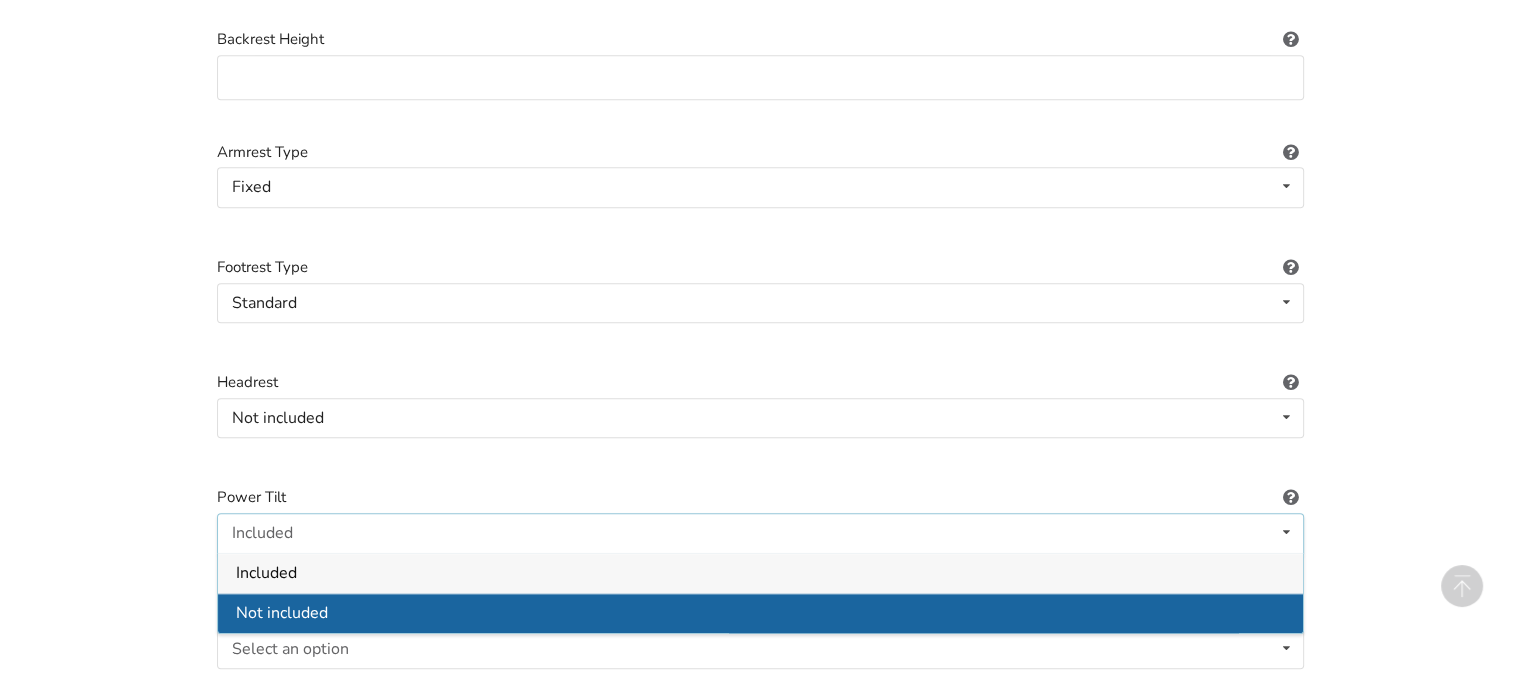 click on "Not included" at bounding box center [282, 613] 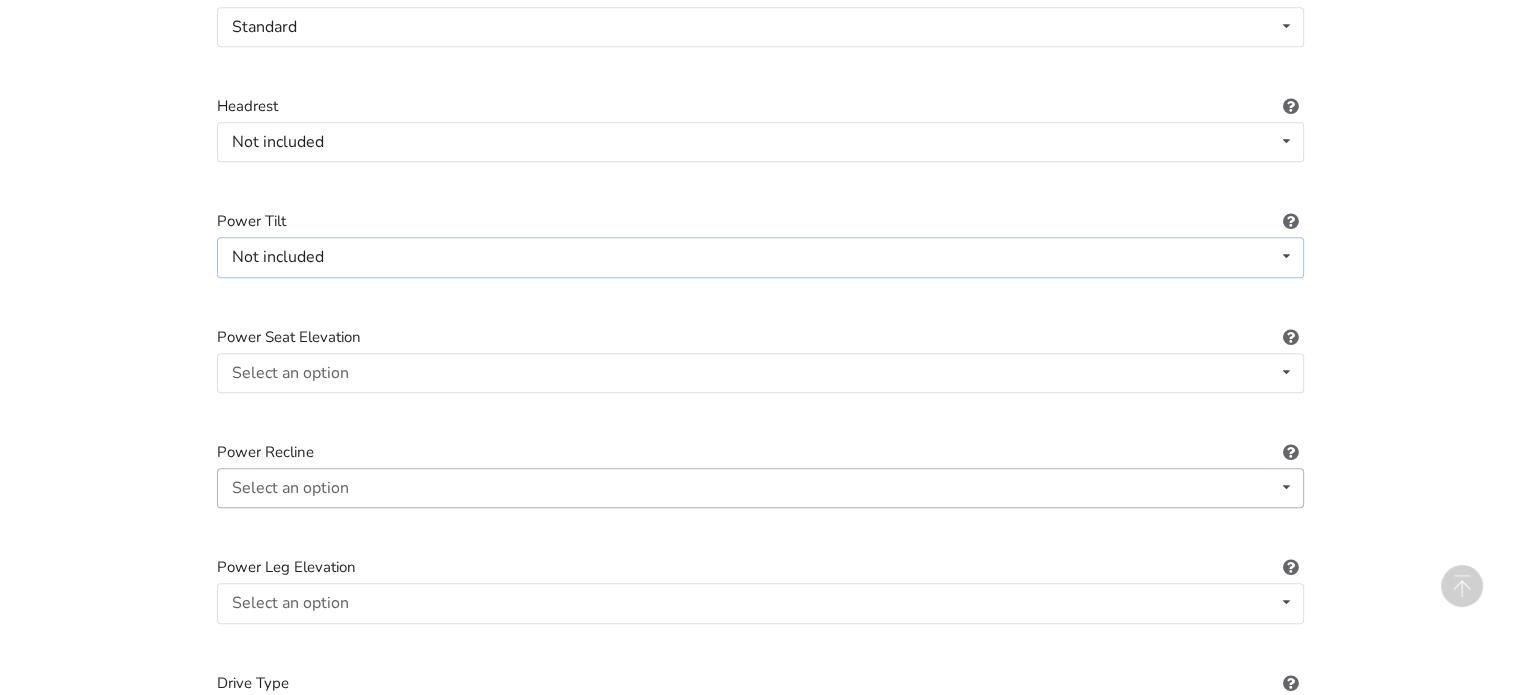 scroll, scrollTop: 1988, scrollLeft: 0, axis: vertical 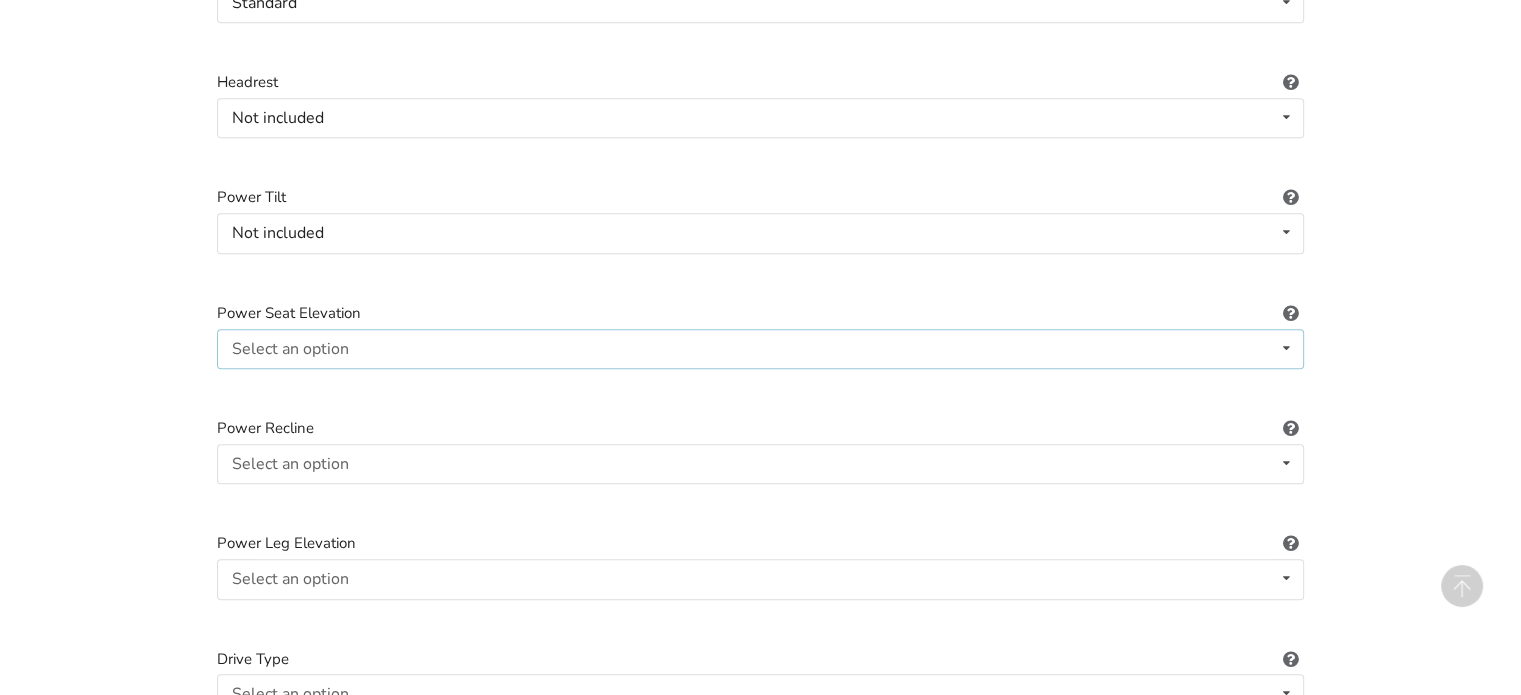 click at bounding box center (1286, 348) 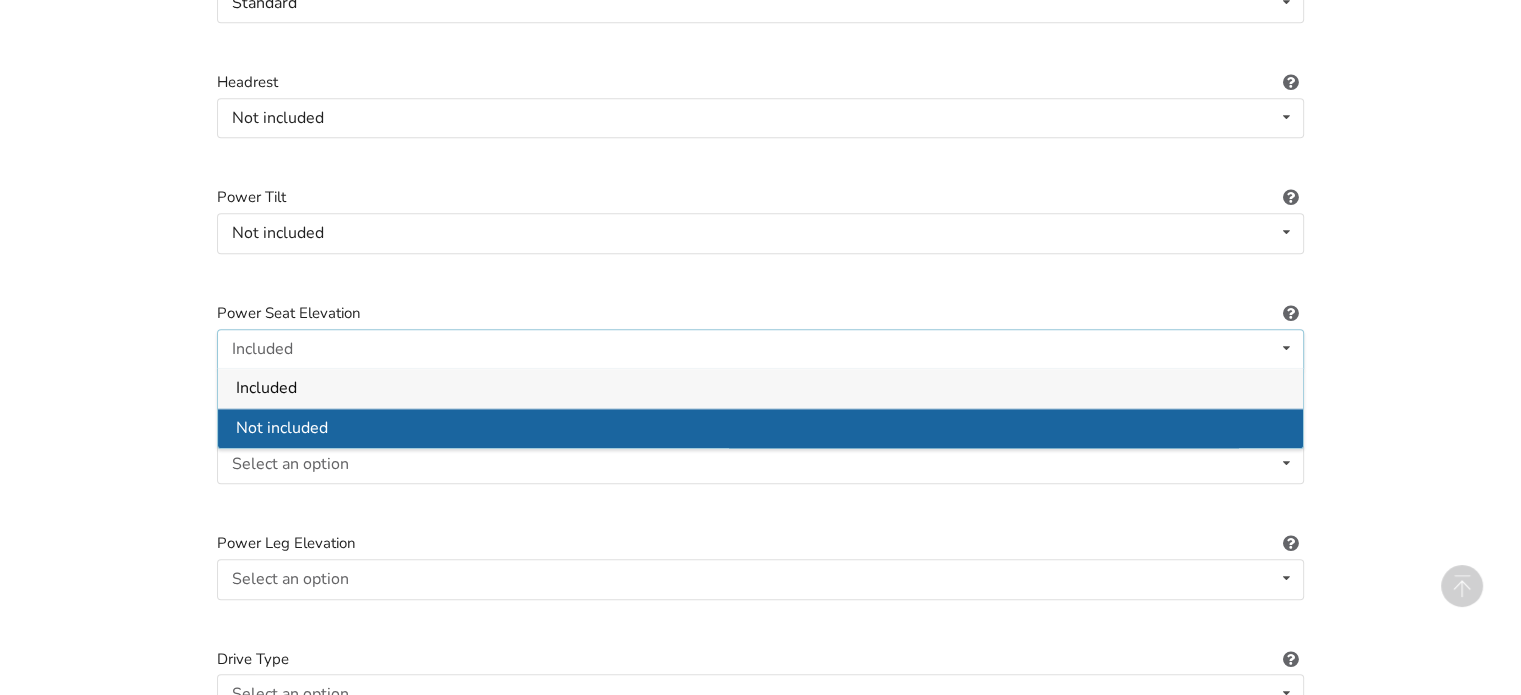 click on "Not included" at bounding box center [760, 428] 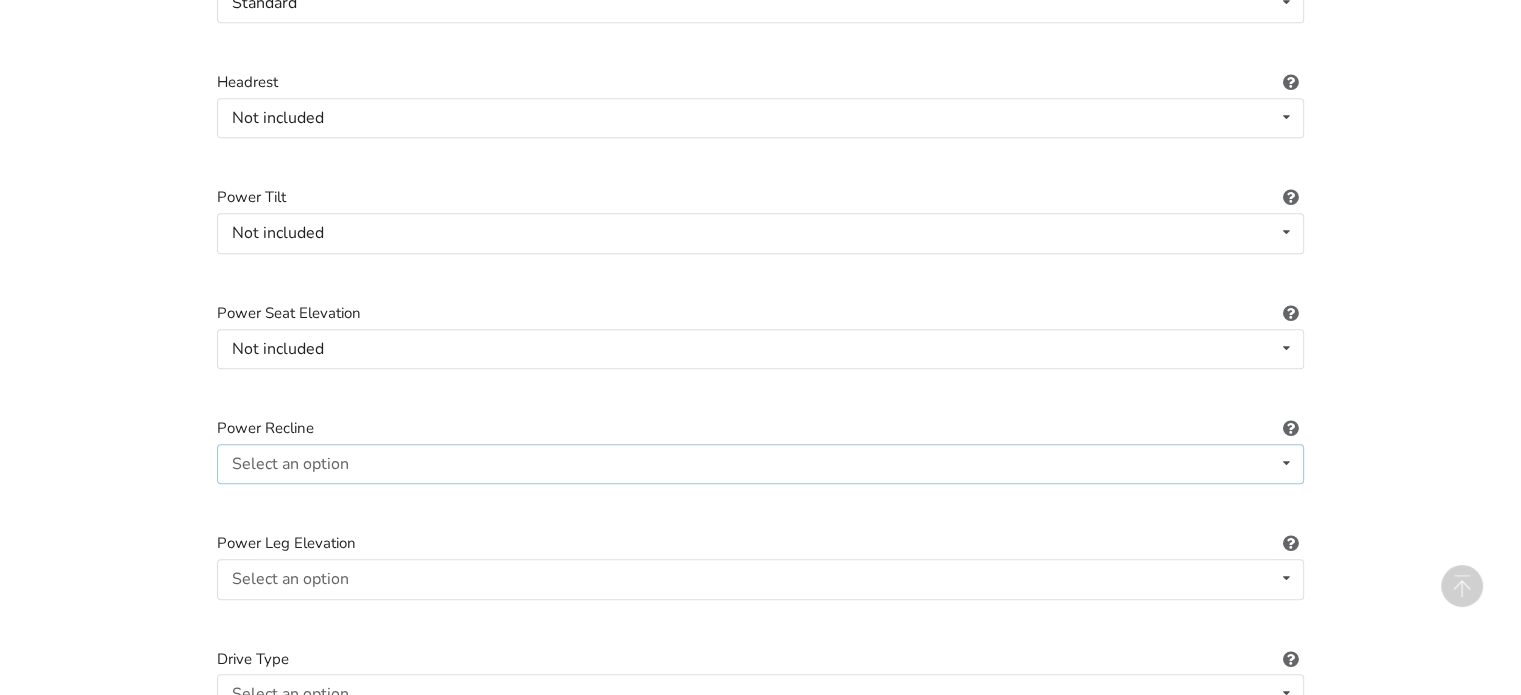 click at bounding box center [1286, 463] 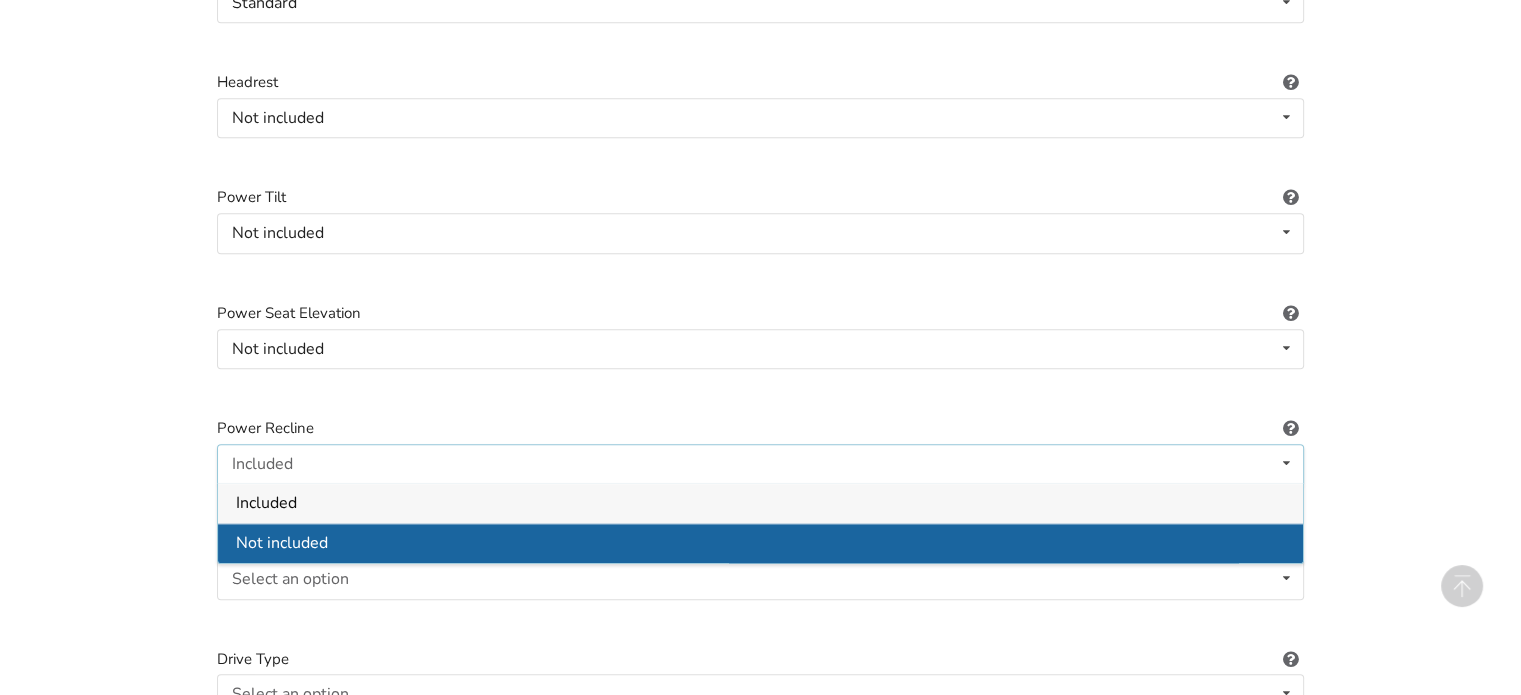 click on "Not included" at bounding box center [760, 543] 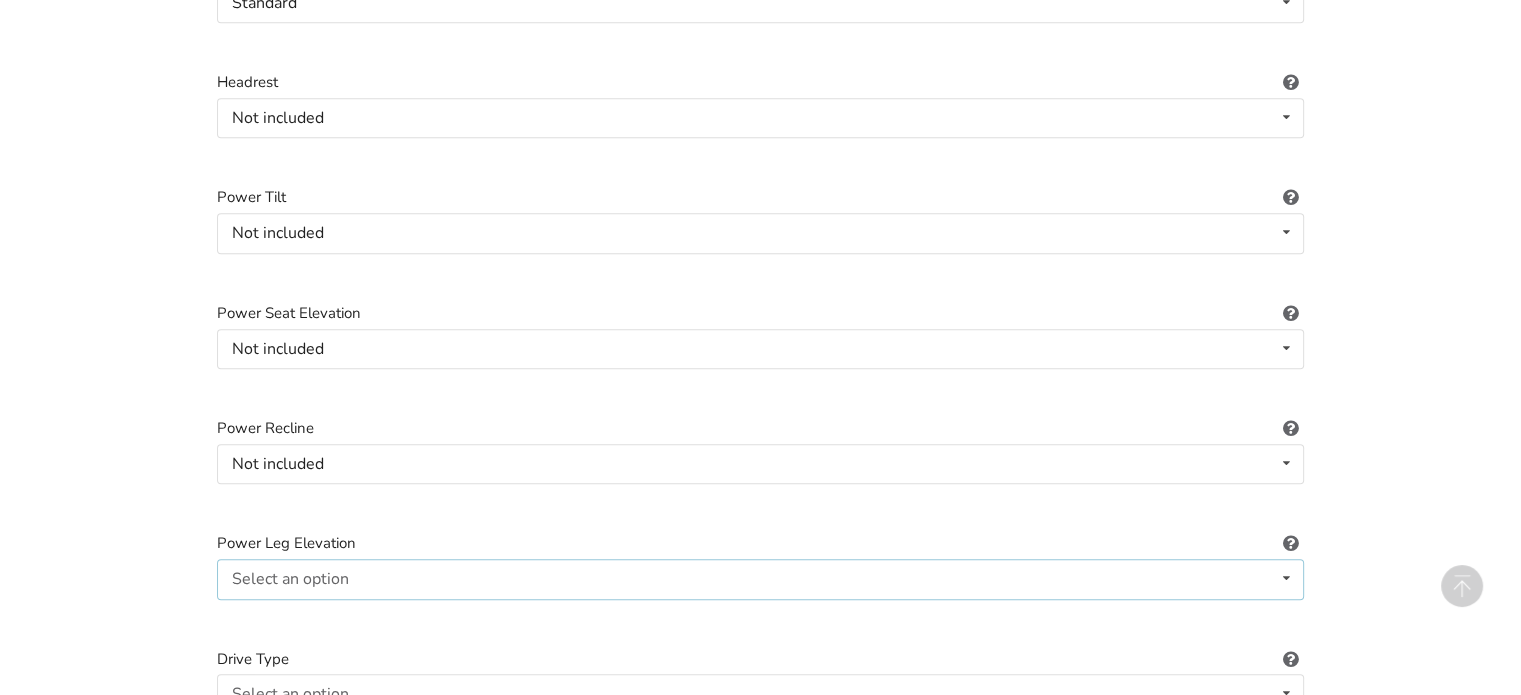 click at bounding box center (1286, 578) 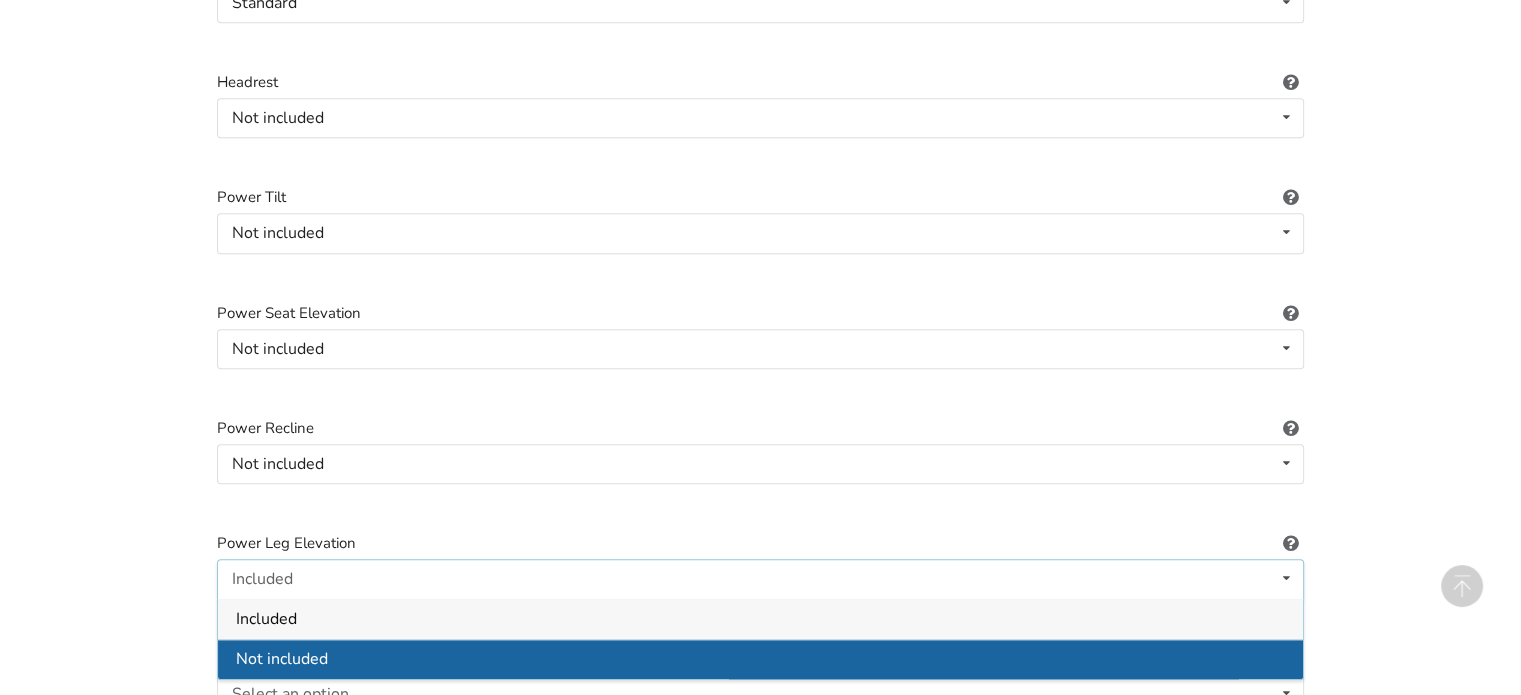 click on "Not included" at bounding box center (282, 659) 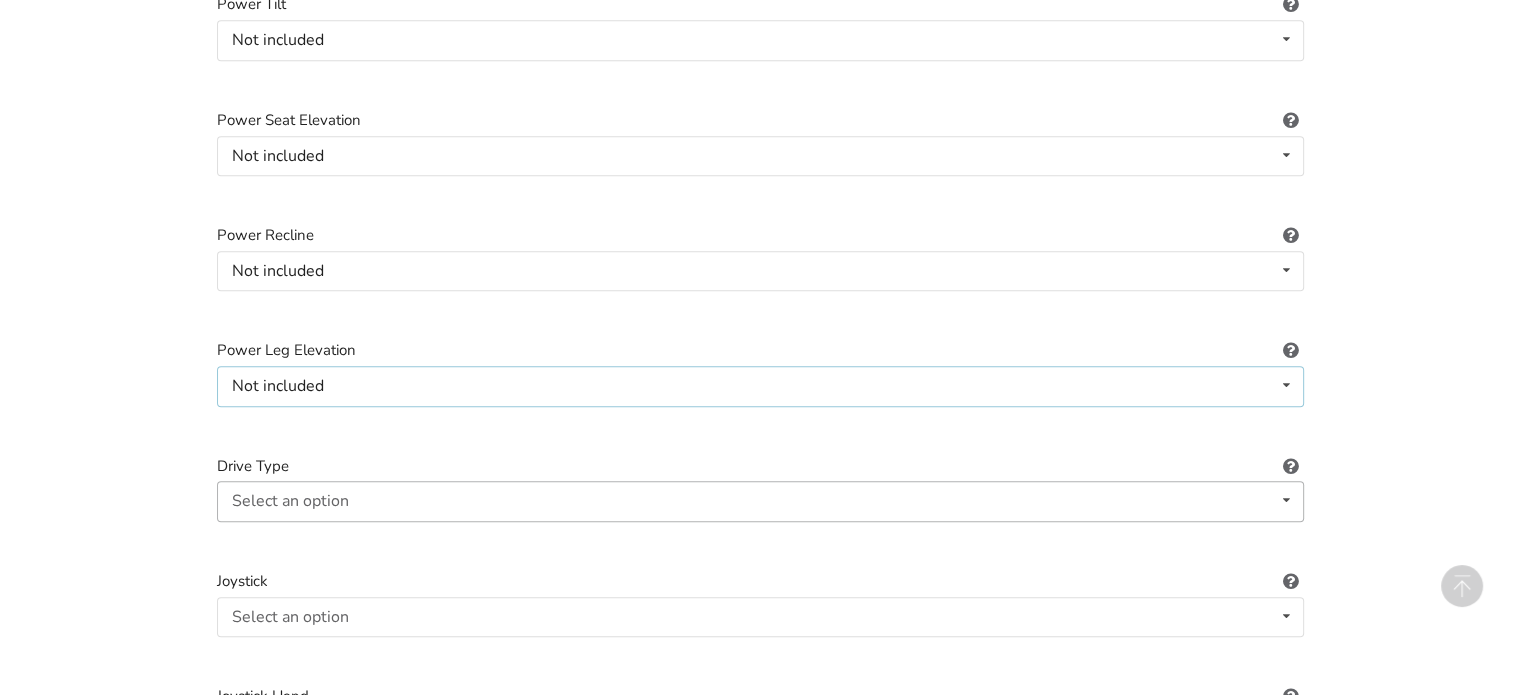 scroll, scrollTop: 2188, scrollLeft: 0, axis: vertical 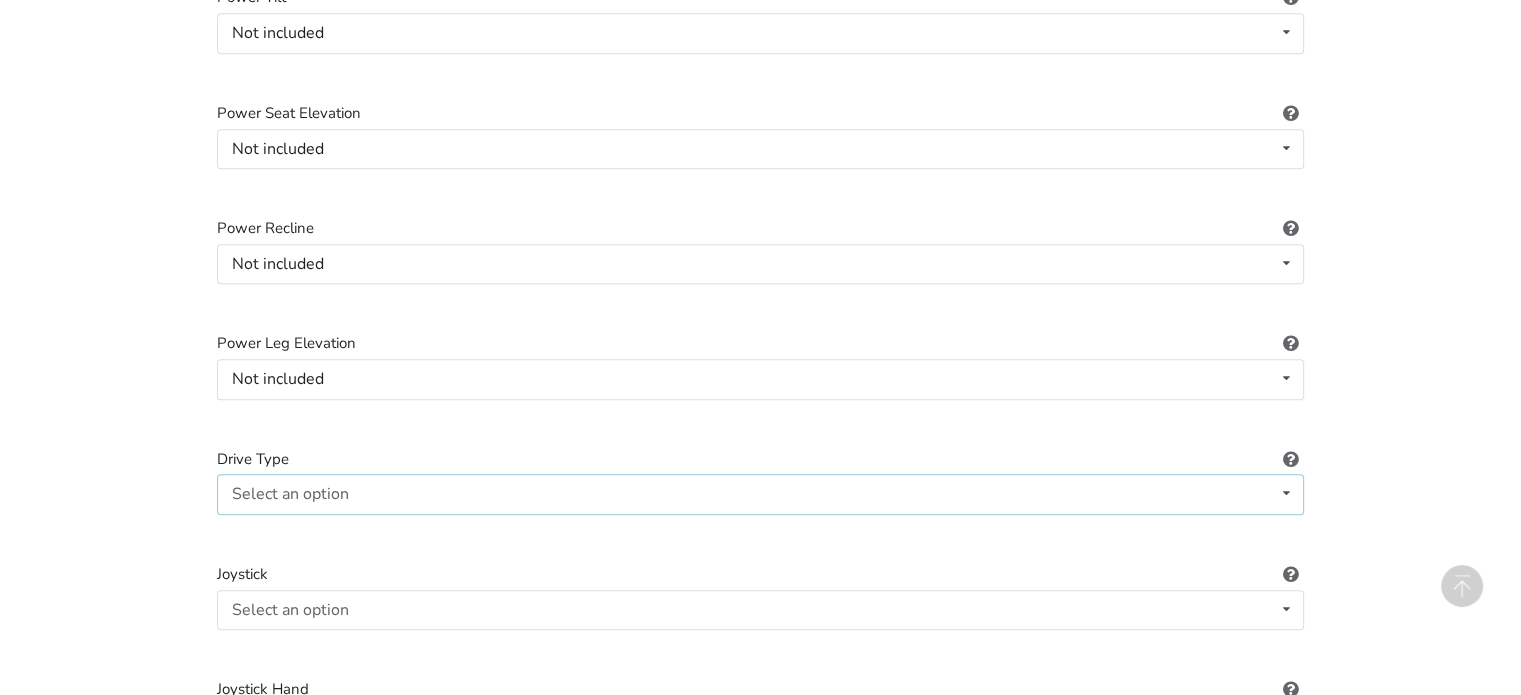 click at bounding box center (1286, 493) 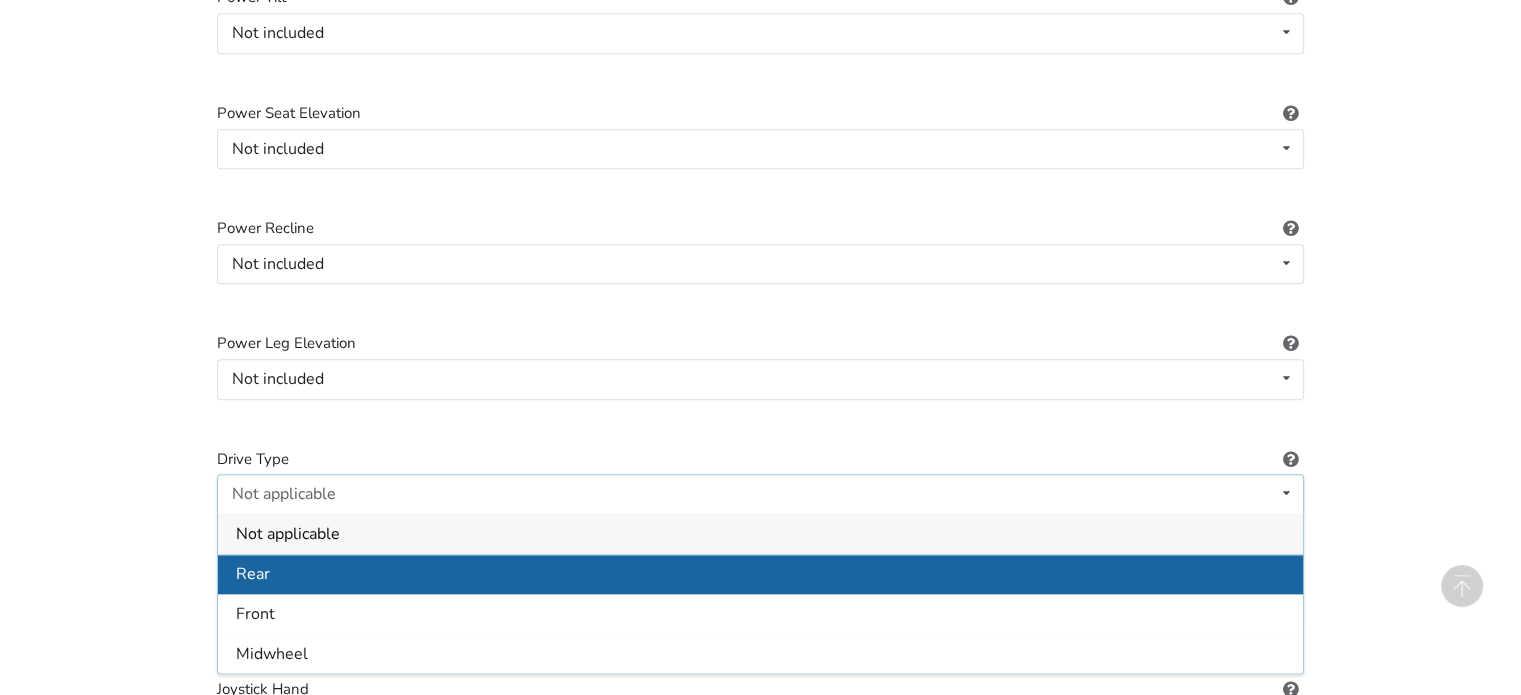 click on "Rear" at bounding box center (760, 574) 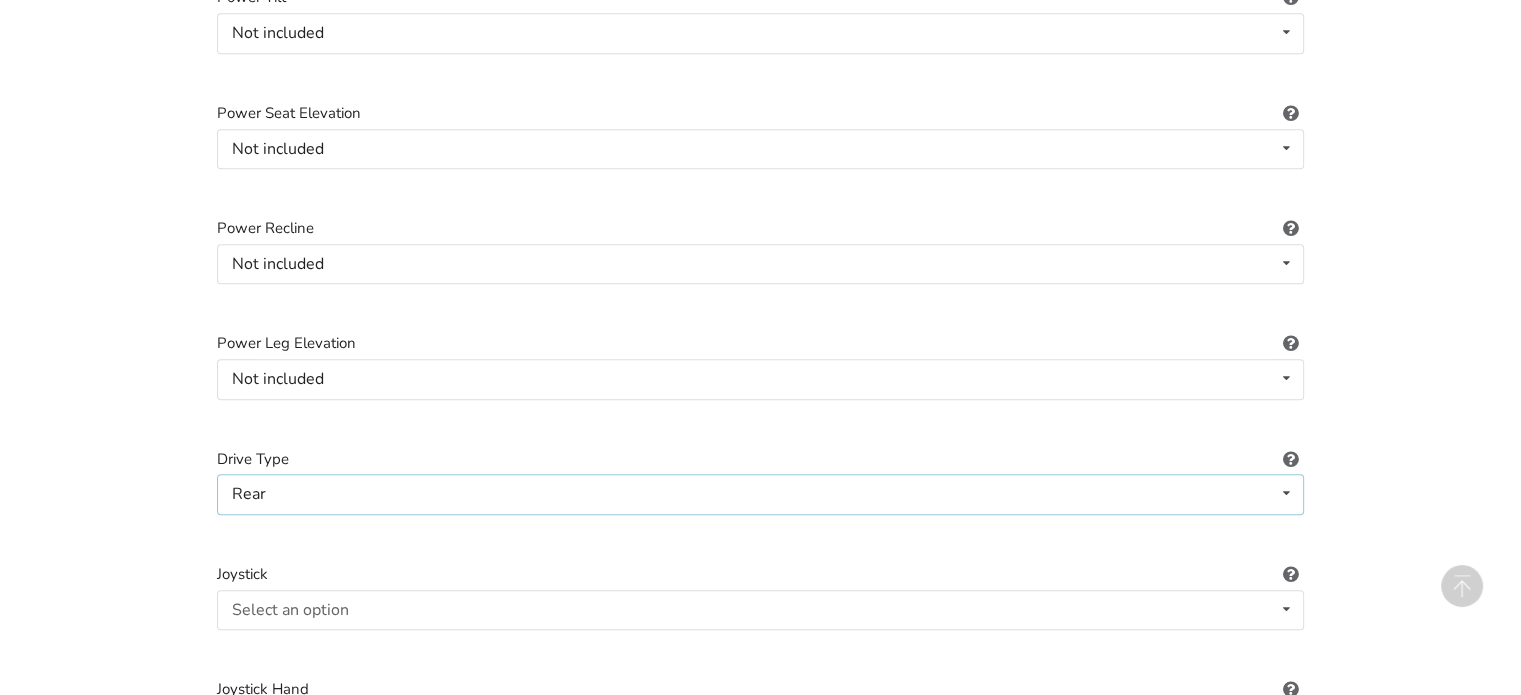 click at bounding box center [1286, 493] 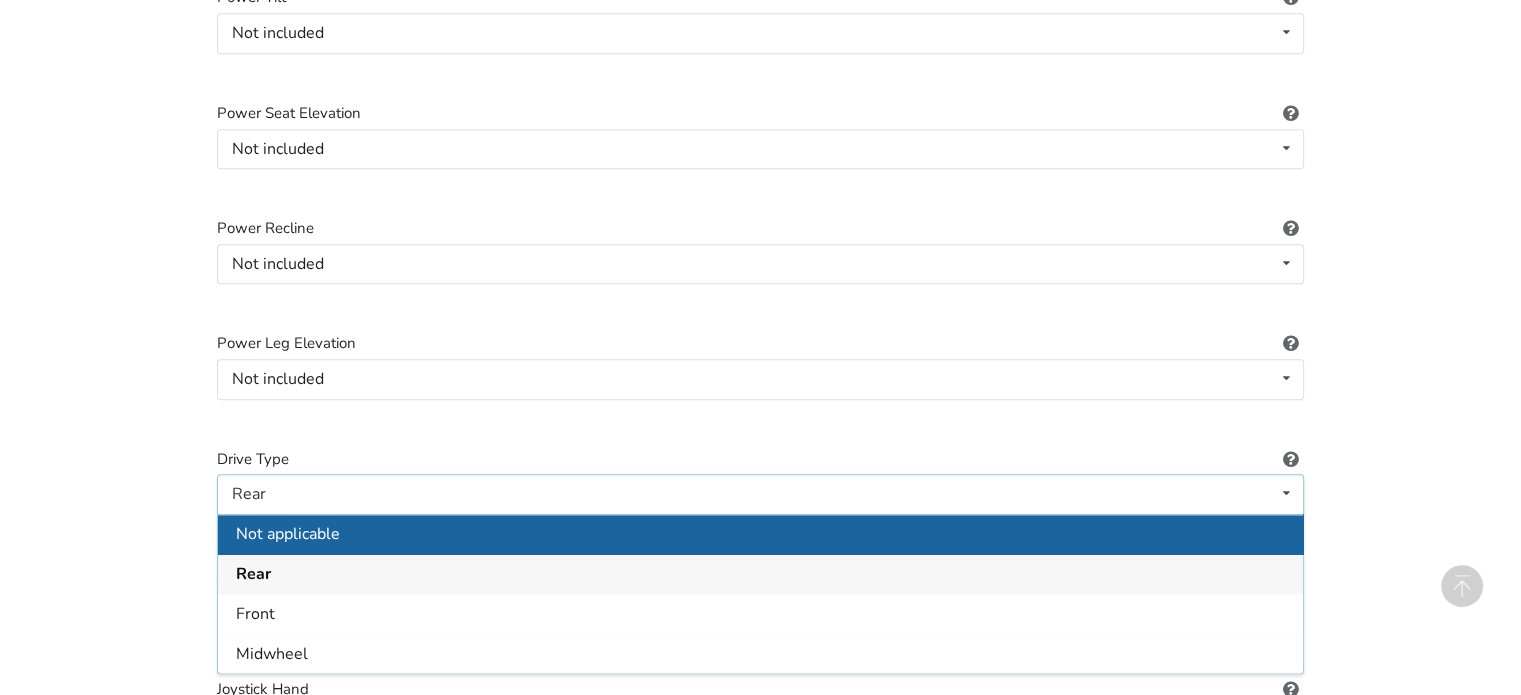 click on "Not applicable" at bounding box center (760, 534) 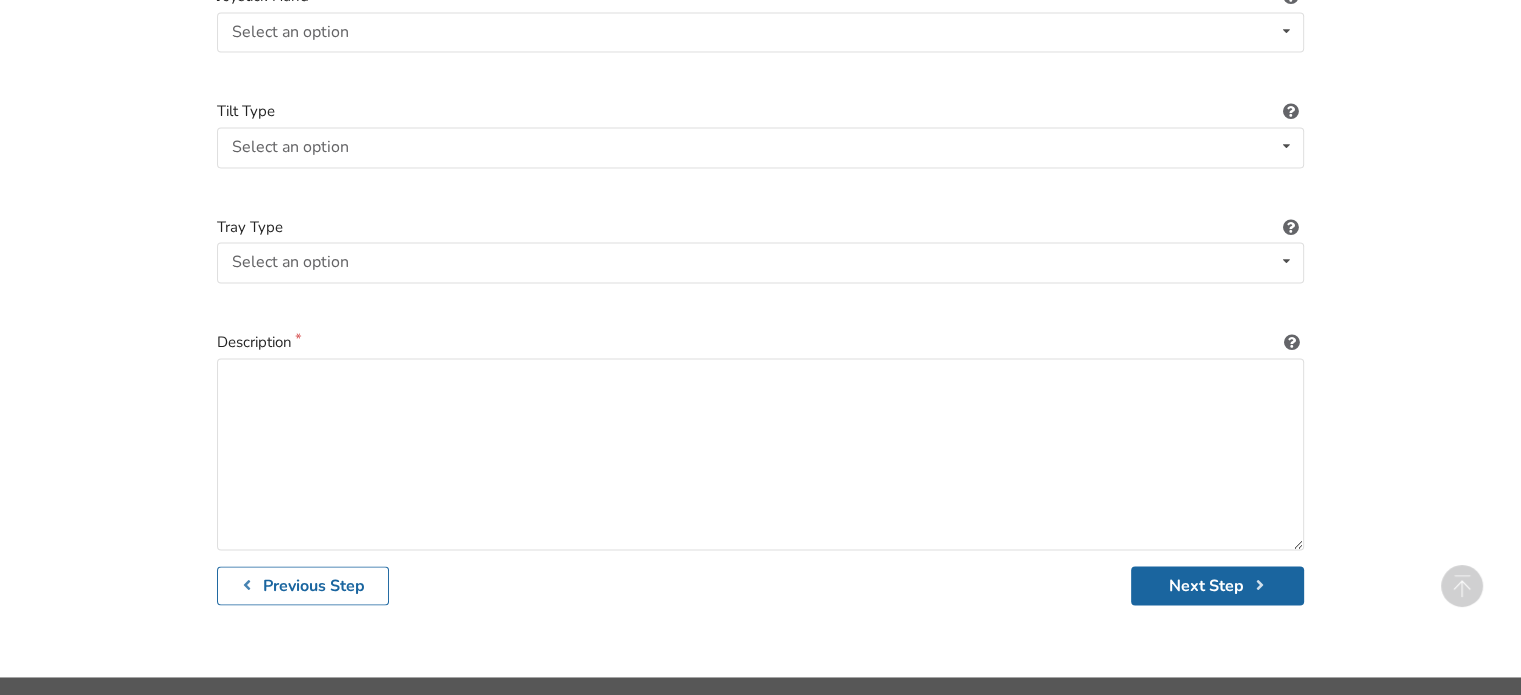scroll, scrollTop: 2888, scrollLeft: 0, axis: vertical 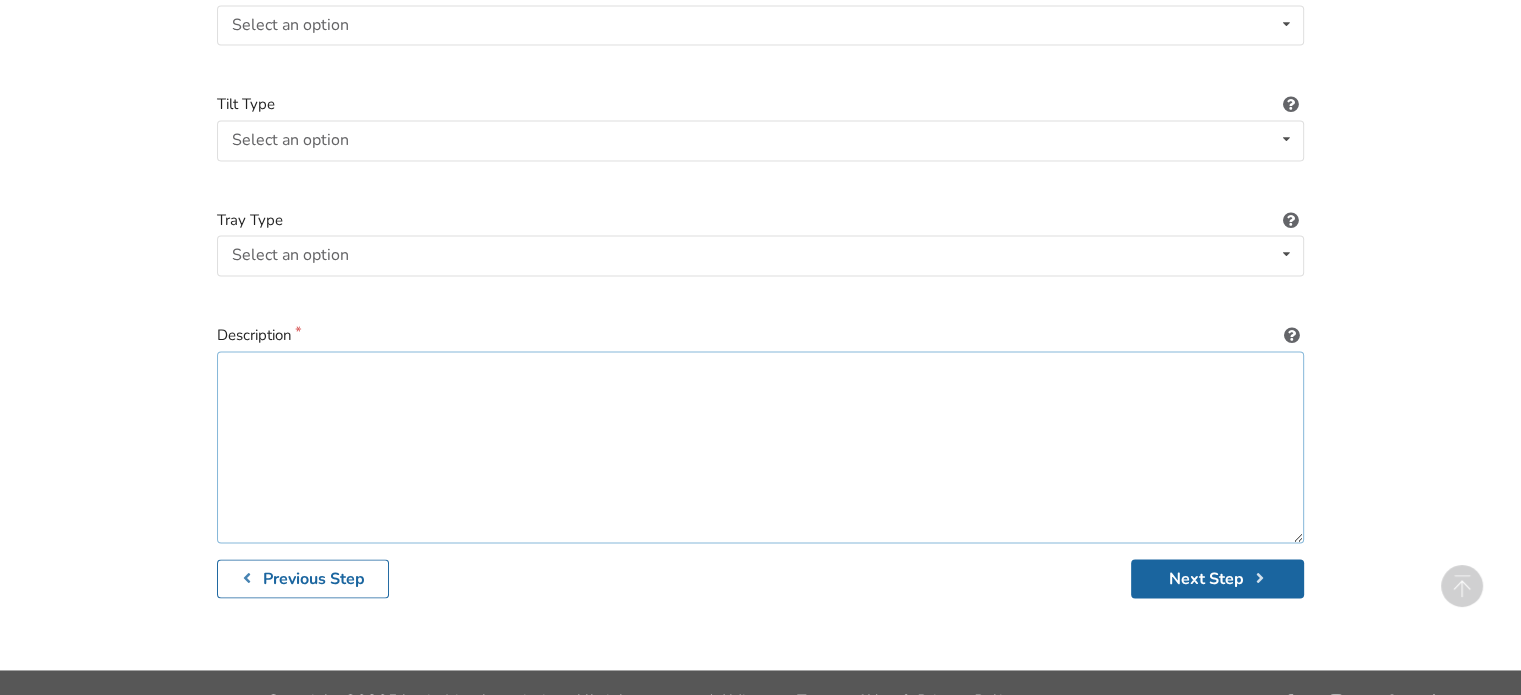 click at bounding box center [760, 447] 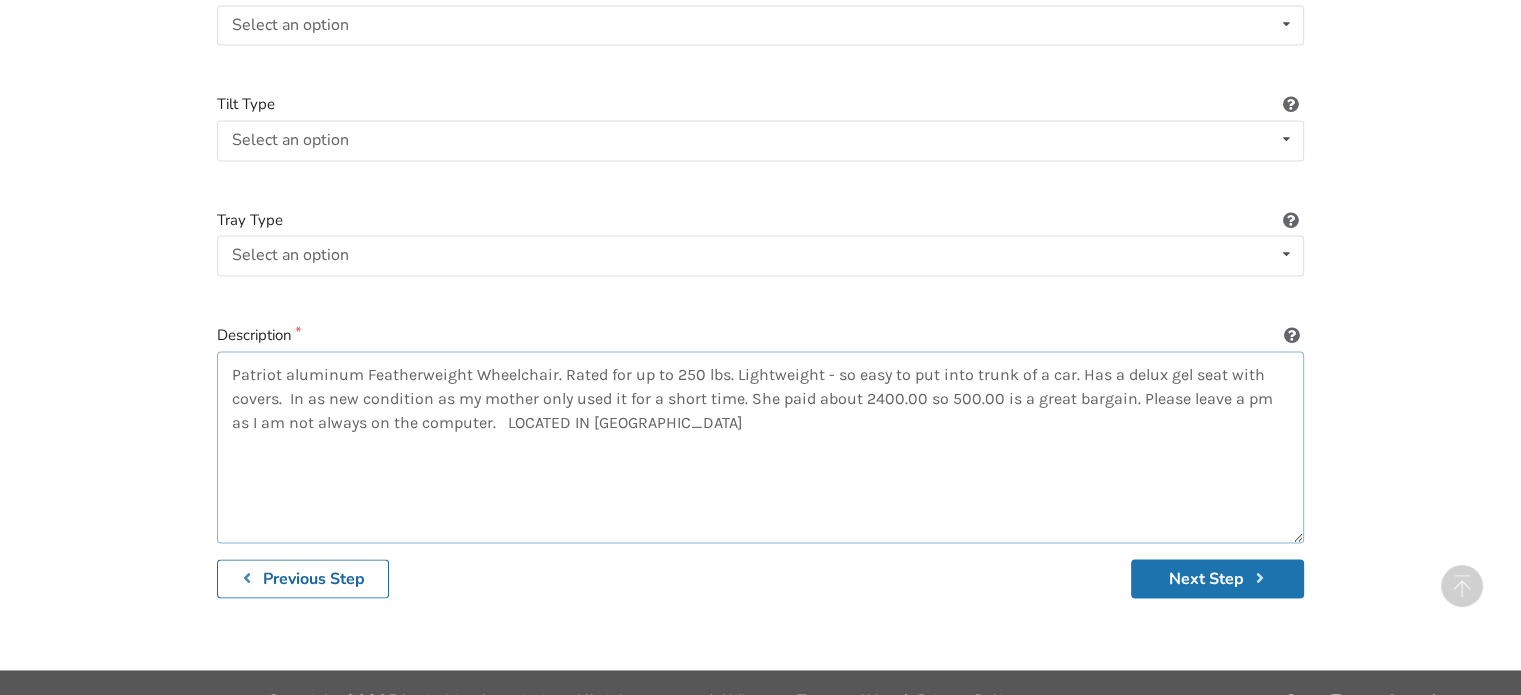 type on "Patriot aluminum Featherweight Wheelchair. Rated for up to 250 lbs. Lightweight - so easy to put into trunk of a car. Has a delux gel seat with covers.  In as new condition as my mother only used it for a short time. She paid about 2400.00 so 500.00 is a great bargain. Please leave a pm as I am not always on the computer.   LOCATED IN [GEOGRAPHIC_DATA]" 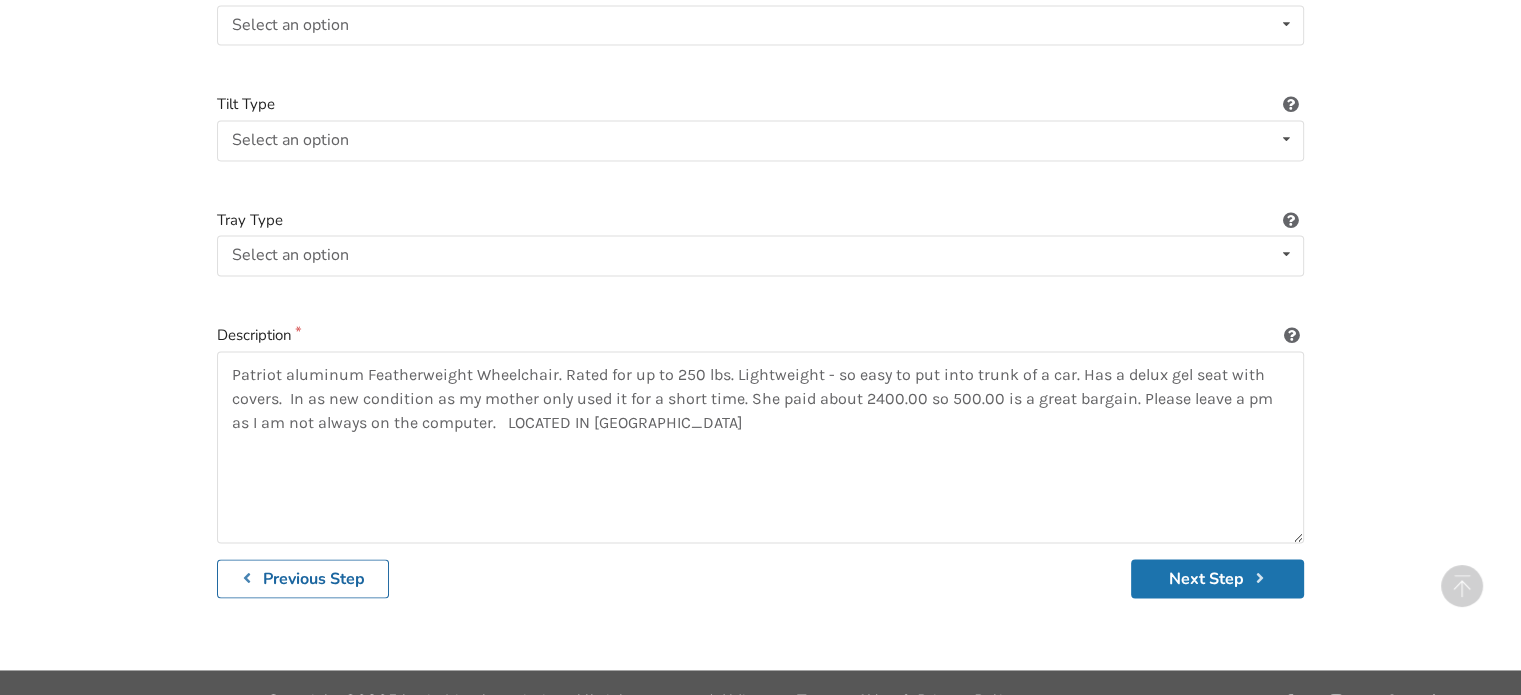 click on "Next Step" at bounding box center [1217, 578] 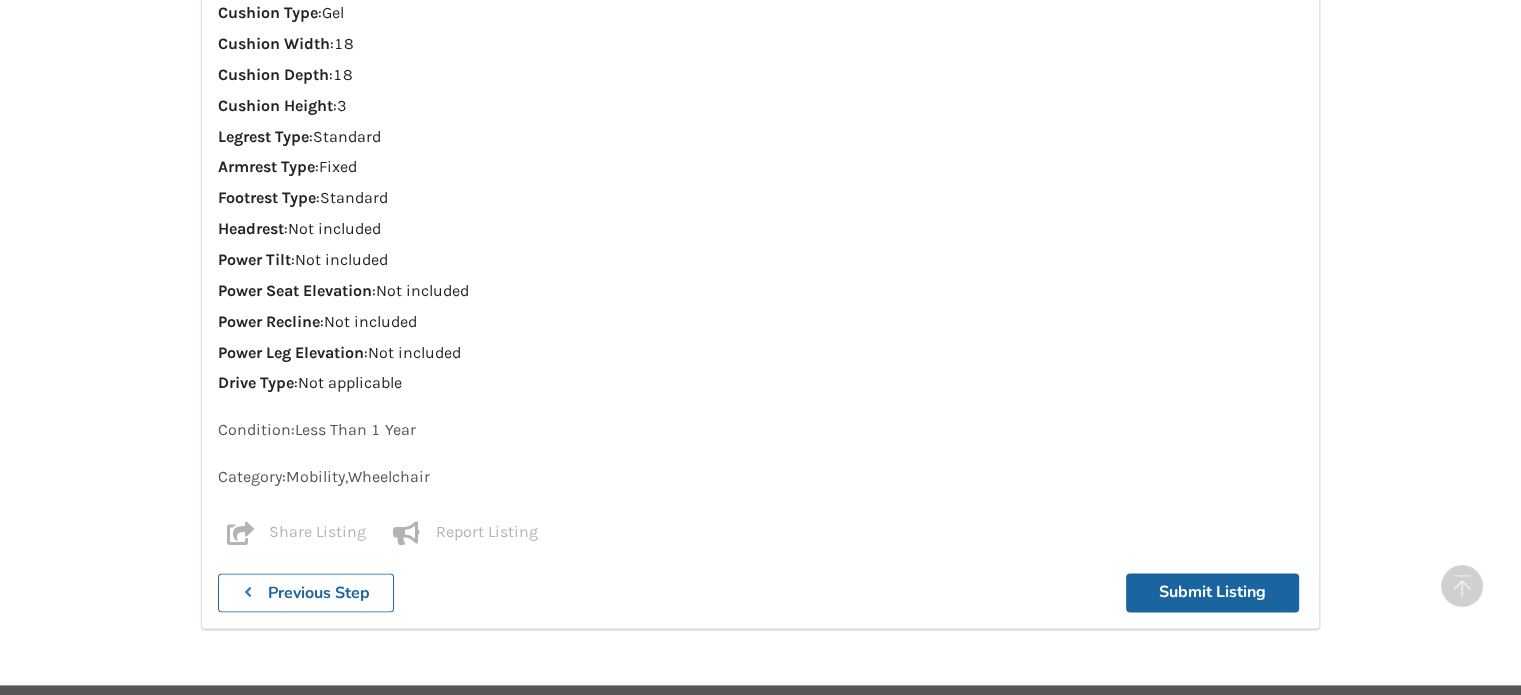 scroll, scrollTop: 2402, scrollLeft: 0, axis: vertical 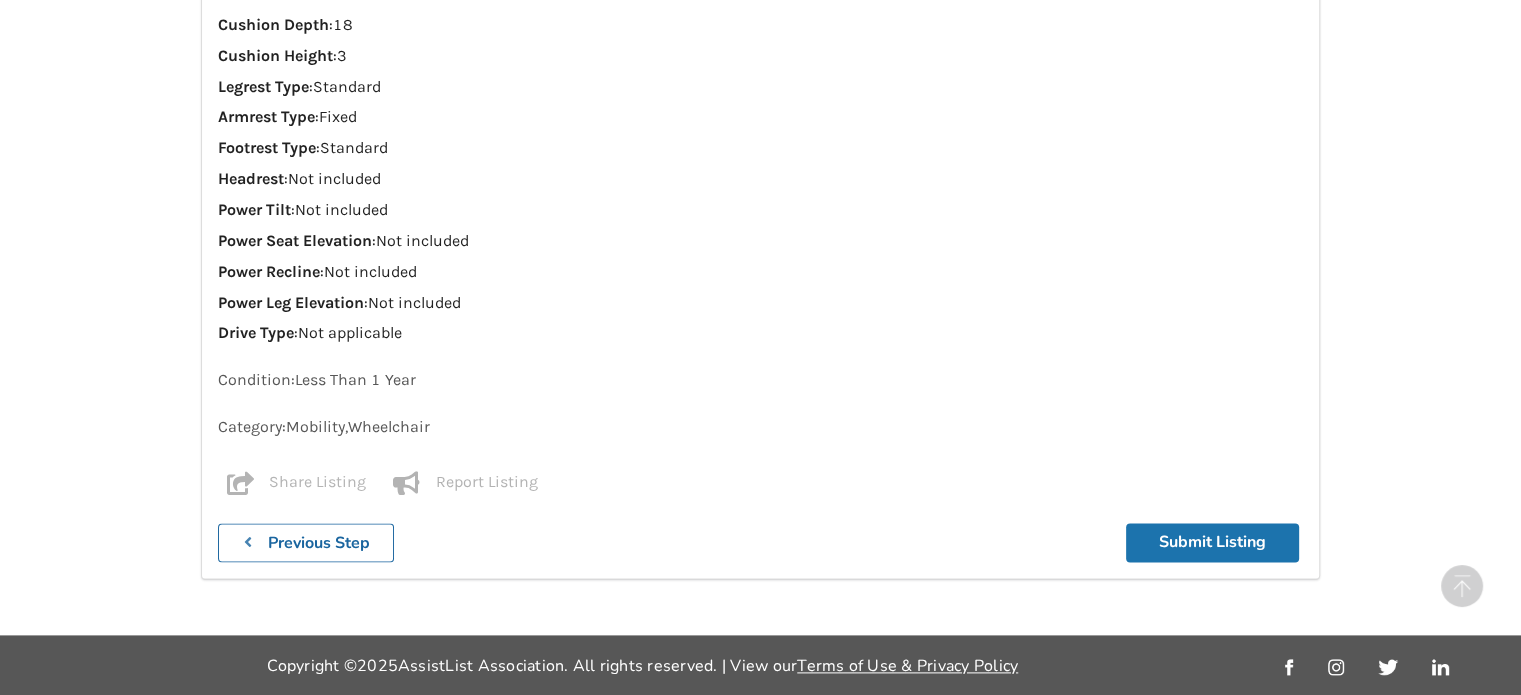 click on "Submit Listing" at bounding box center (1212, 542) 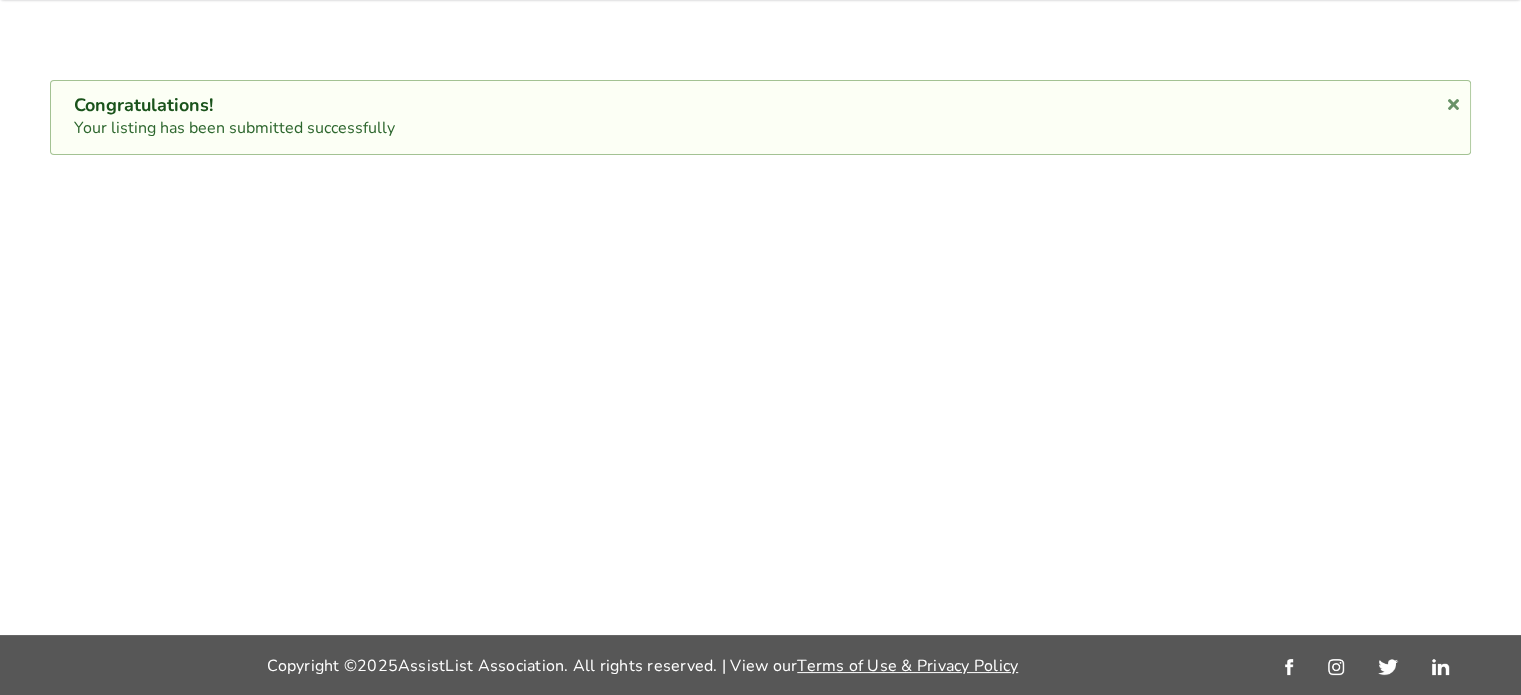 scroll, scrollTop: 0, scrollLeft: 0, axis: both 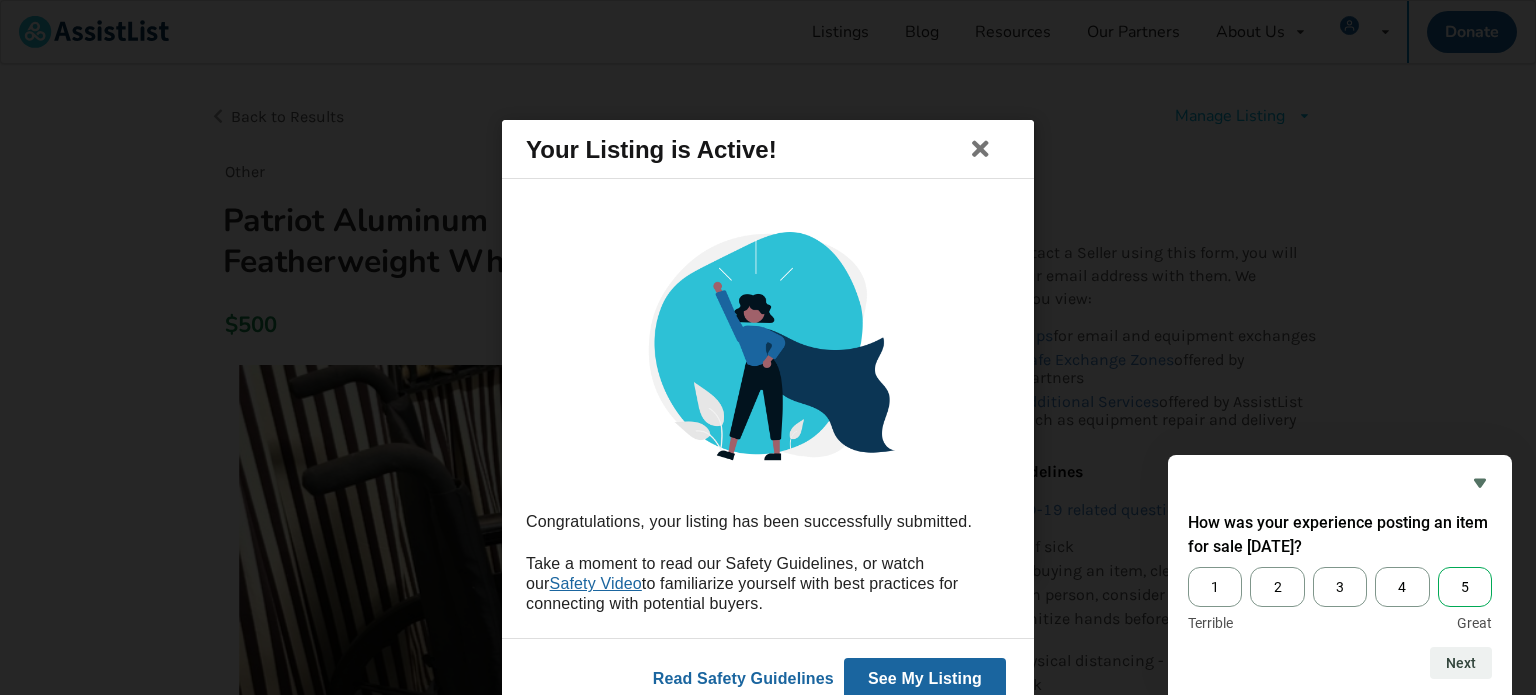 click on "5" at bounding box center [1465, 587] 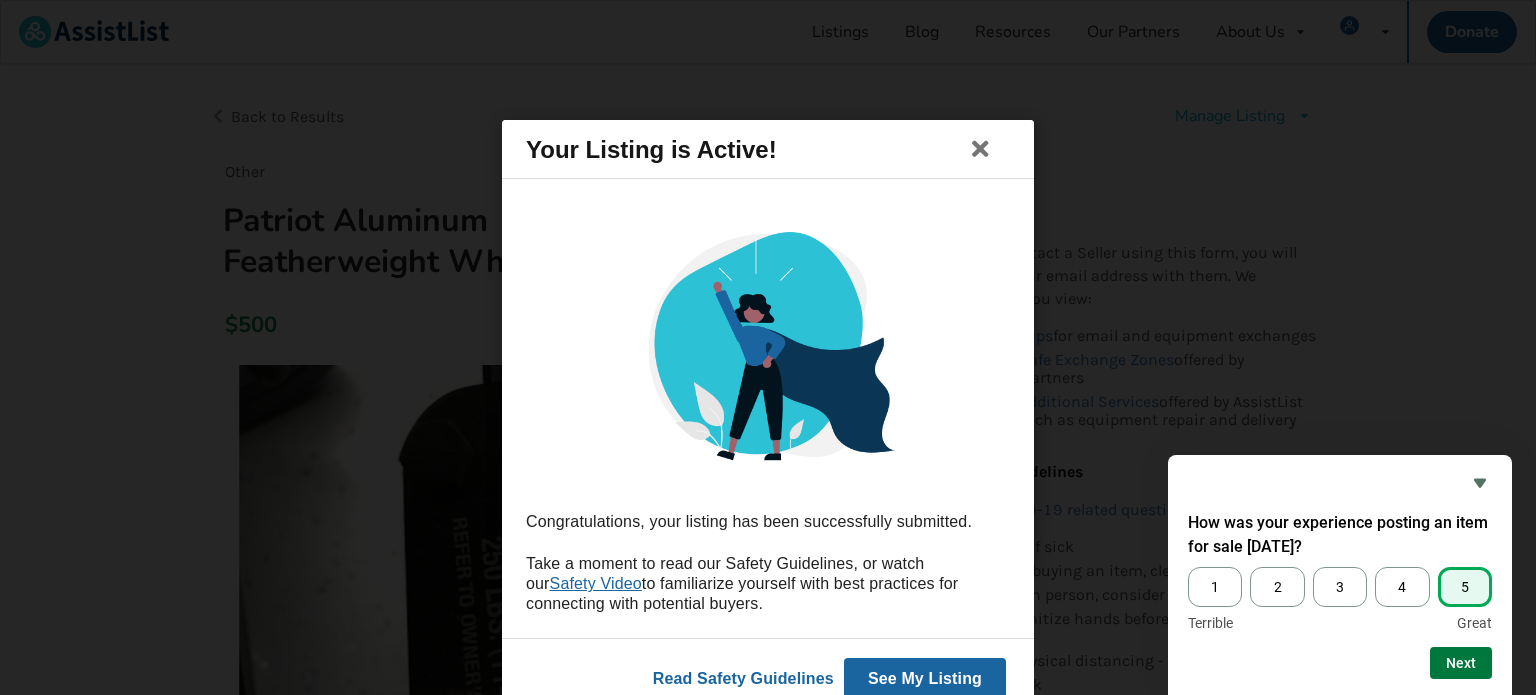 click on "Next" at bounding box center [1461, 663] 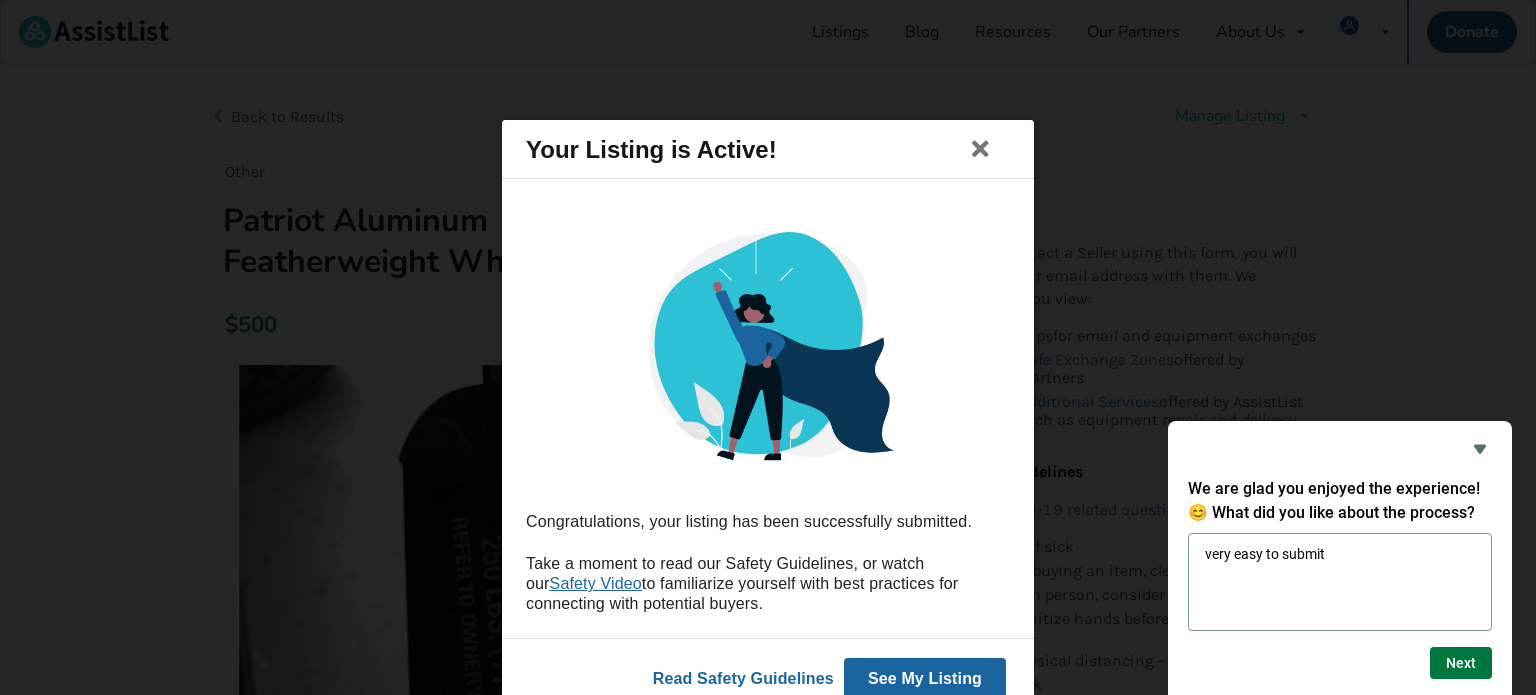 type on "very easy to submit" 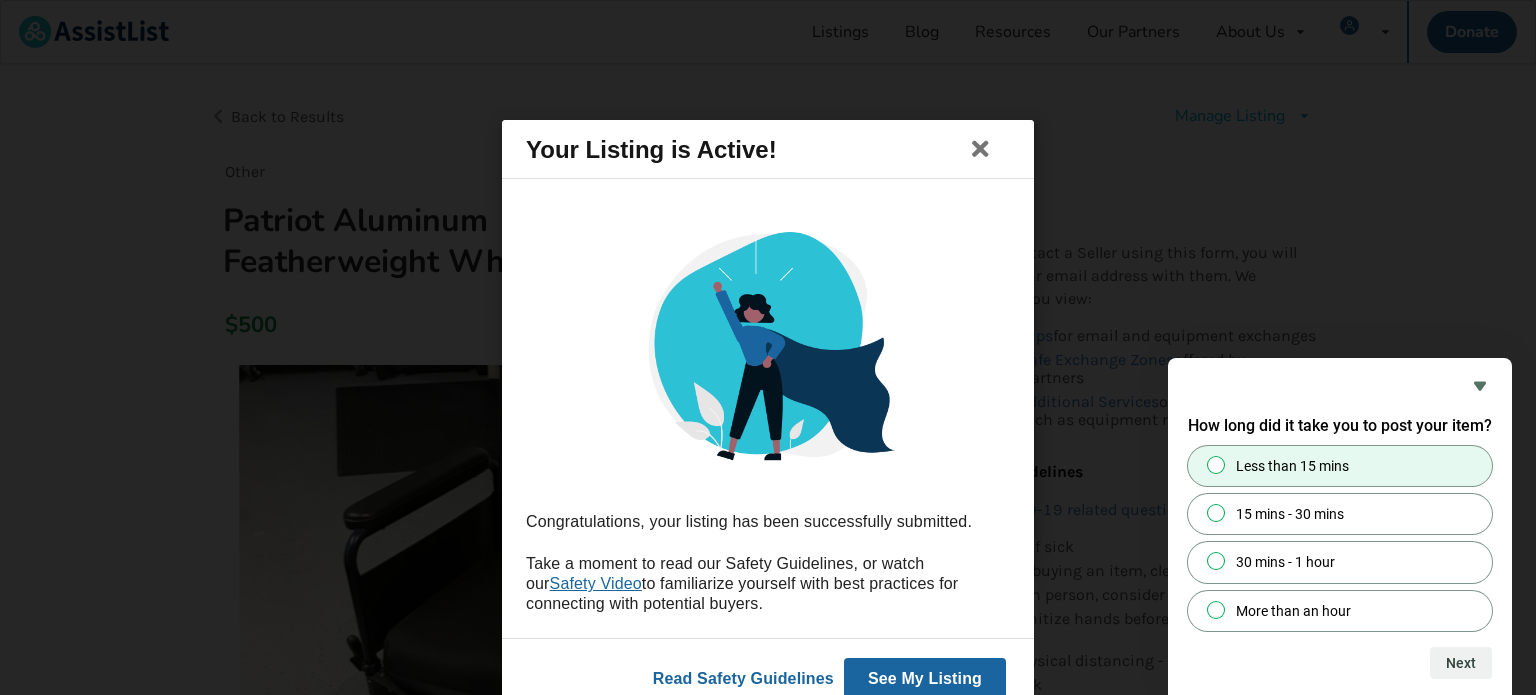 click on "Less than 15 mins" at bounding box center [1216, 464] 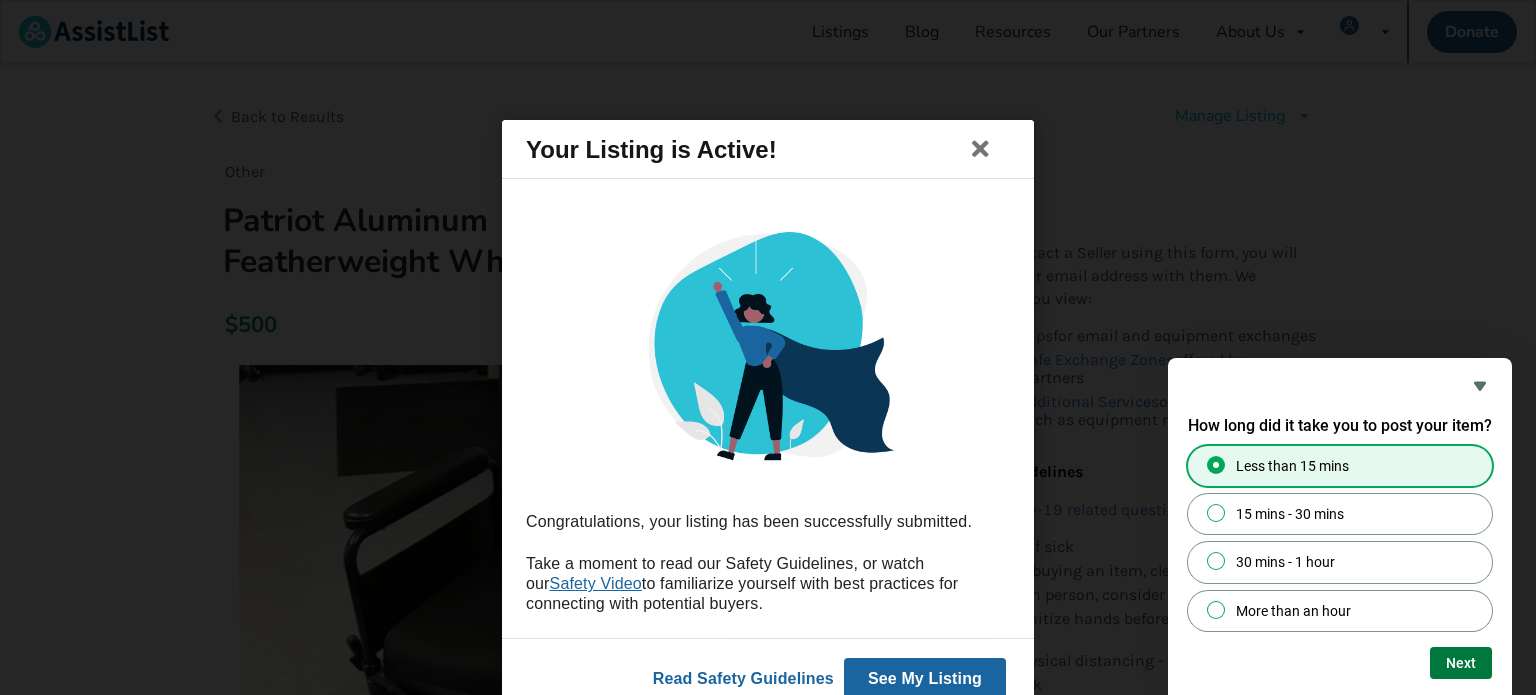 click on "Next" at bounding box center (1461, 663) 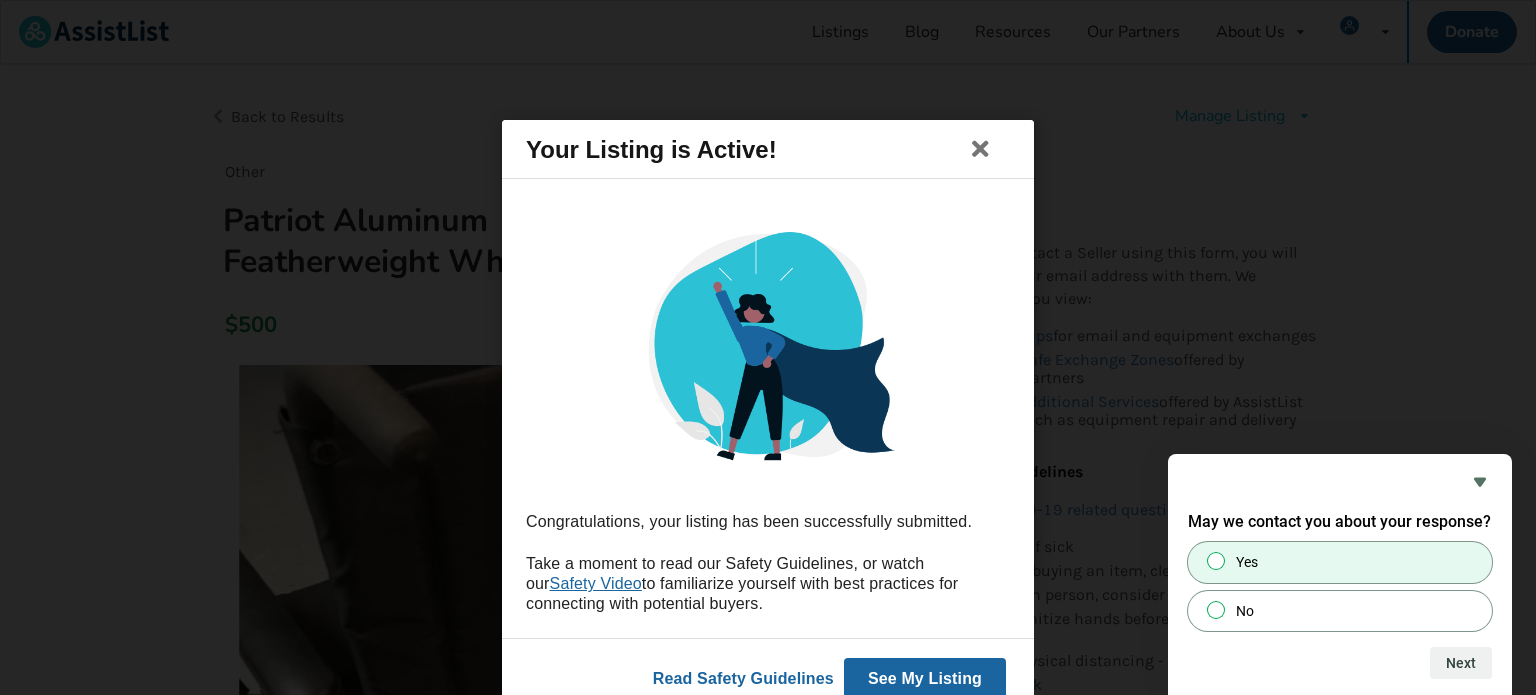 click on "Yes" at bounding box center (1216, 561) 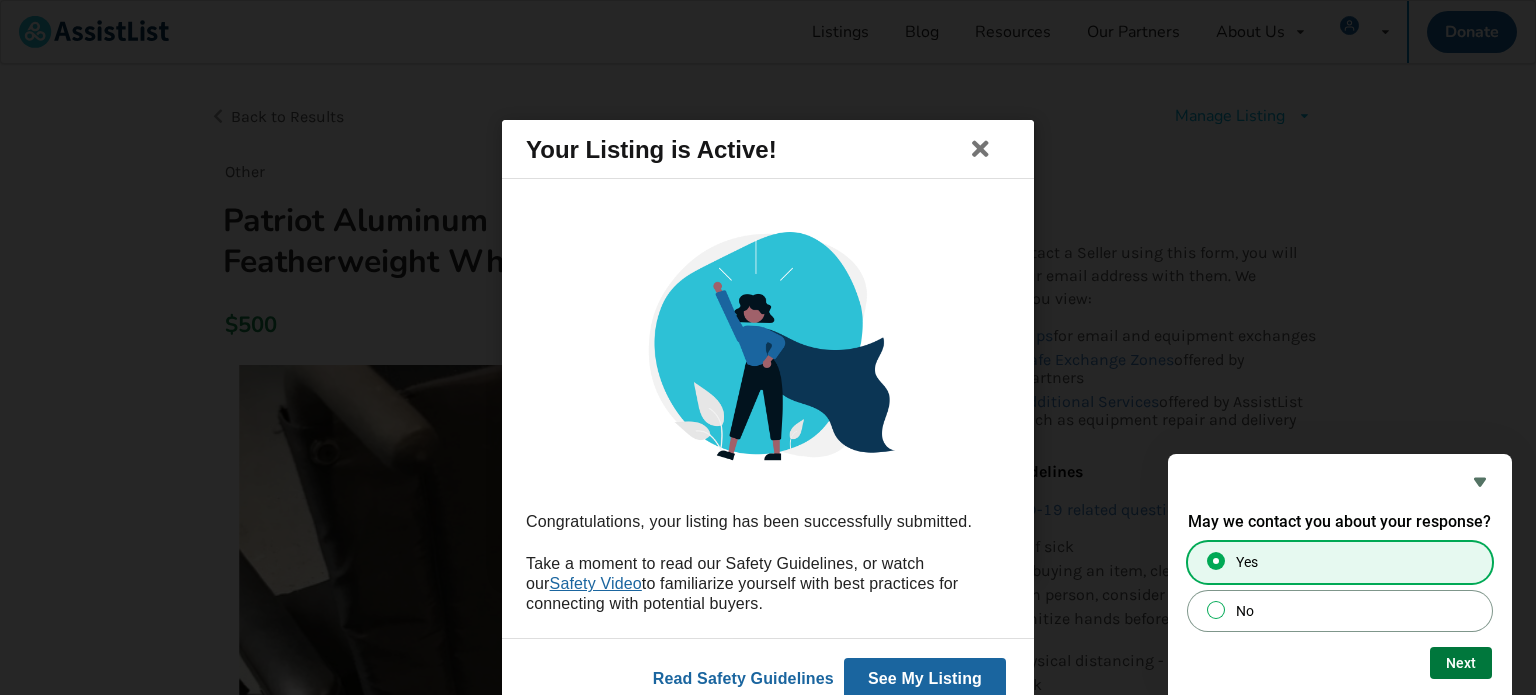 click on "Next" at bounding box center [1461, 663] 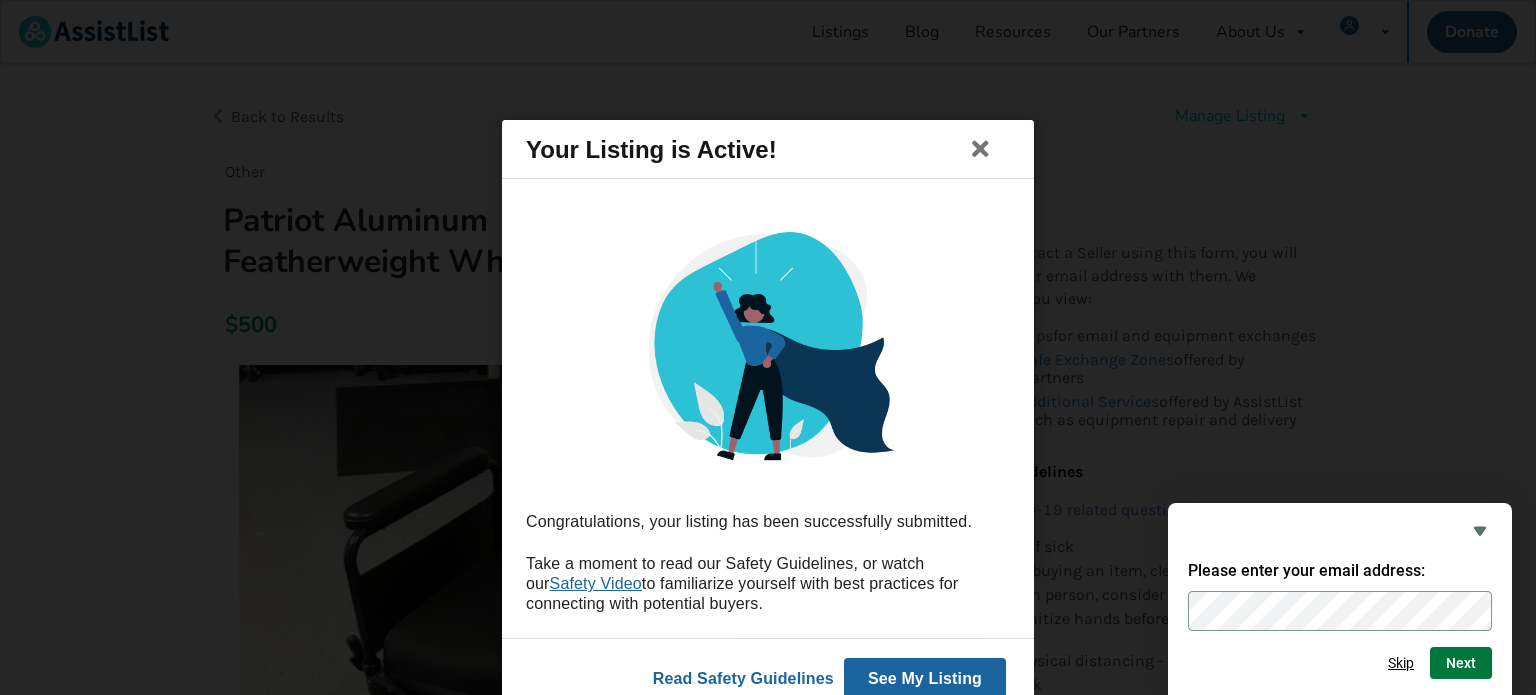 click on "Next" at bounding box center [1461, 663] 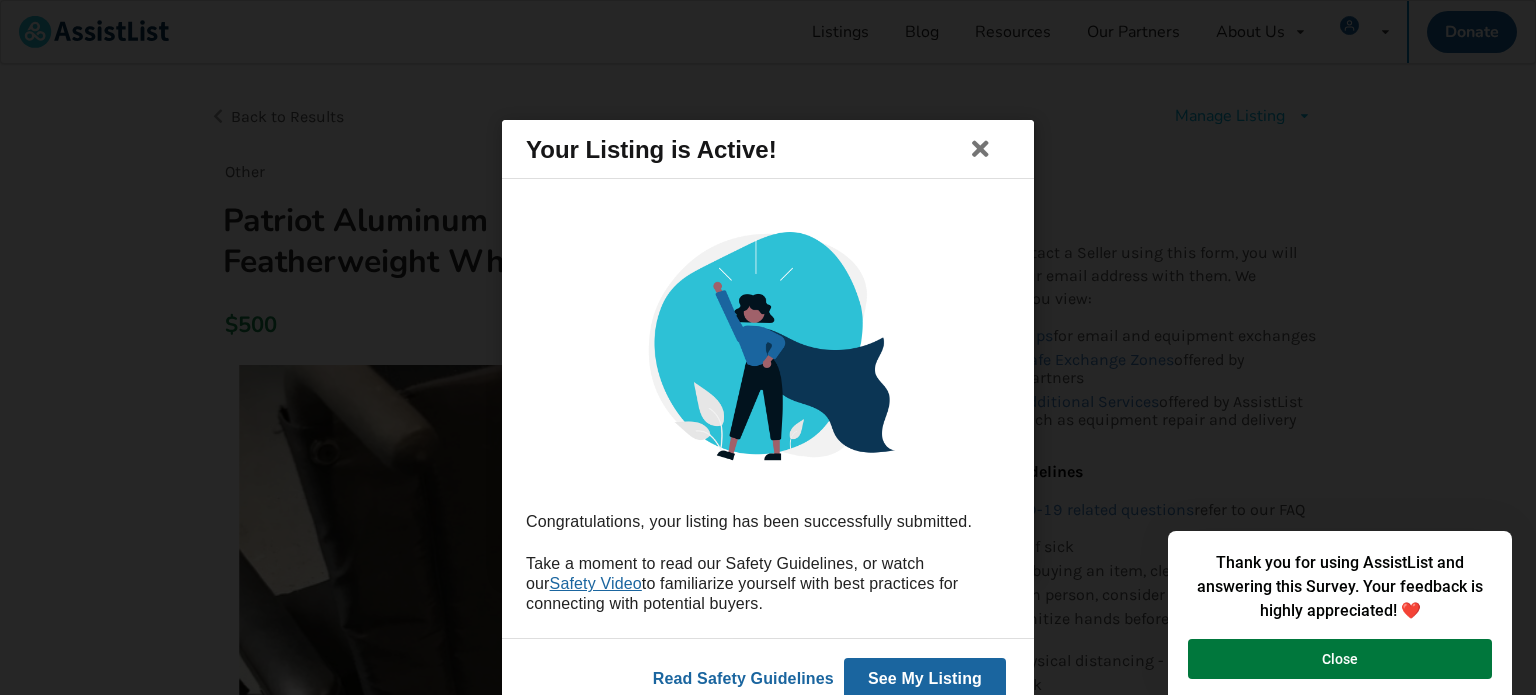 click on "Close" at bounding box center (1340, 659) 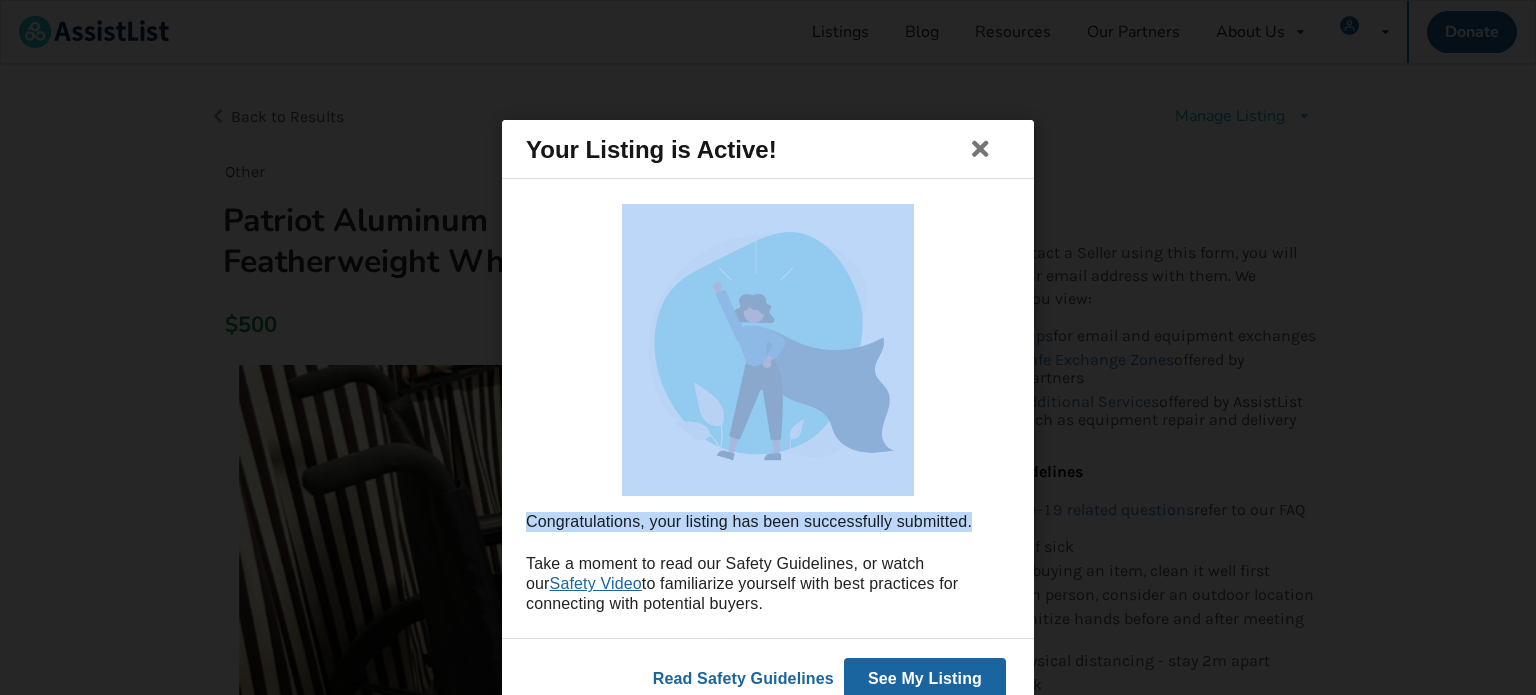 drag, startPoint x: 1015, startPoint y: 539, endPoint x: 1032, endPoint y: 401, distance: 139.04315 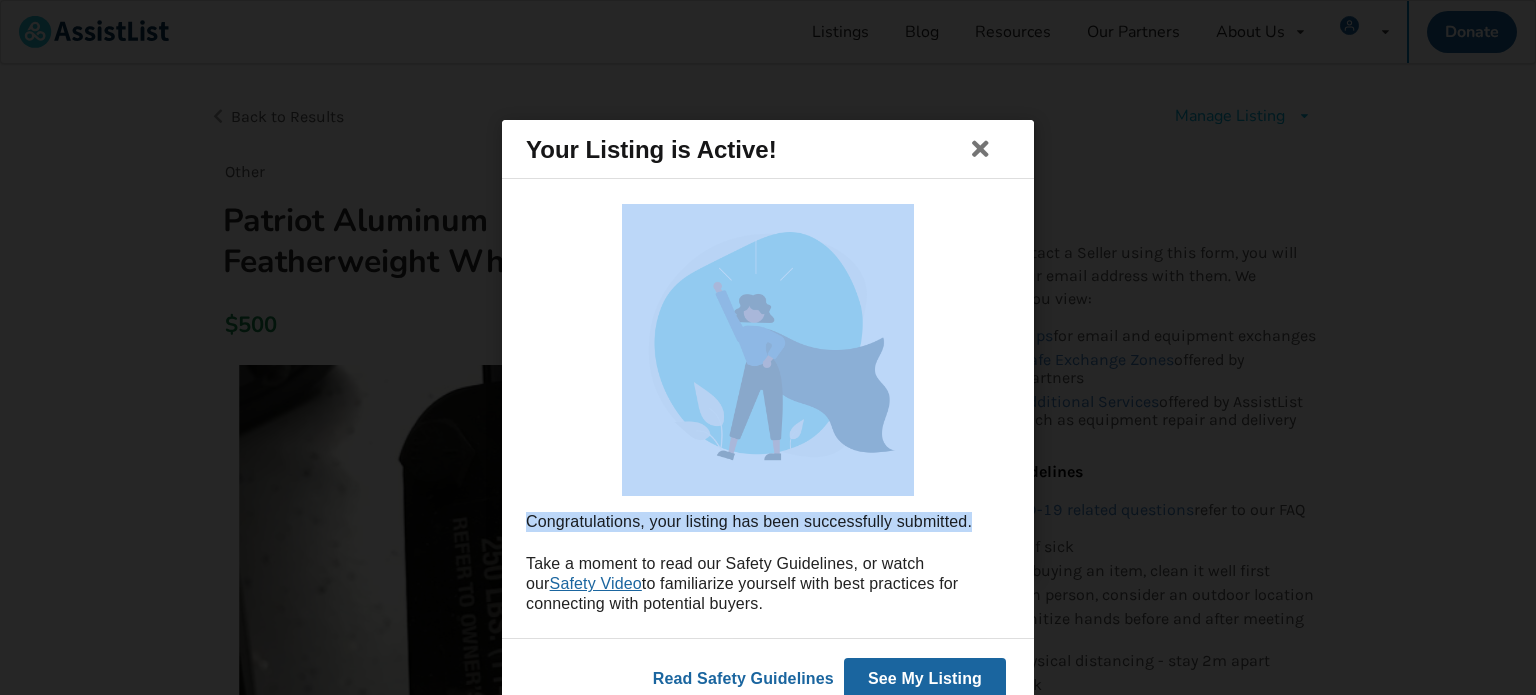 click at bounding box center (768, 350) 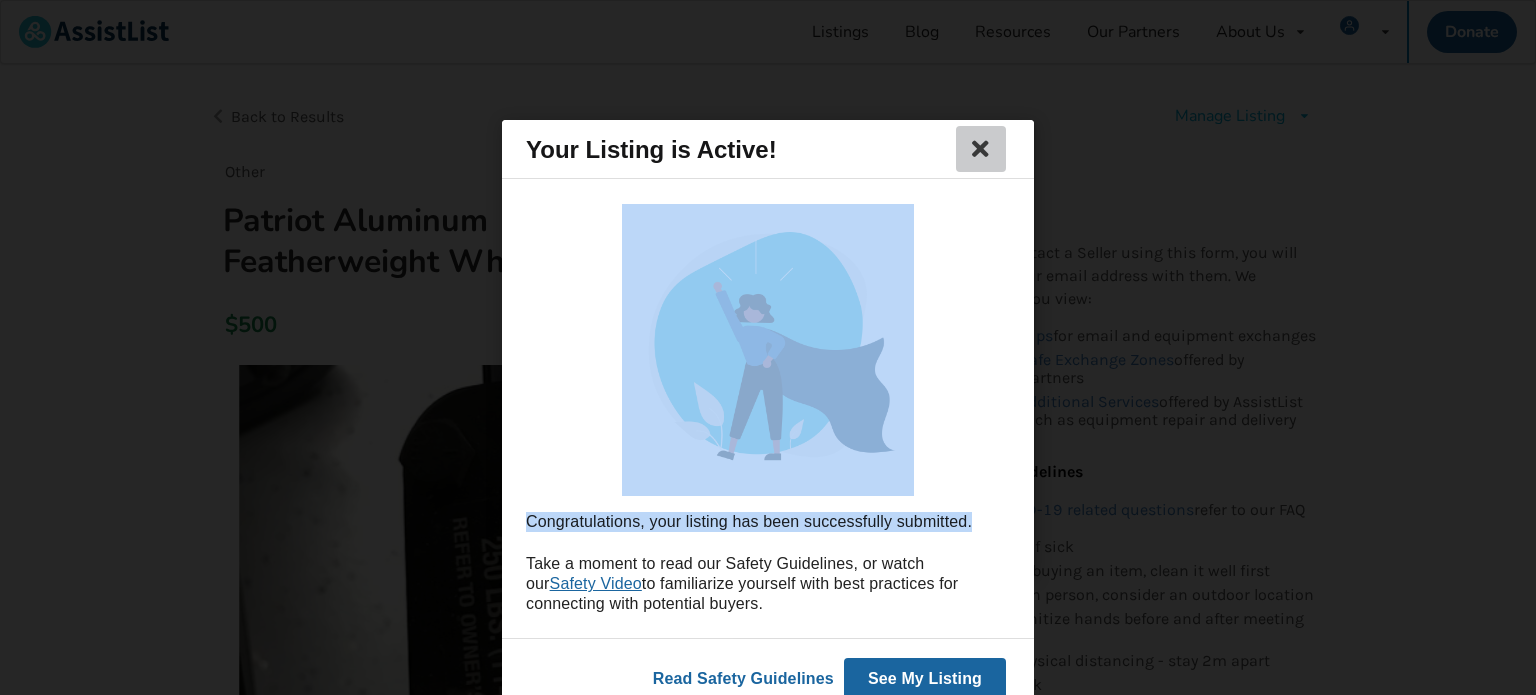 click at bounding box center (981, 149) 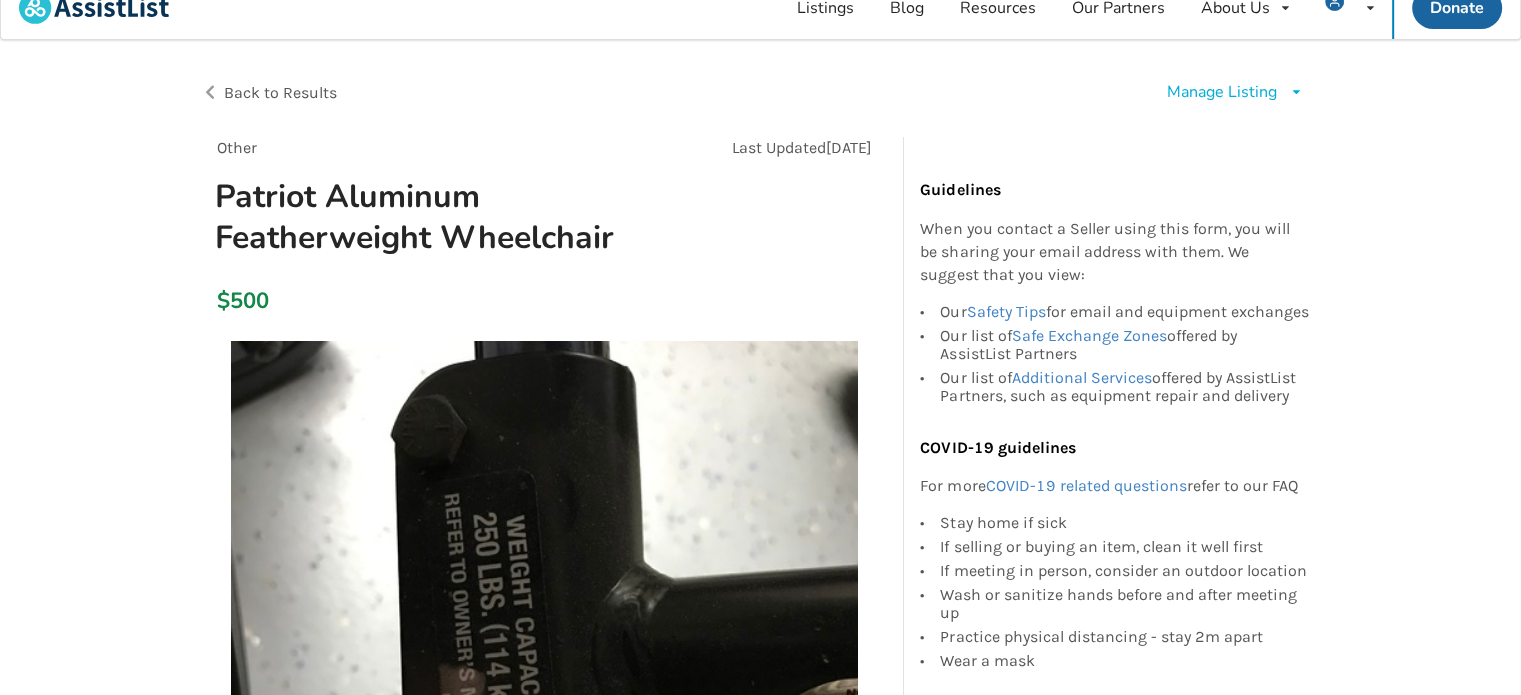scroll, scrollTop: 0, scrollLeft: 0, axis: both 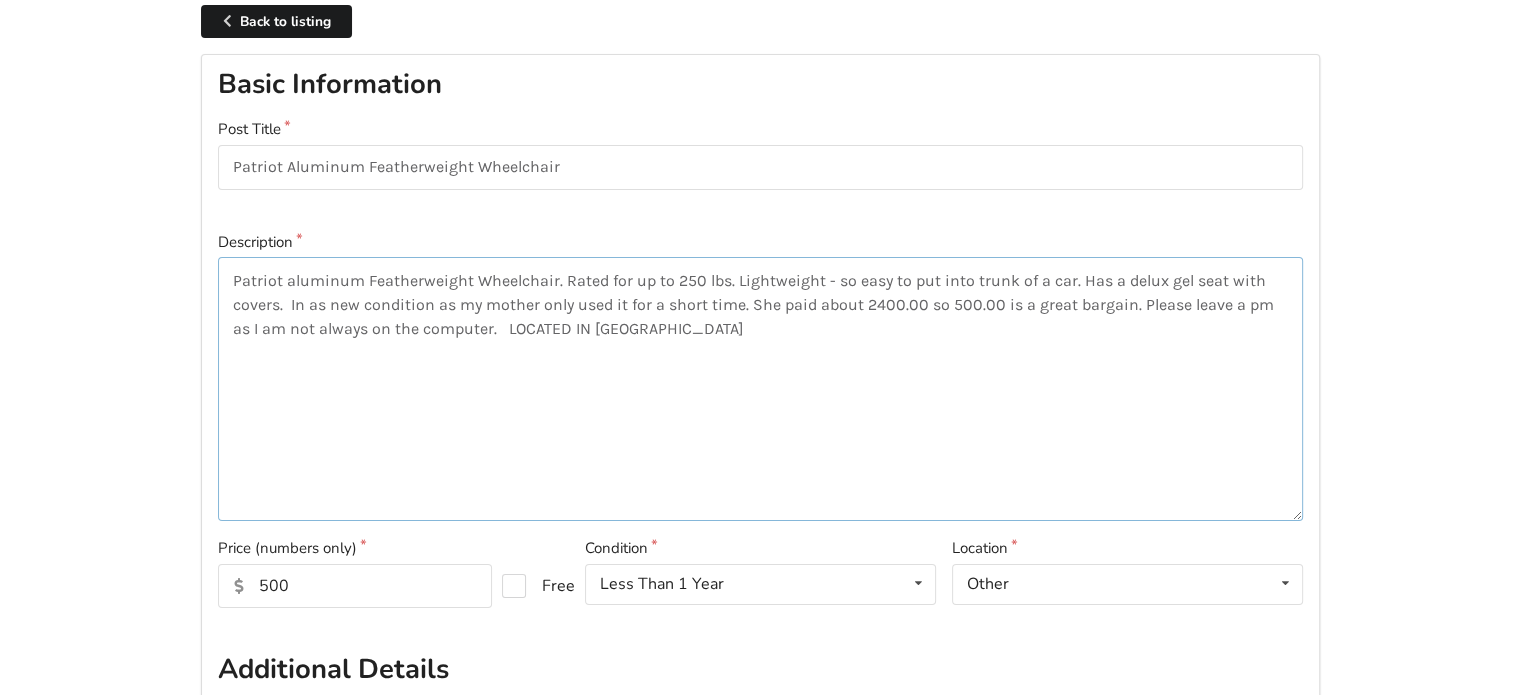 click on "Patriot aluminum Featherweight Wheelchair. Rated for up to 250 lbs. Lightweight - so easy to put into trunk of a car. Has a delux gel seat with covers.  In as new condition as my mother only used it for a short time. She paid about 2400.00 so 500.00 is a great bargain. Please leave a pm as I am not always on the computer.   LOCATED IN [GEOGRAPHIC_DATA]" at bounding box center [760, 389] 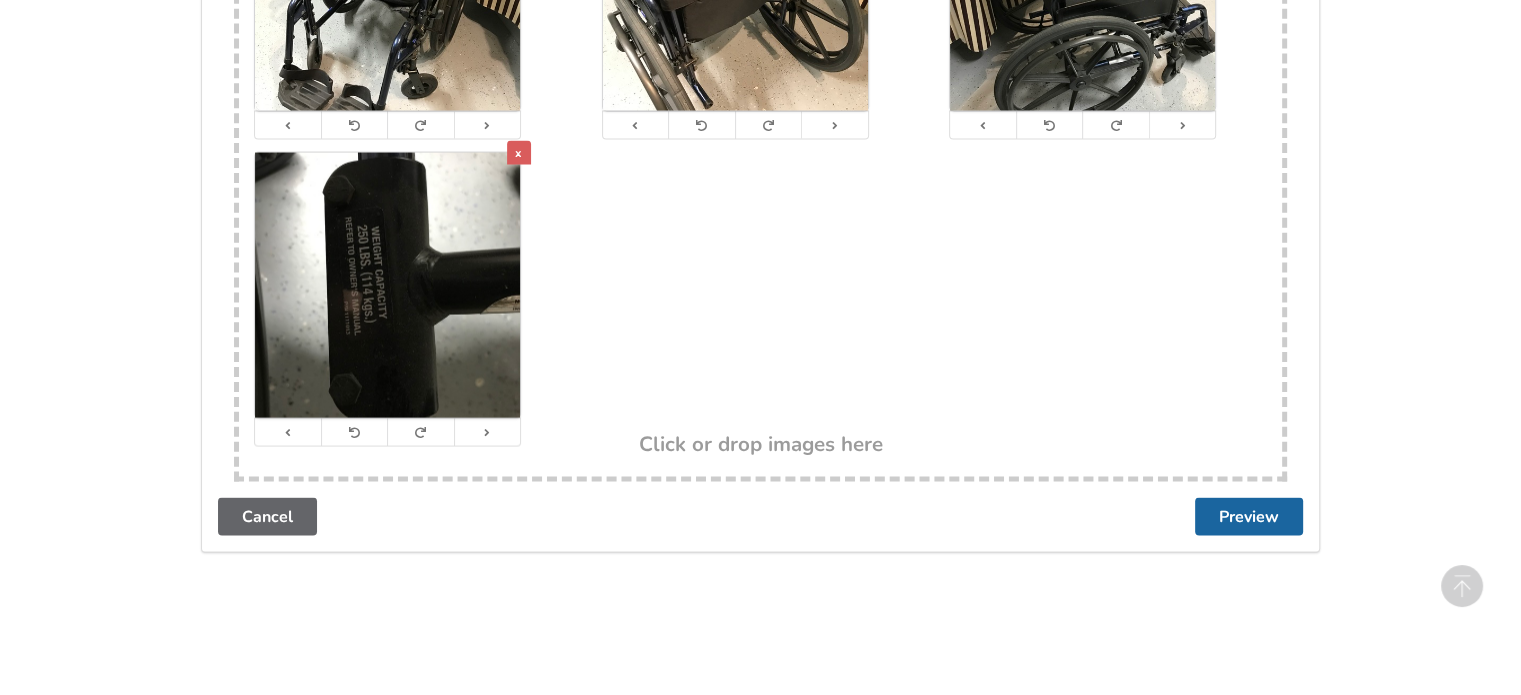 scroll, scrollTop: 4052, scrollLeft: 0, axis: vertical 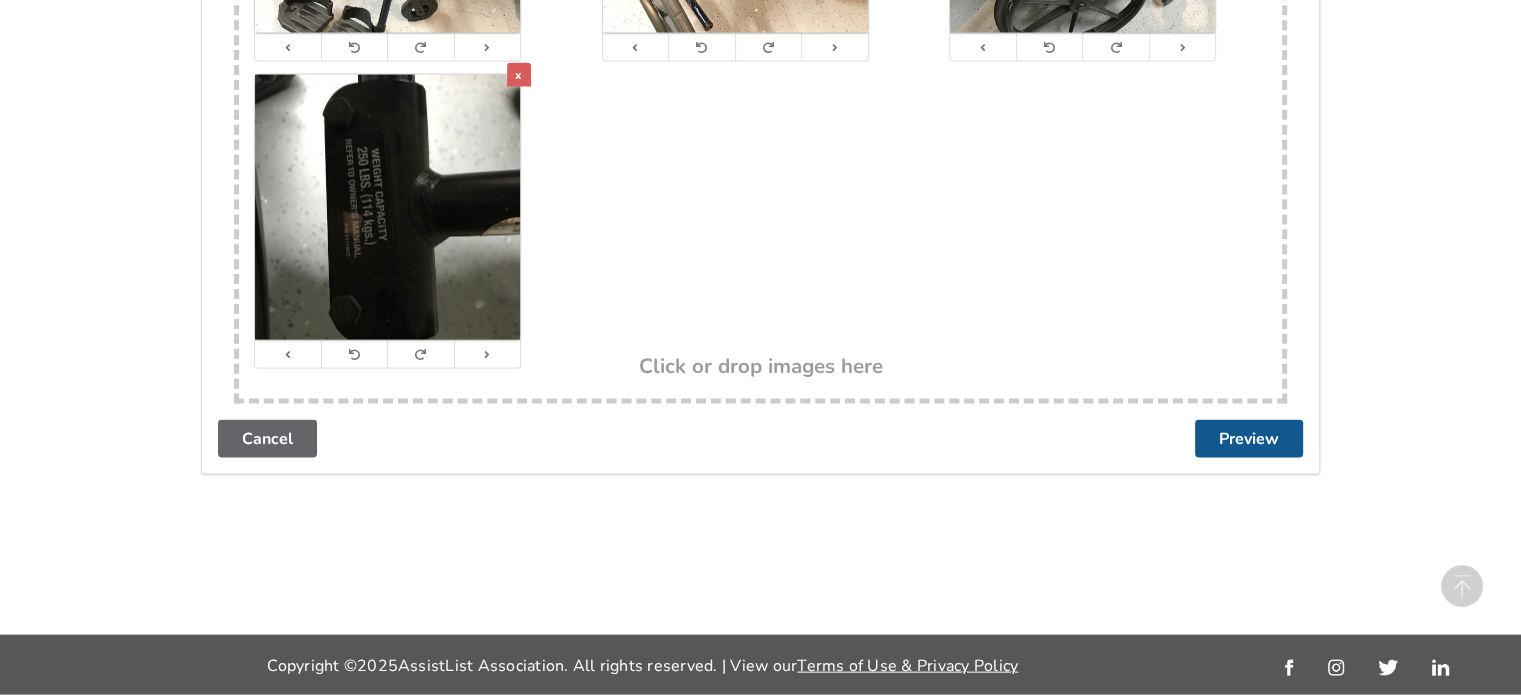 type on "Patriot aluminum Featherweight Wheelchair. Rated for up to 250 lbs. Lightweight - so easy to put into trunk of a car. Has a delux gel seat with covers.  In as new condition as my mother only used it for a short time. She paid about 2400.00 so 500.00 is a great bargain. Please leave a pm as I am not always on the computer.   LOCATED IN PENTICTON  I can be reached by phone at 250-493-5550" 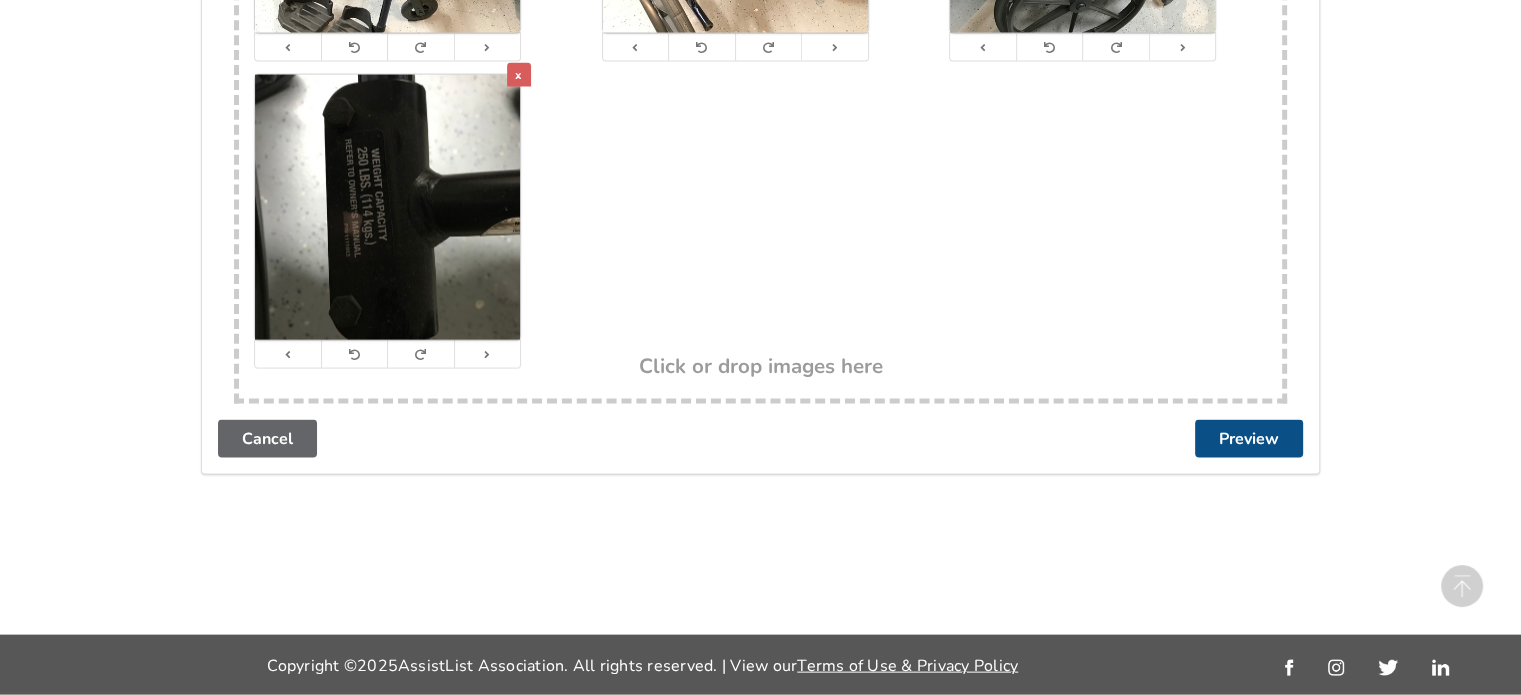 click on "Preview" at bounding box center (1249, 439) 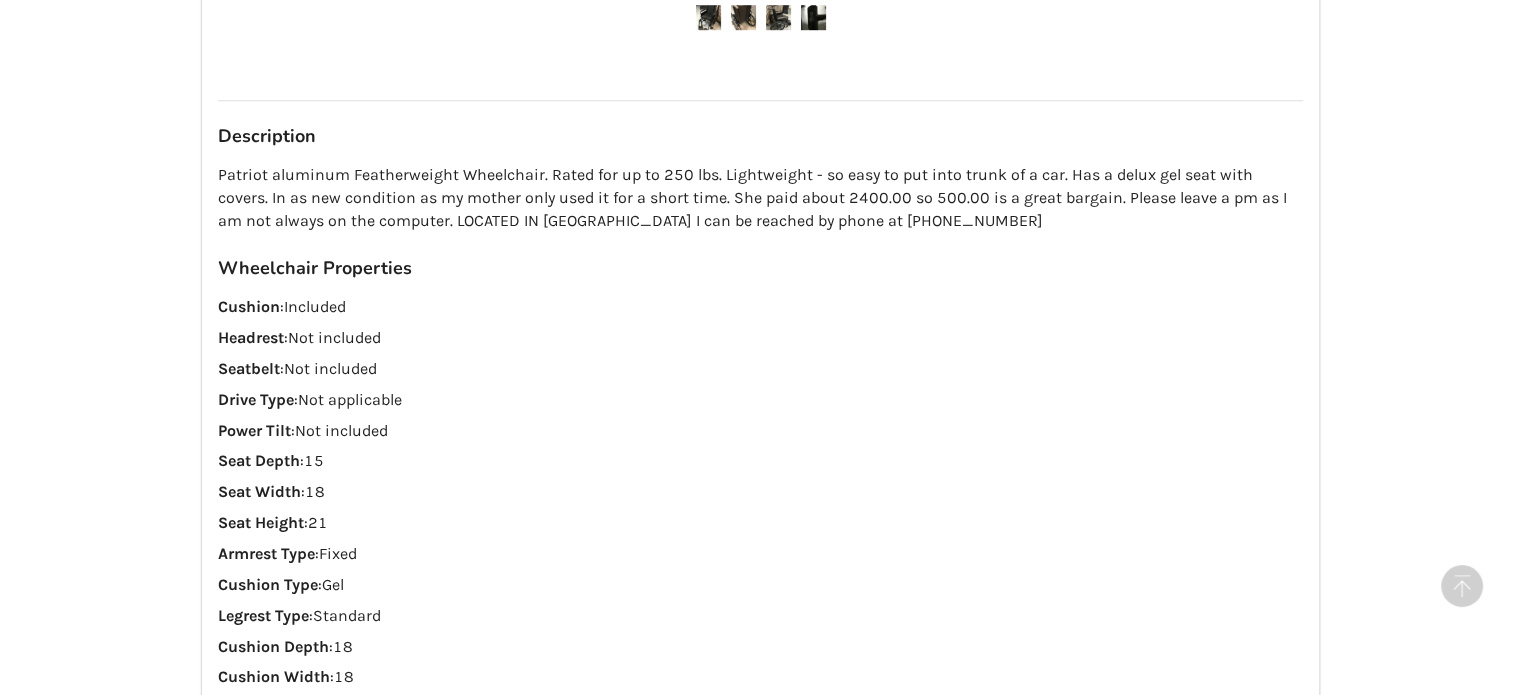 scroll, scrollTop: 2000, scrollLeft: 0, axis: vertical 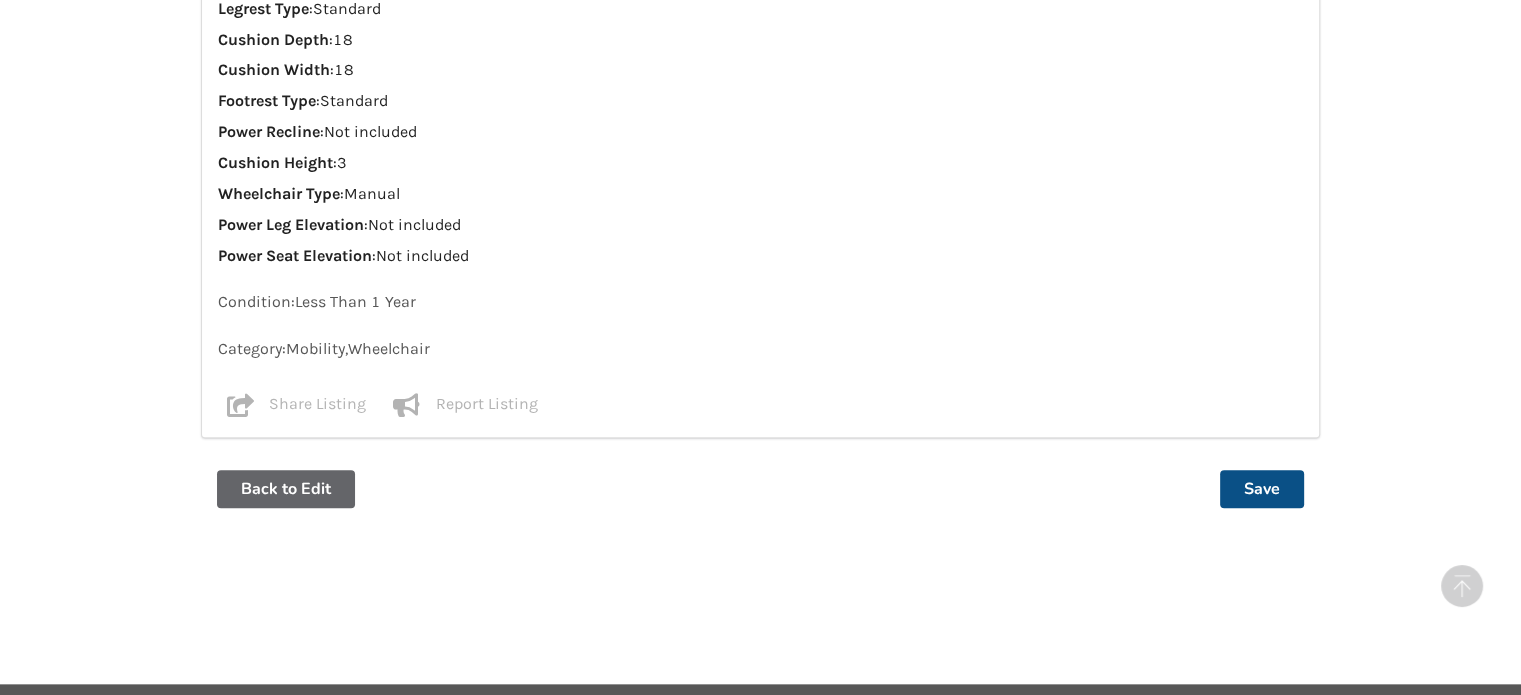 click on "Save" at bounding box center (1262, 489) 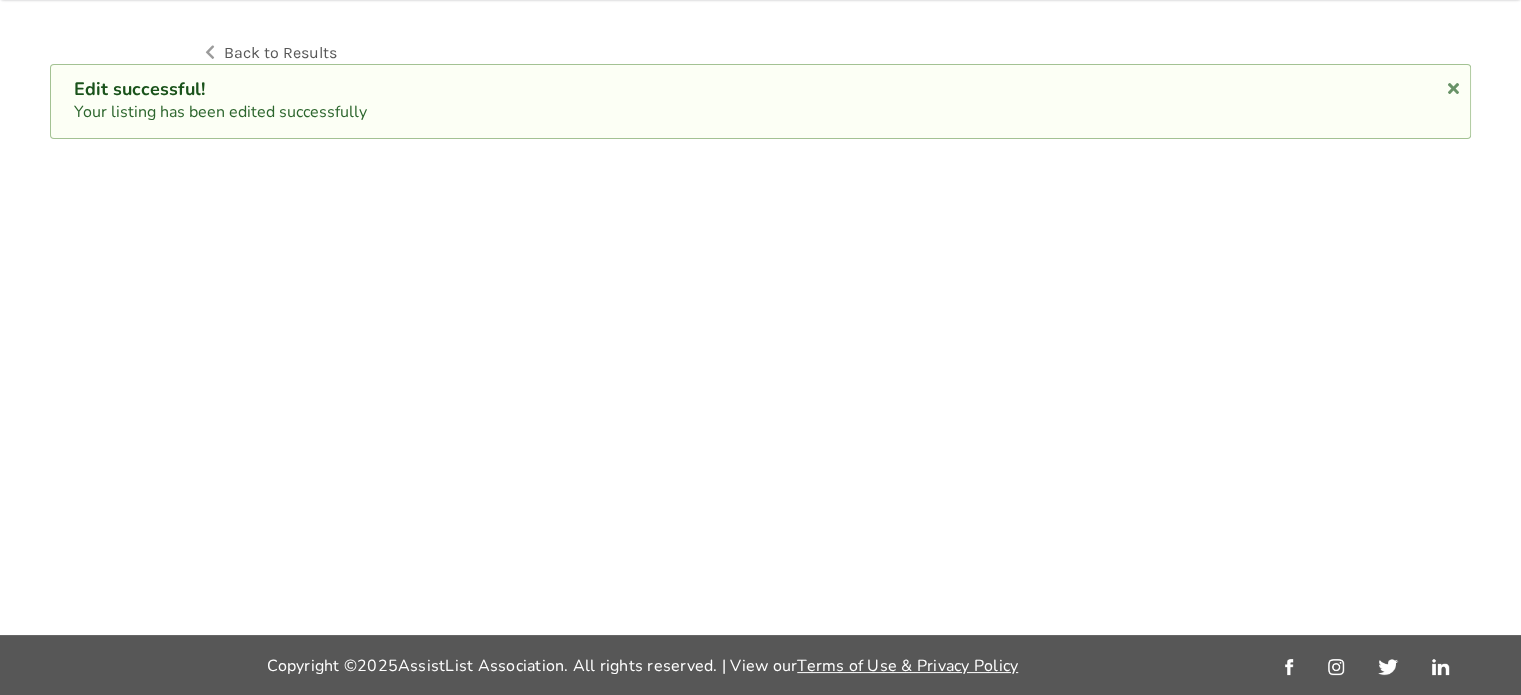 scroll, scrollTop: 0, scrollLeft: 0, axis: both 